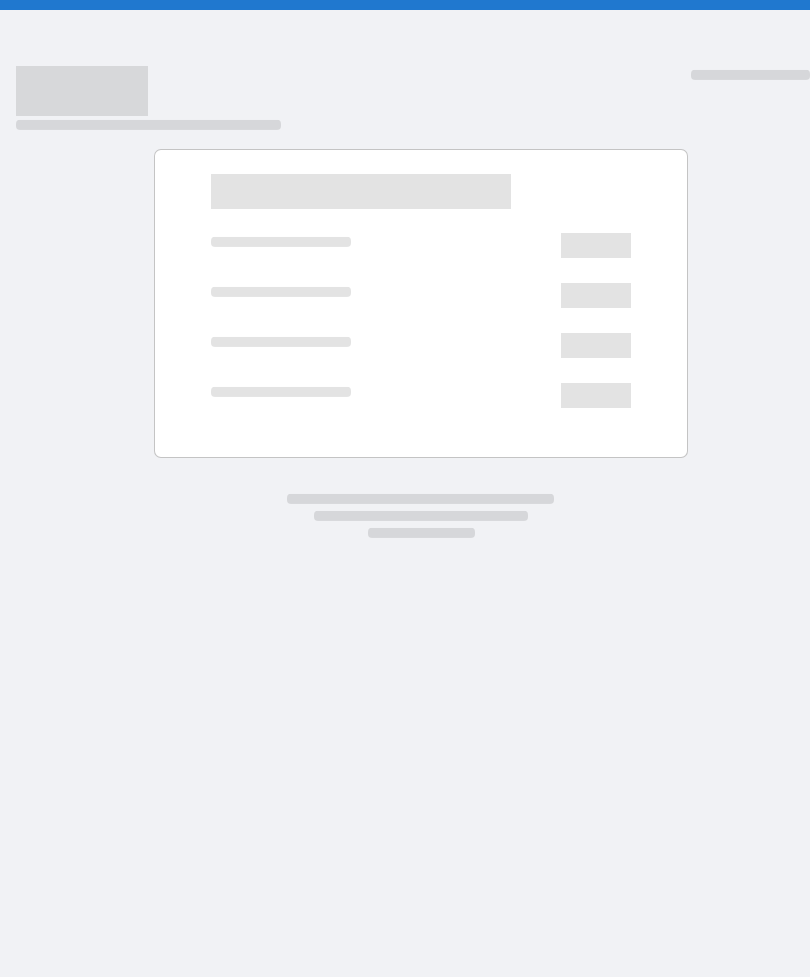 scroll, scrollTop: 0, scrollLeft: 0, axis: both 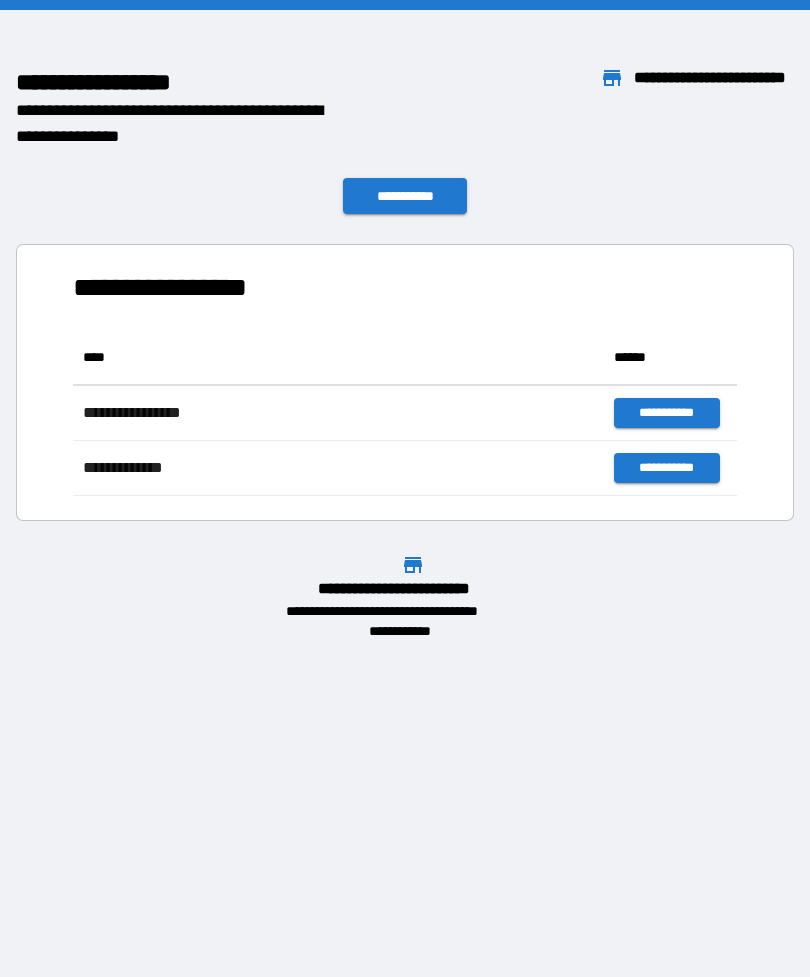 click on "**********" at bounding box center (405, 196) 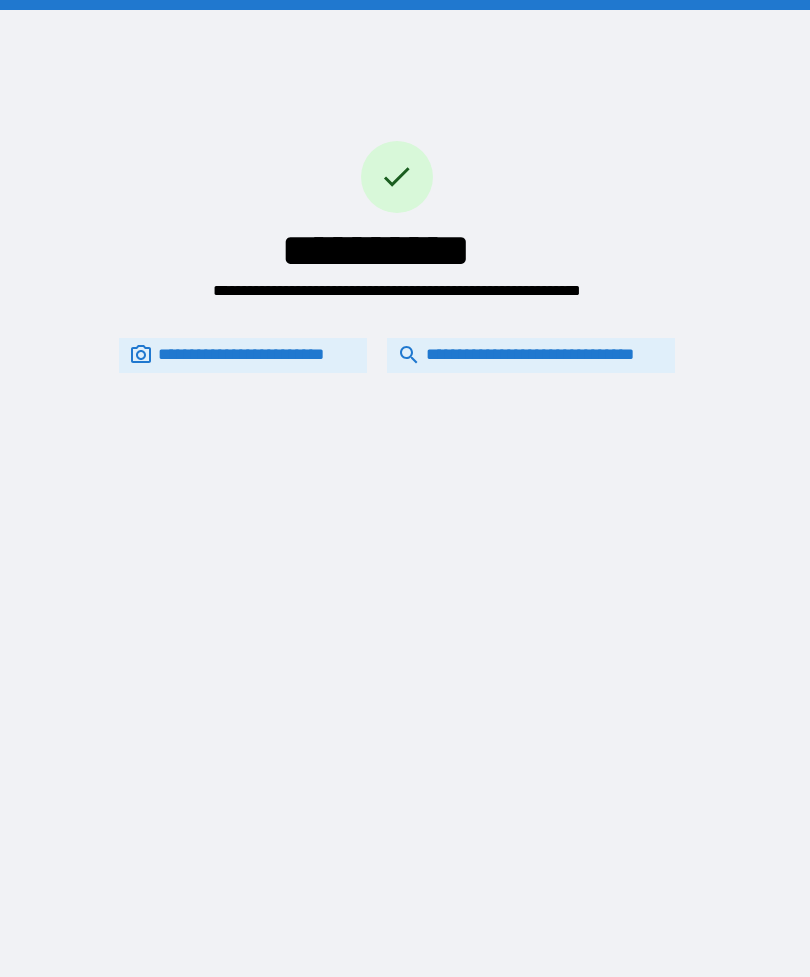 click on "**********" at bounding box center (531, 355) 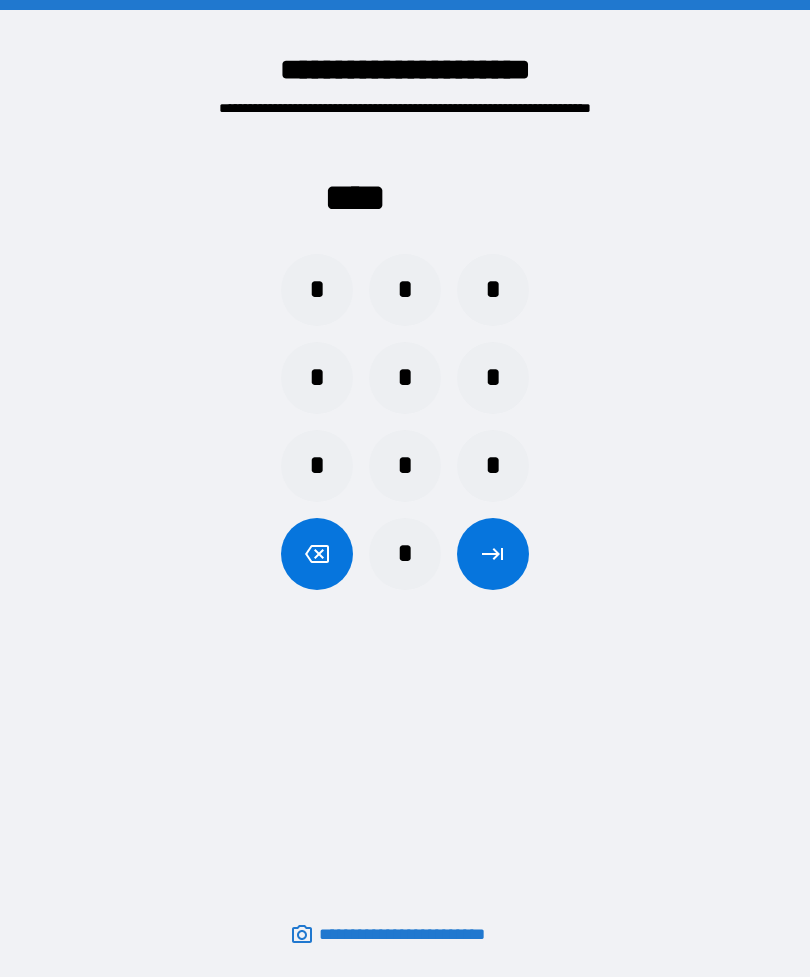 click on "*" at bounding box center (405, 466) 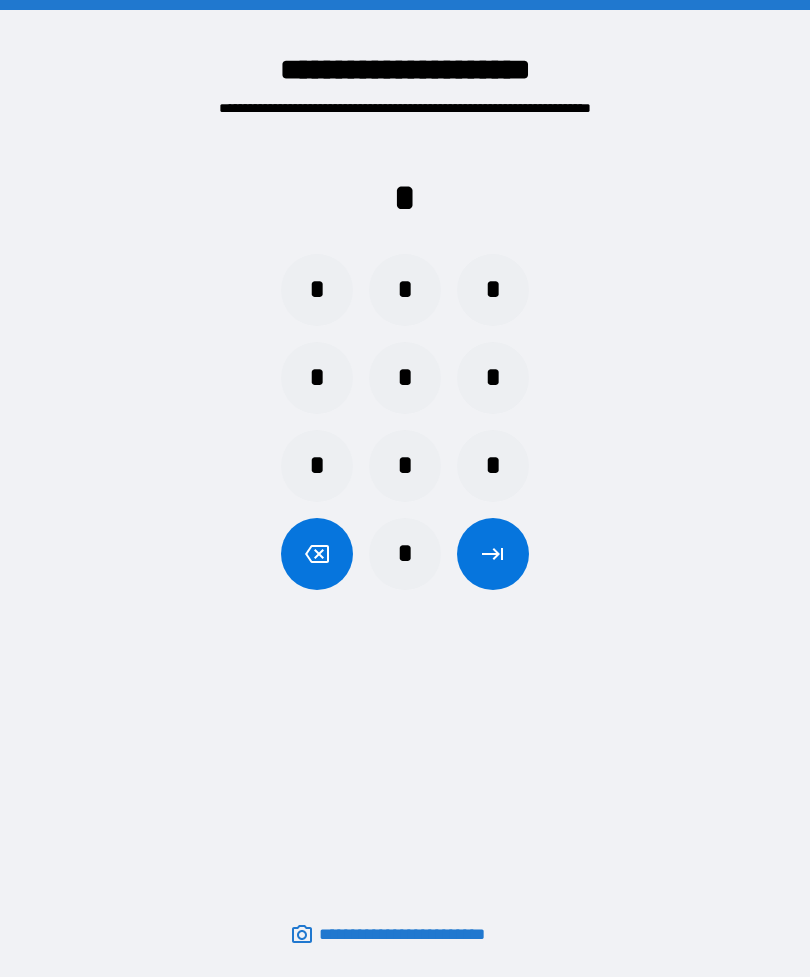 click on "*" at bounding box center [405, 378] 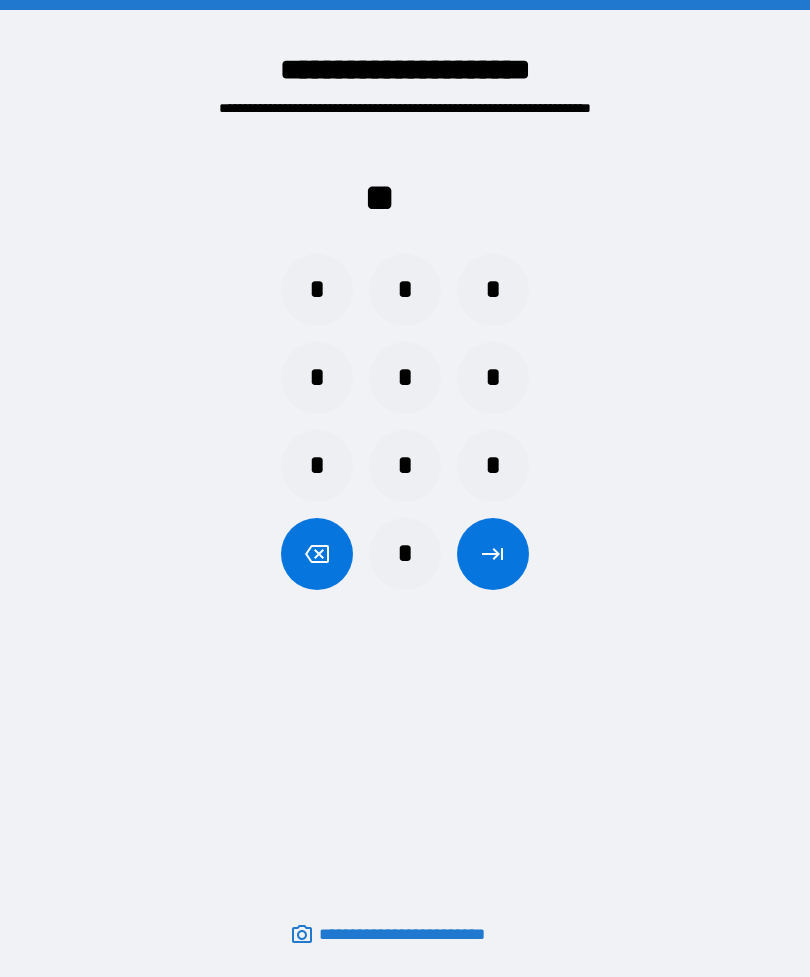 click on "*" at bounding box center (317, 466) 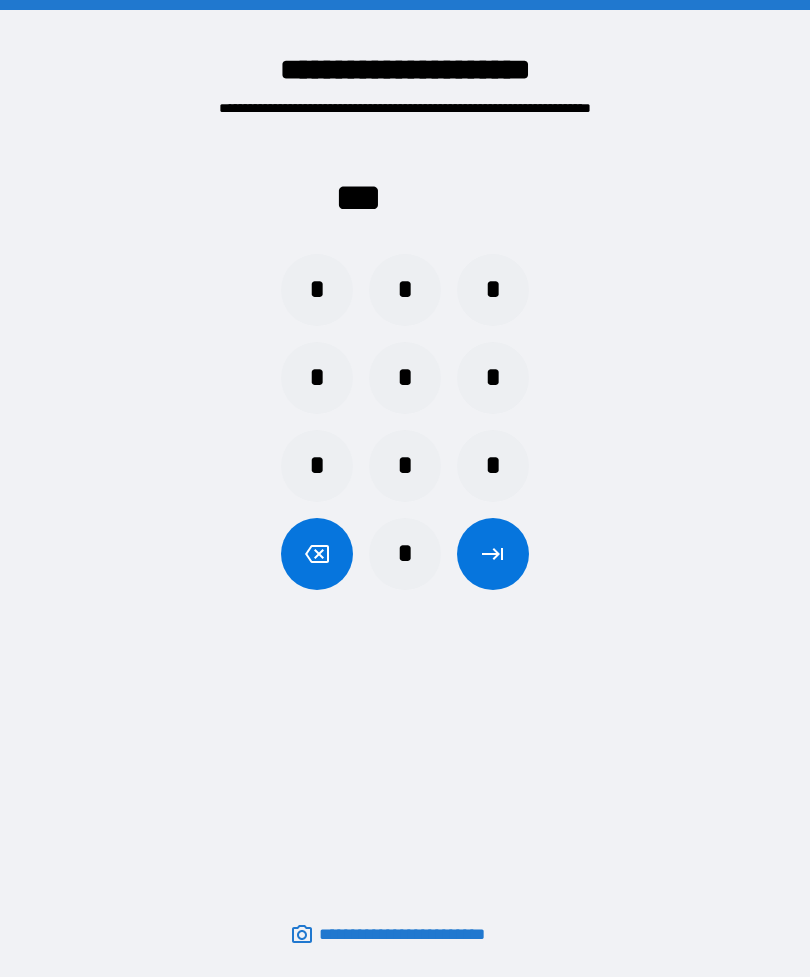 click on "*" at bounding box center (493, 378) 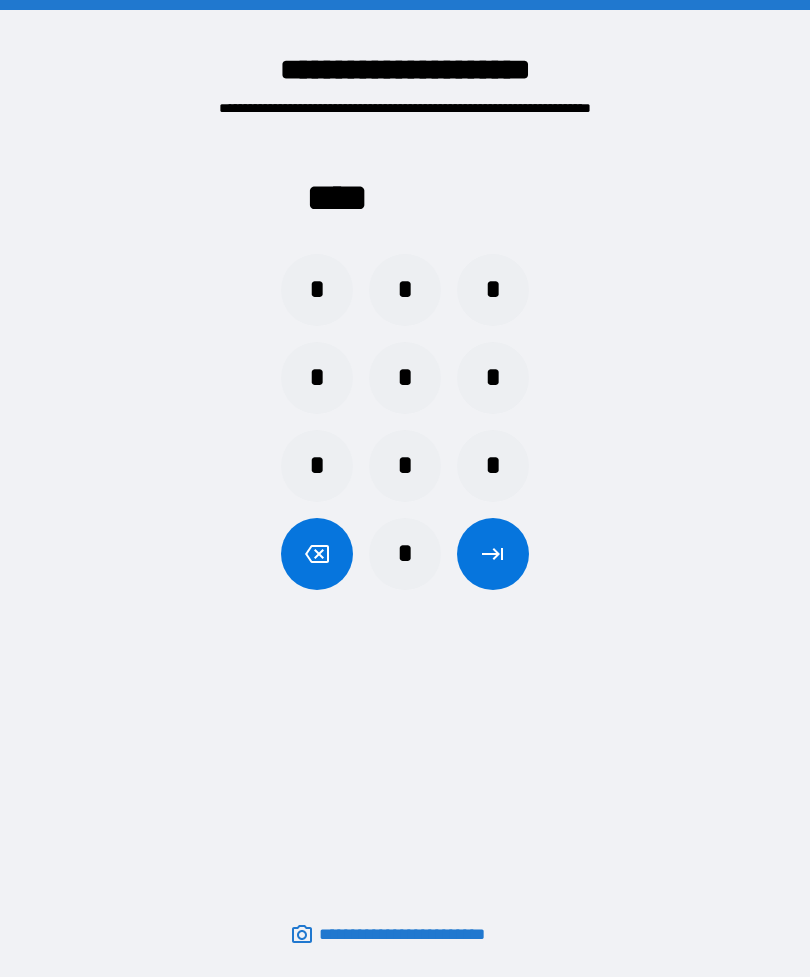 click at bounding box center (493, 554) 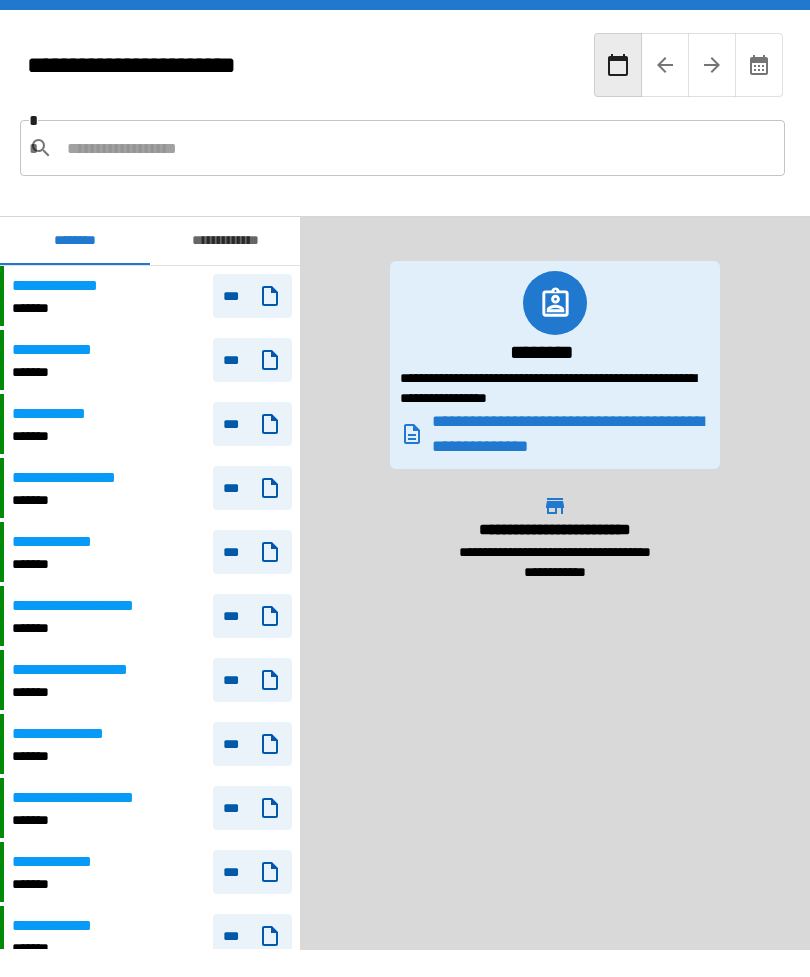 click at bounding box center (418, 148) 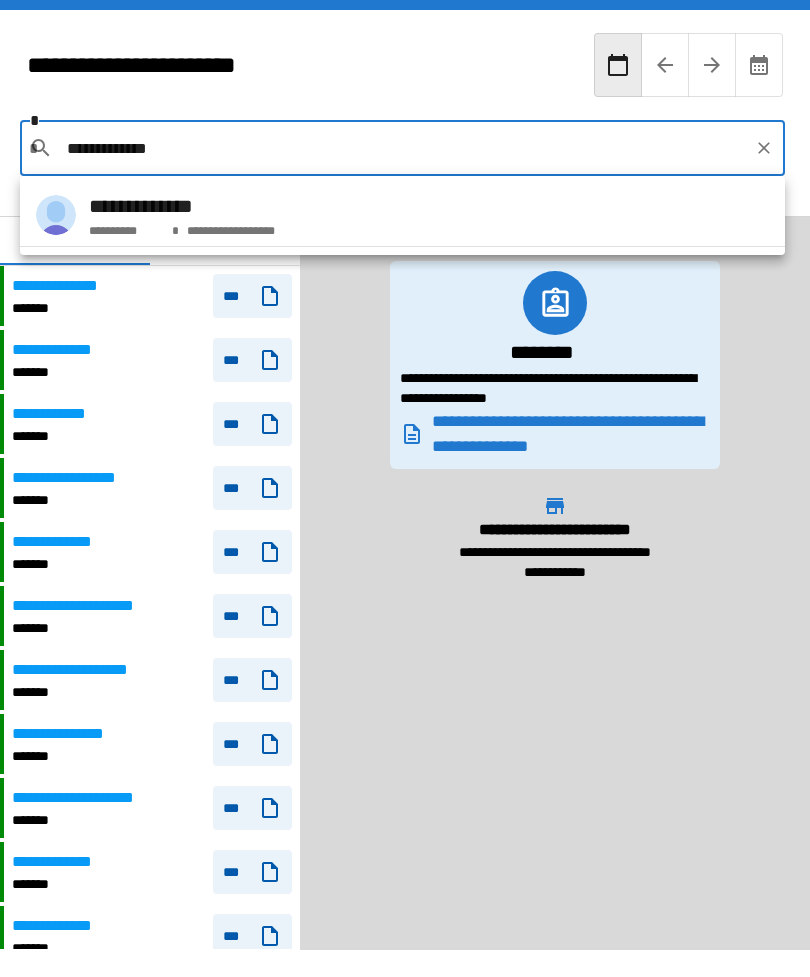click on "**********" at bounding box center (402, 215) 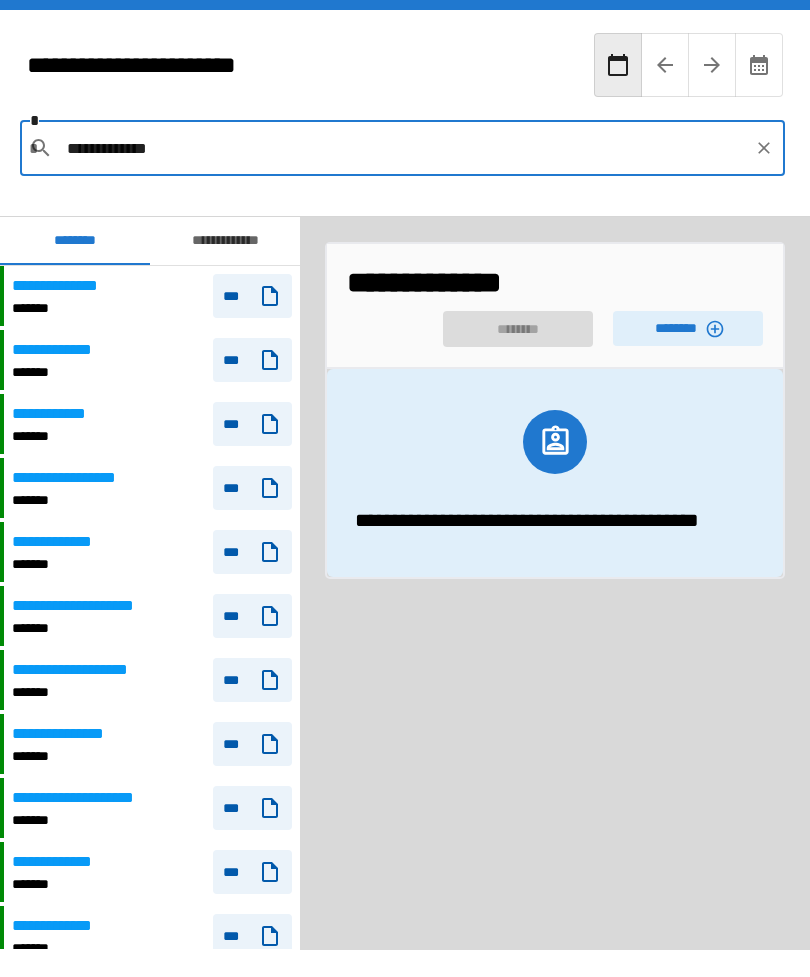 click on "********" at bounding box center [688, 328] 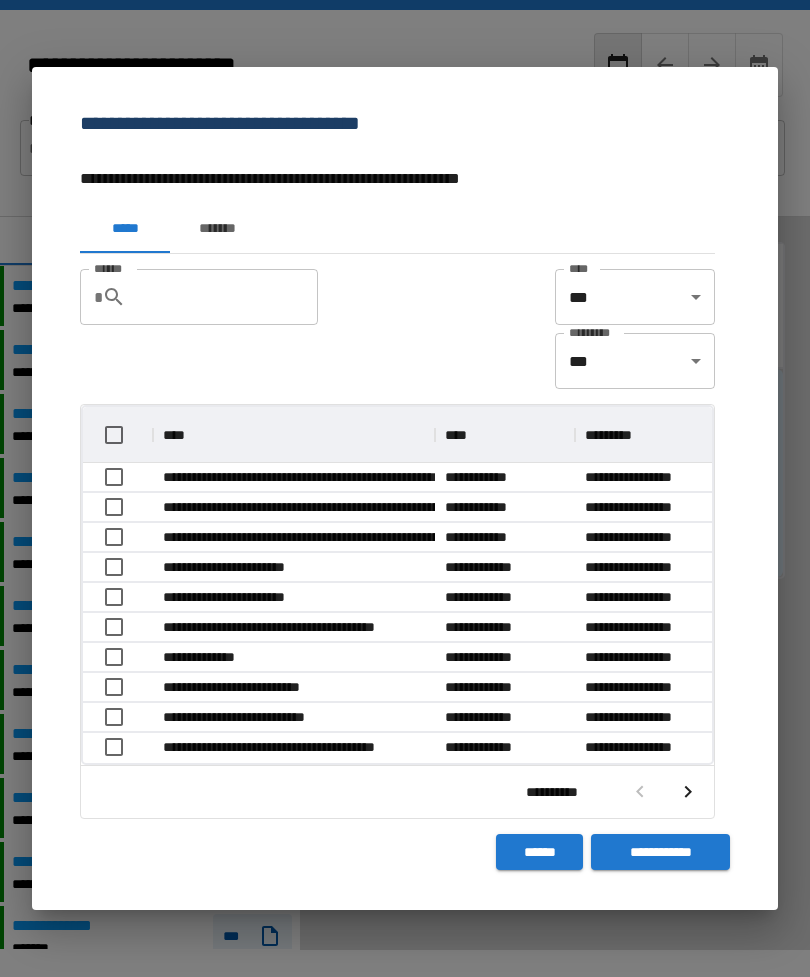 scroll, scrollTop: 356, scrollLeft: 629, axis: both 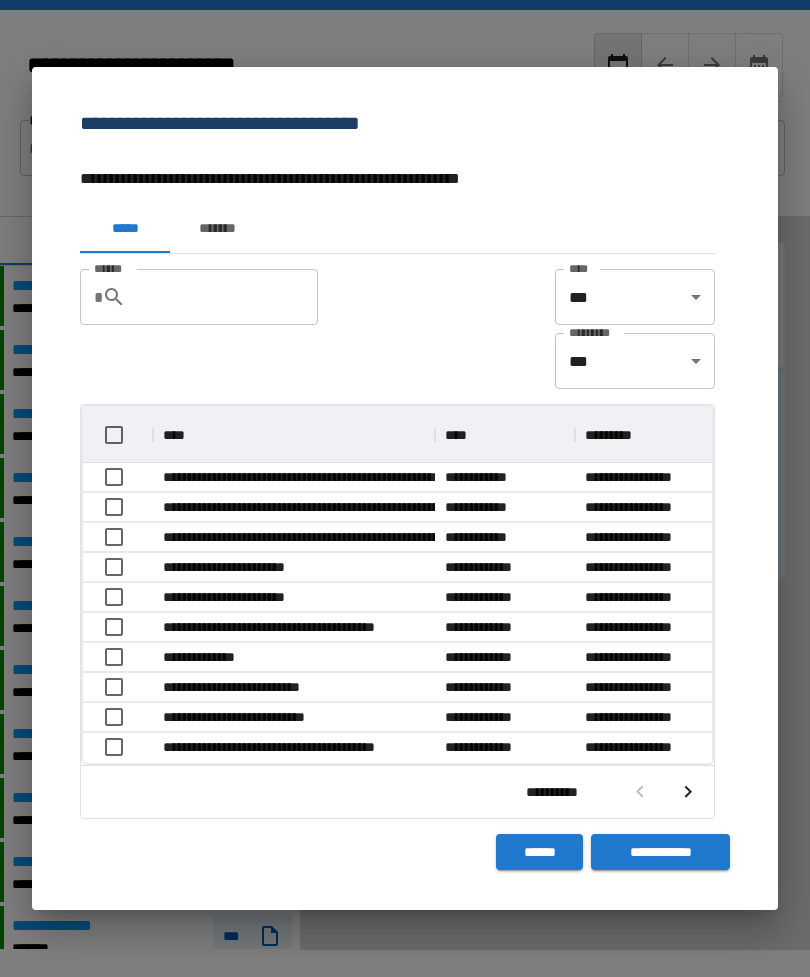 click 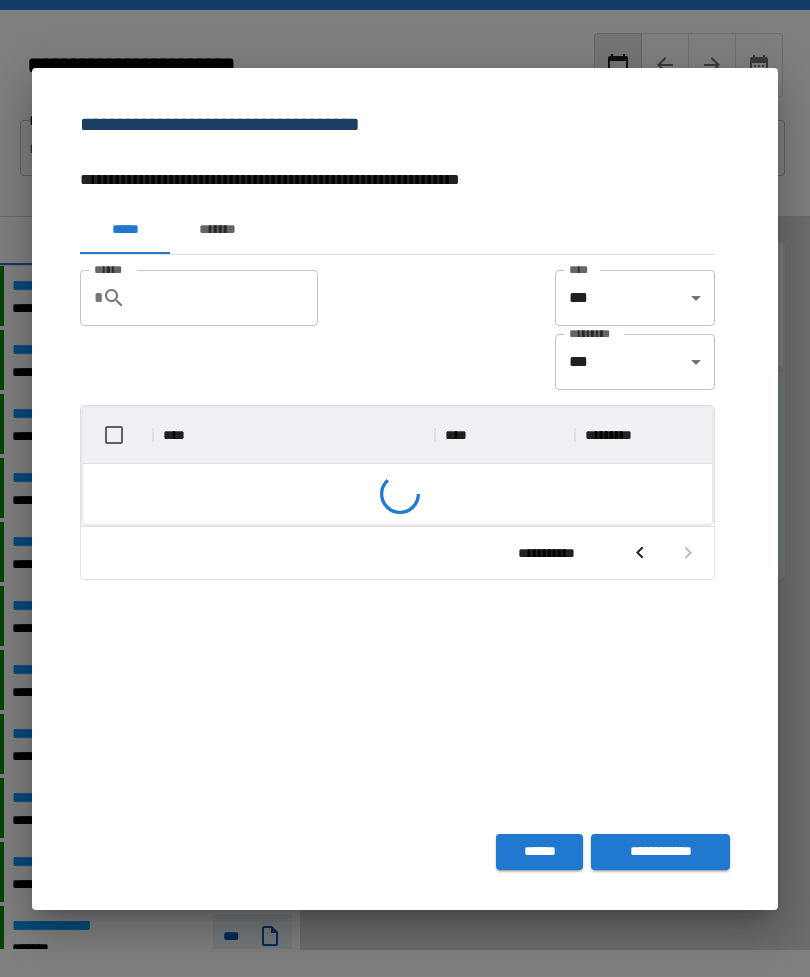 scroll, scrollTop: 326, scrollLeft: 629, axis: both 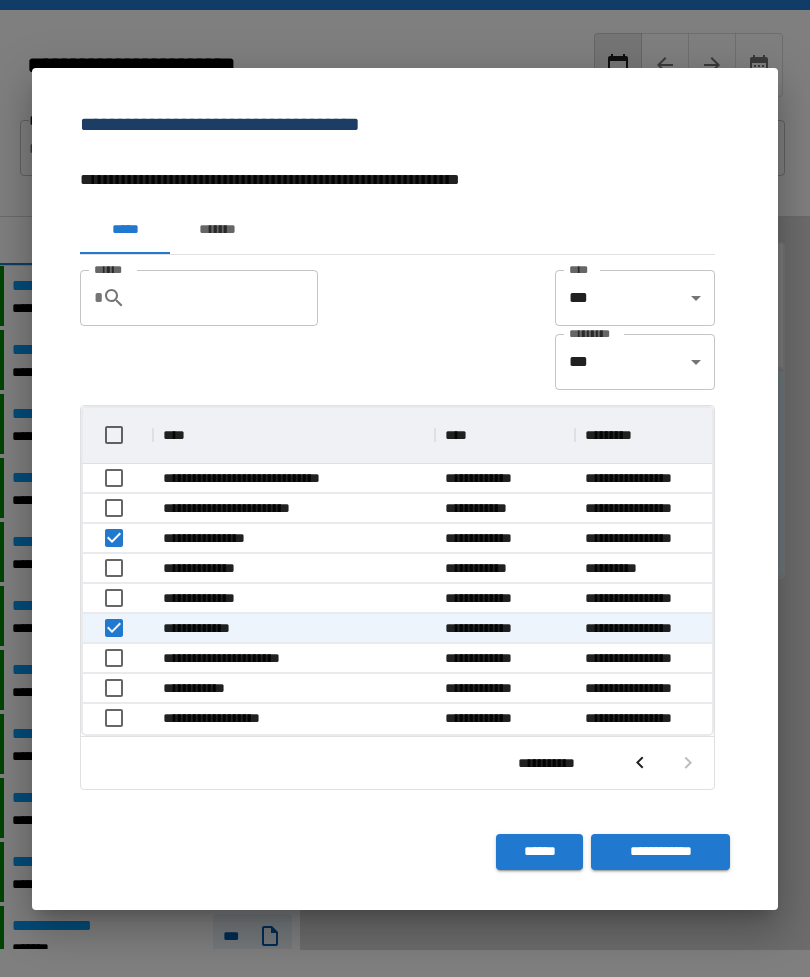 click on "**********" at bounding box center [660, 852] 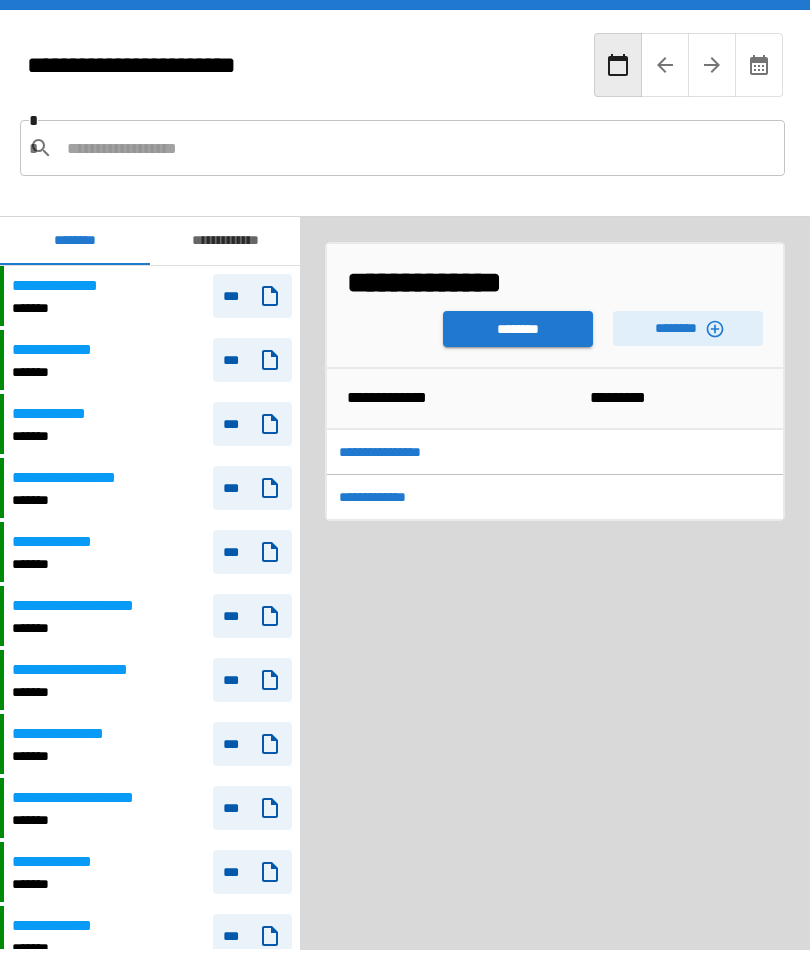 click on "********" at bounding box center (518, 329) 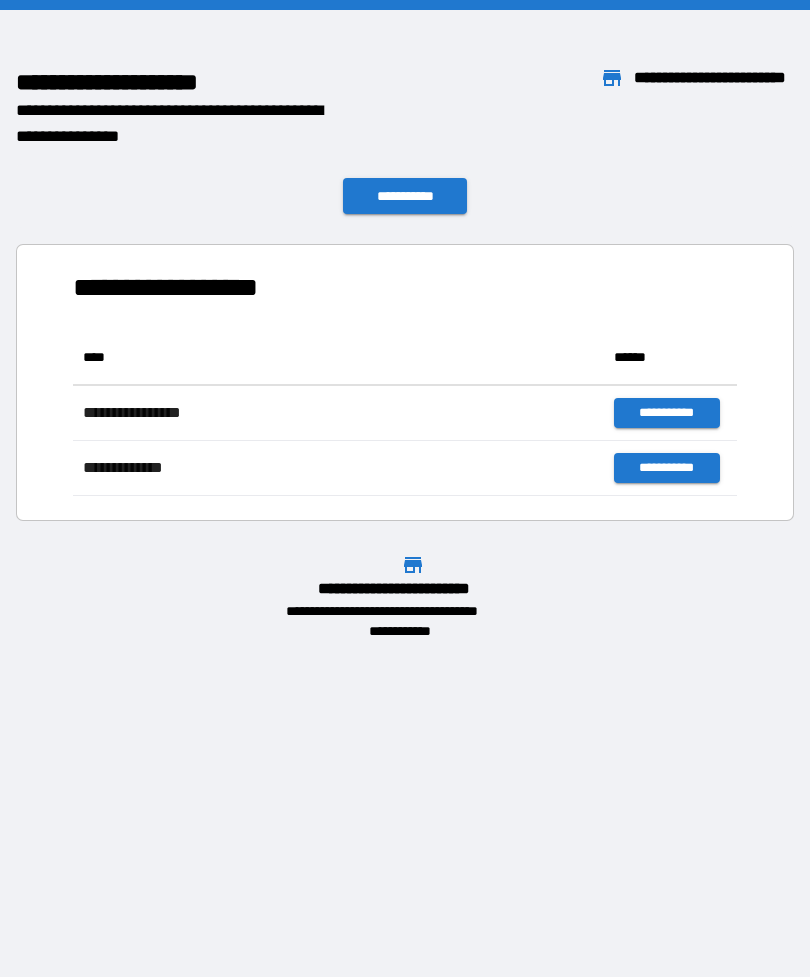 scroll, scrollTop: 1, scrollLeft: 1, axis: both 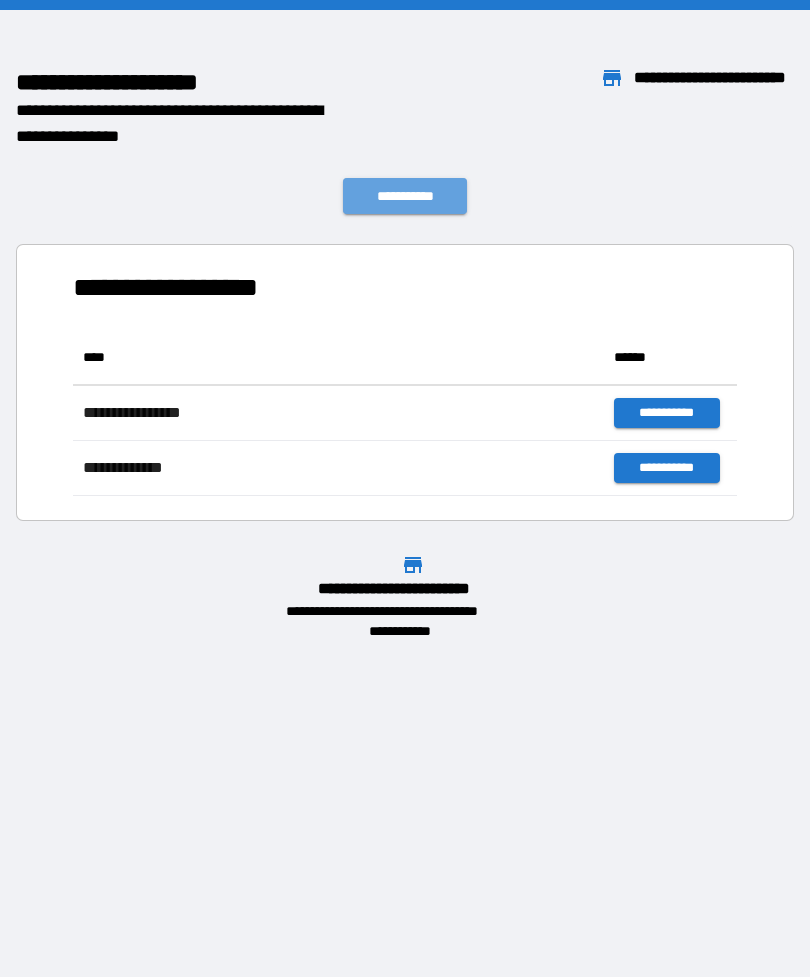 click on "**********" at bounding box center [405, 196] 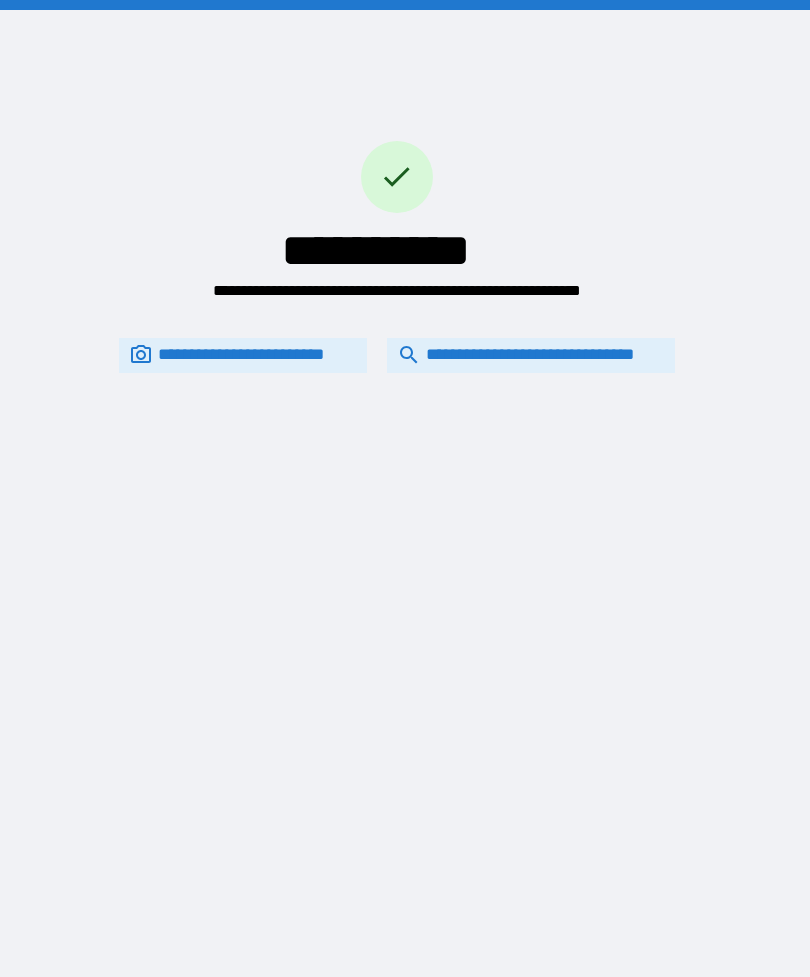click on "**********" at bounding box center (531, 355) 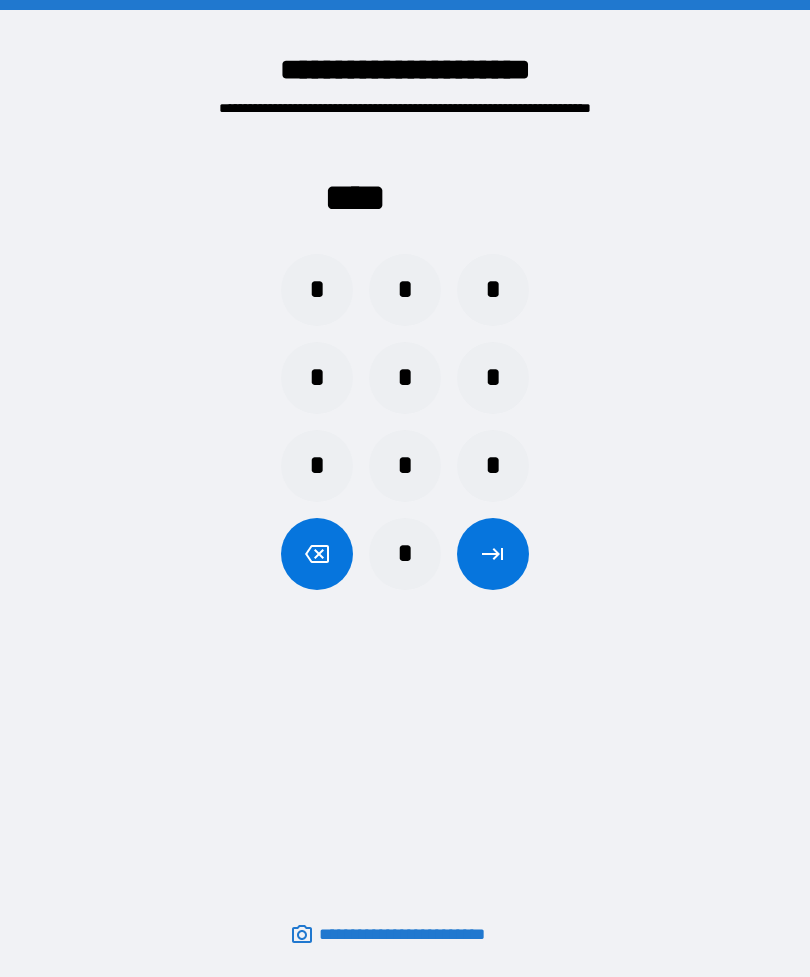 click on "*" at bounding box center [405, 466] 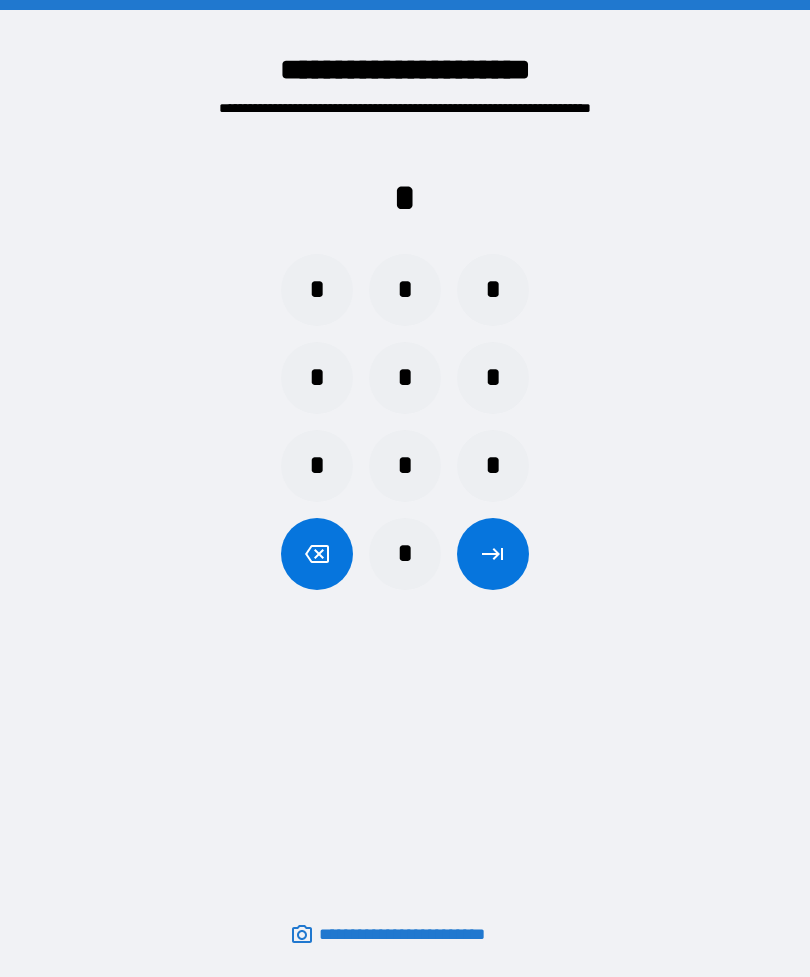 click on "*" at bounding box center [405, 378] 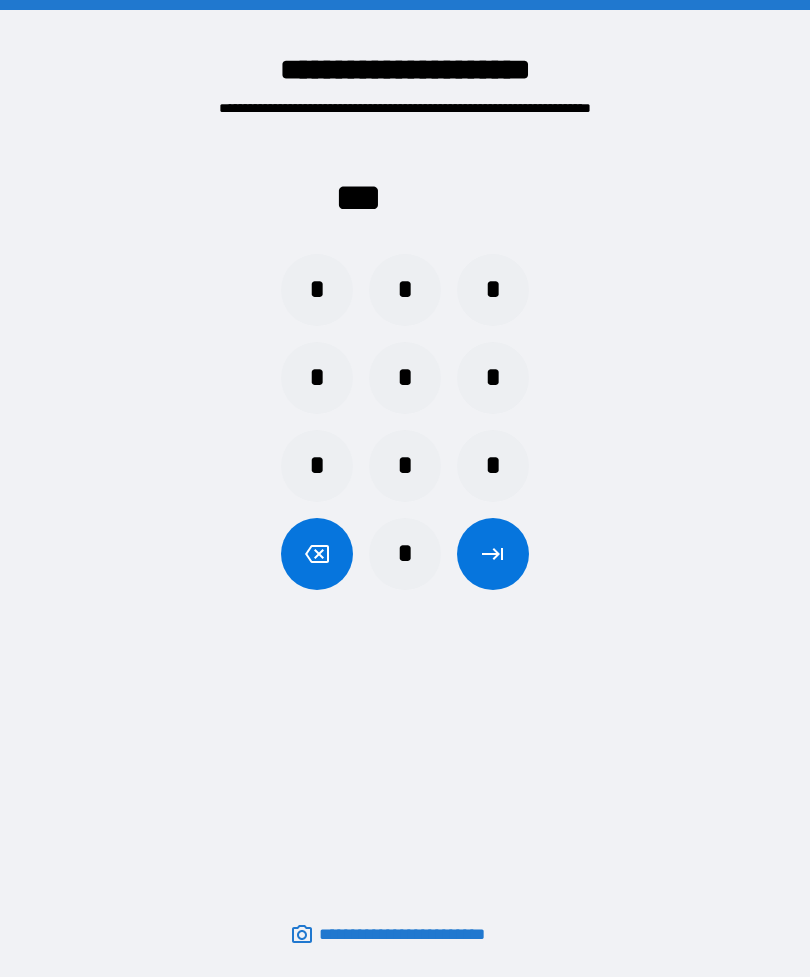 click on "*" at bounding box center (493, 378) 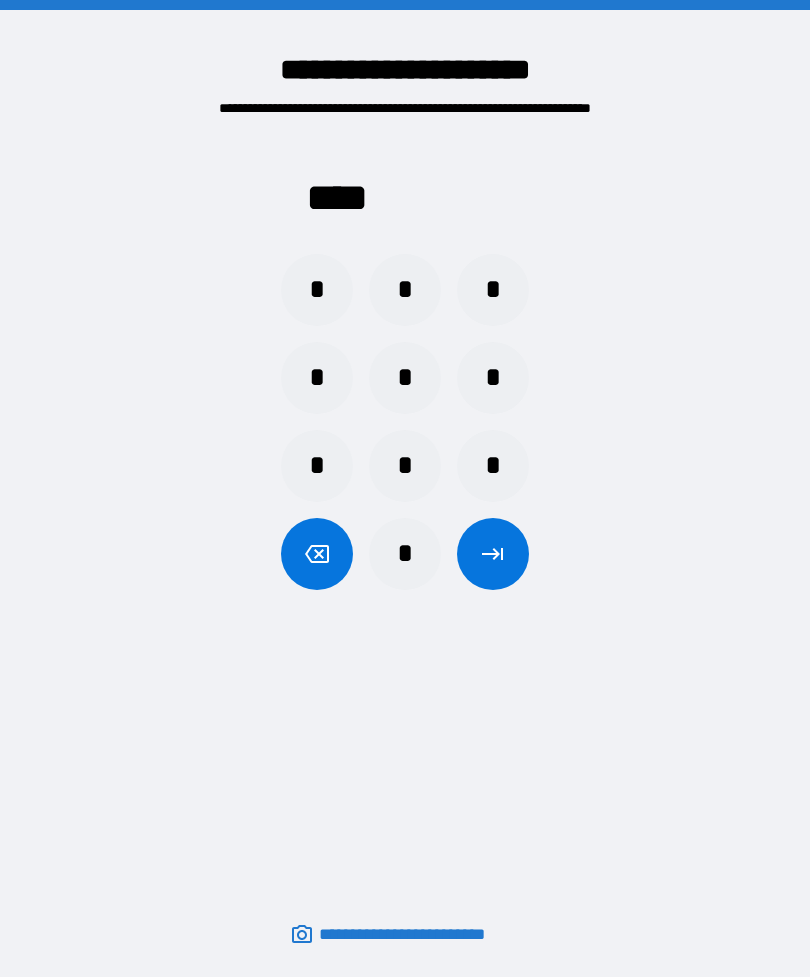 click at bounding box center [493, 554] 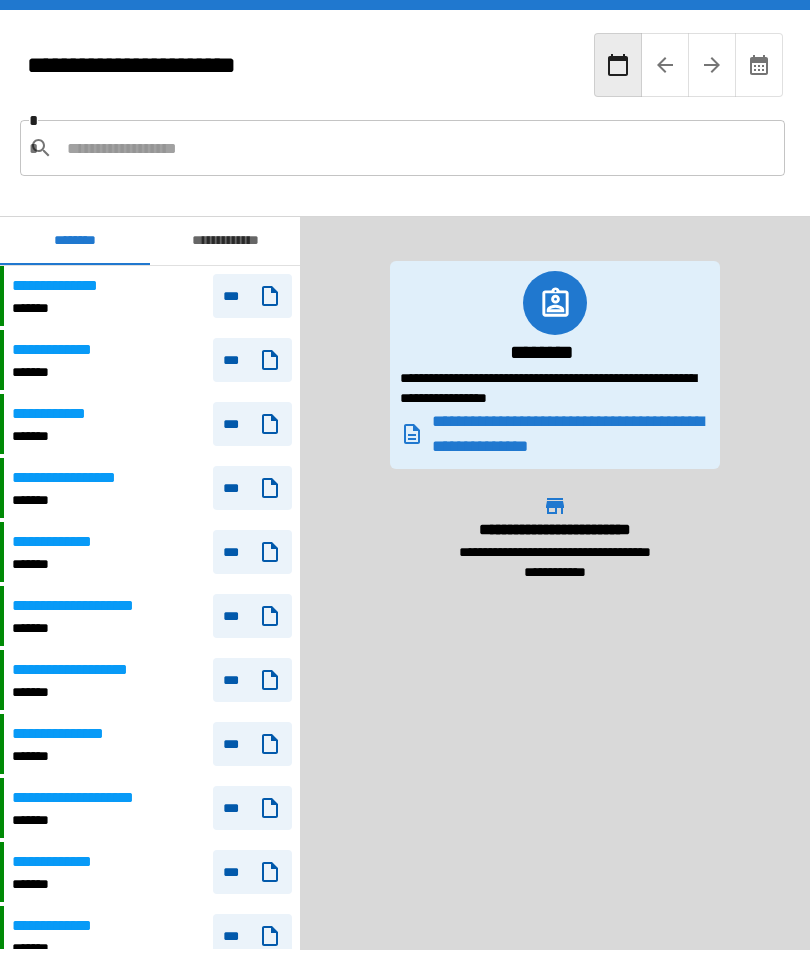 click at bounding box center [418, 148] 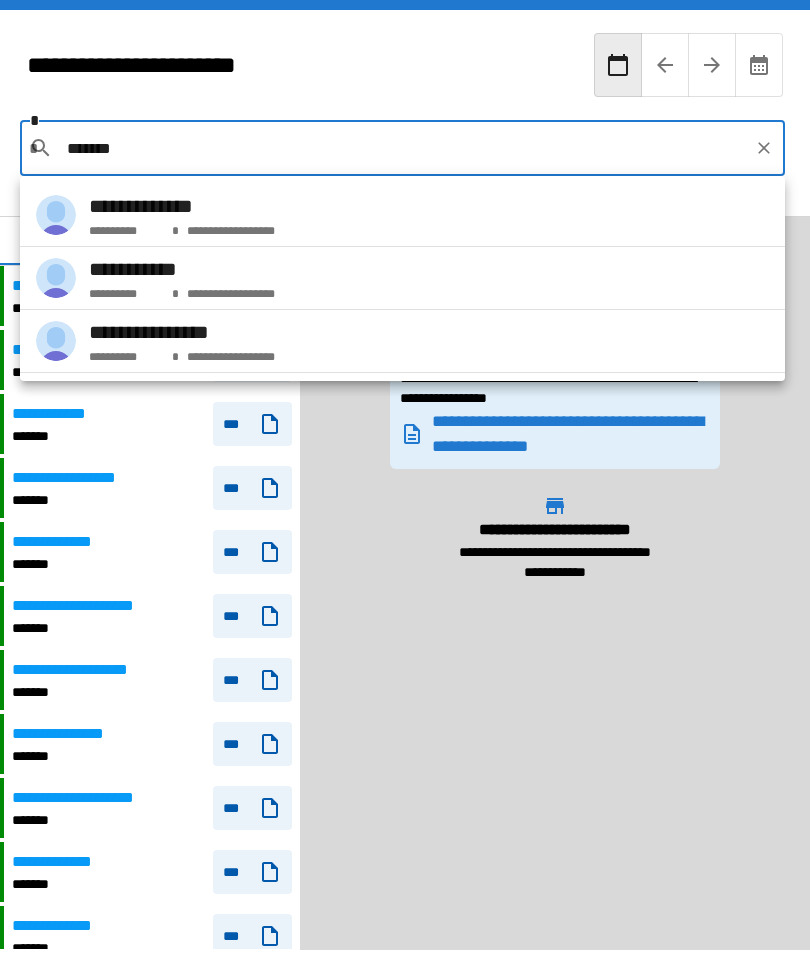 click on "**********" at bounding box center (402, 341) 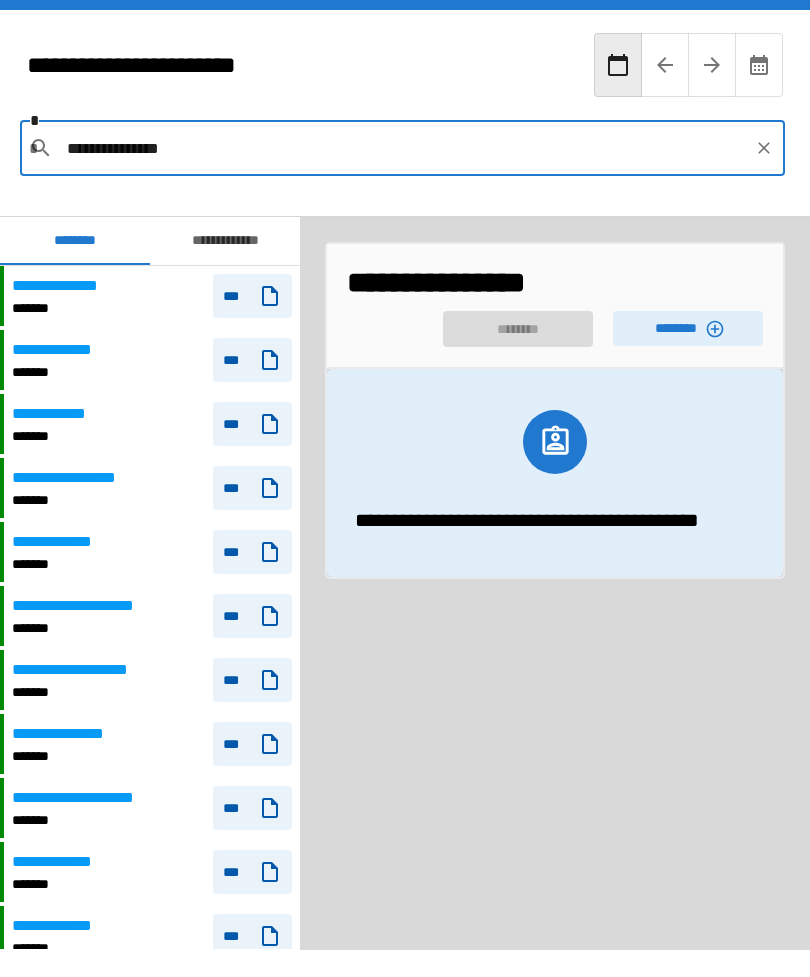 click on "********" at bounding box center [688, 328] 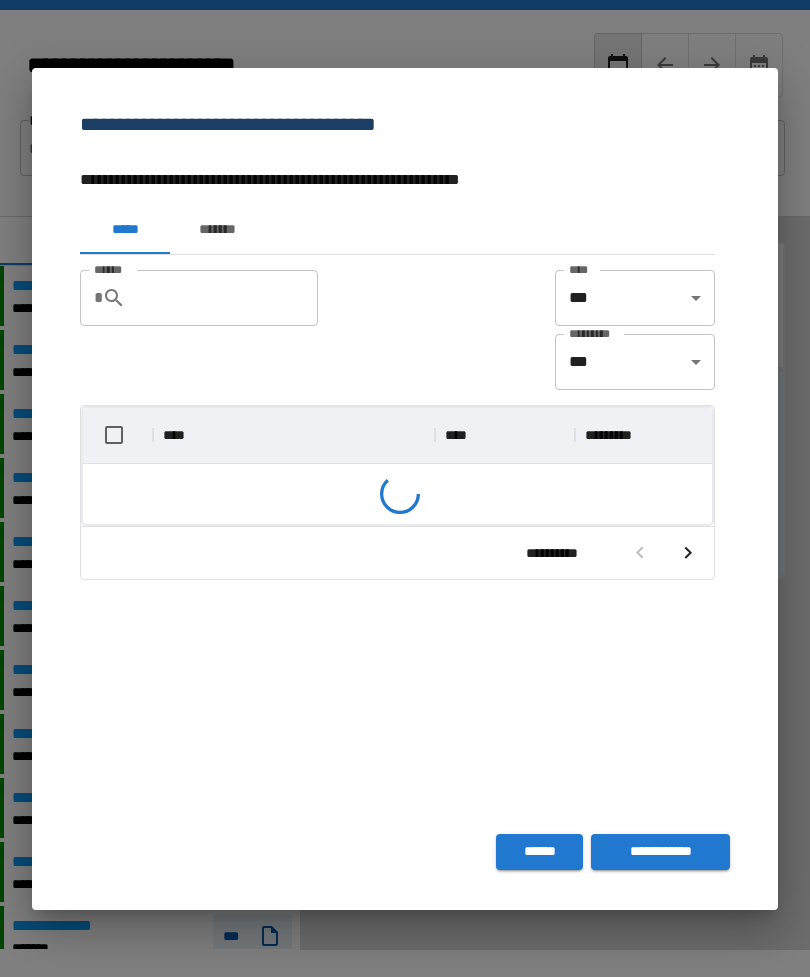 scroll, scrollTop: 356, scrollLeft: 629, axis: both 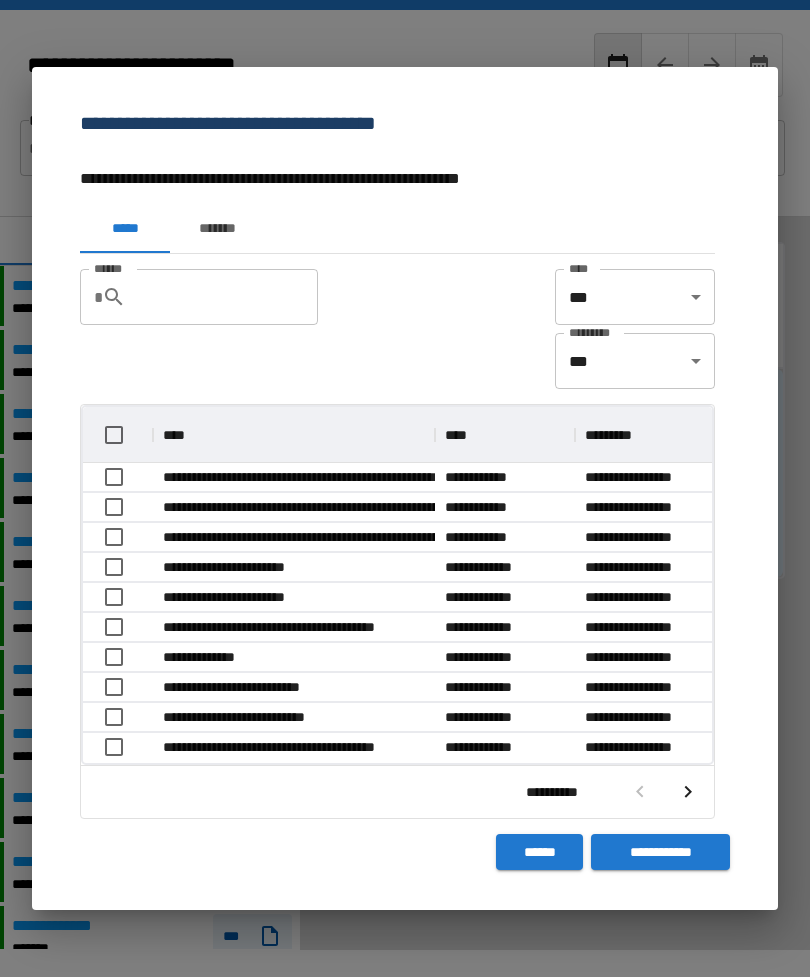click 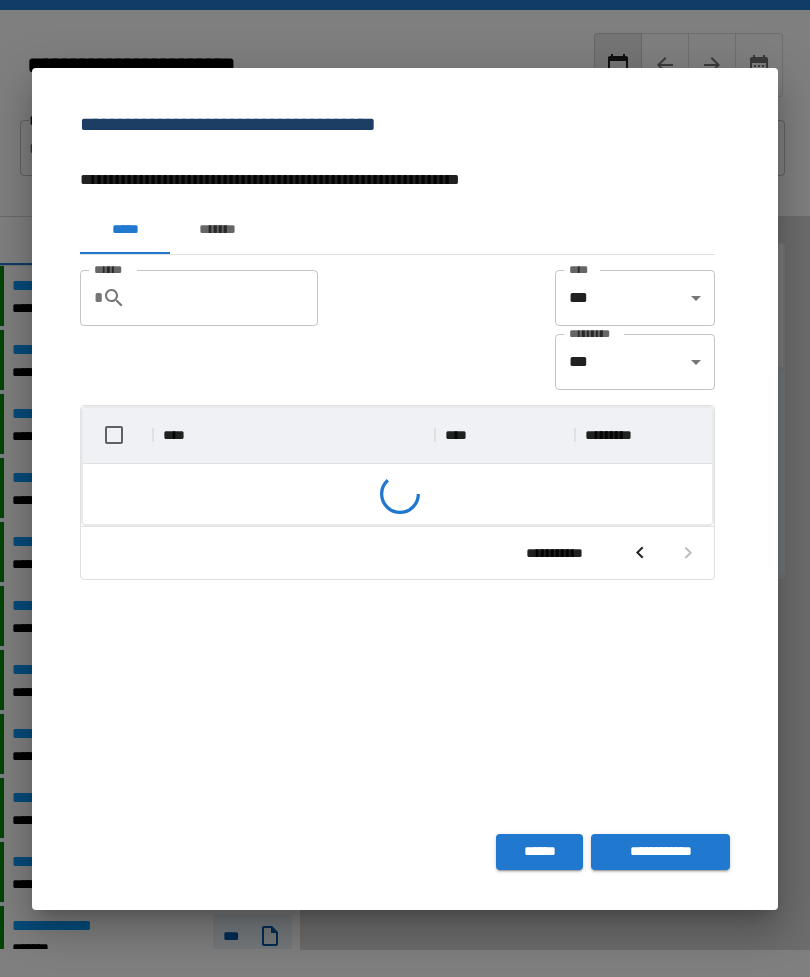 scroll, scrollTop: 326, scrollLeft: 629, axis: both 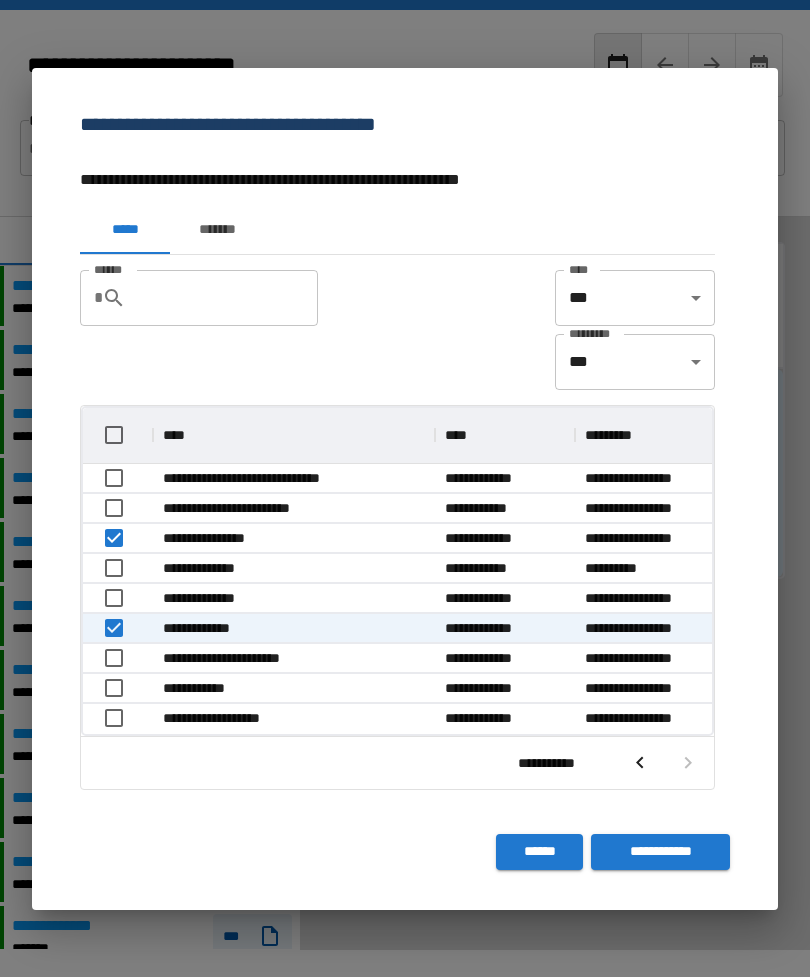click on "[FIRST] [LAST]" at bounding box center (405, 872) 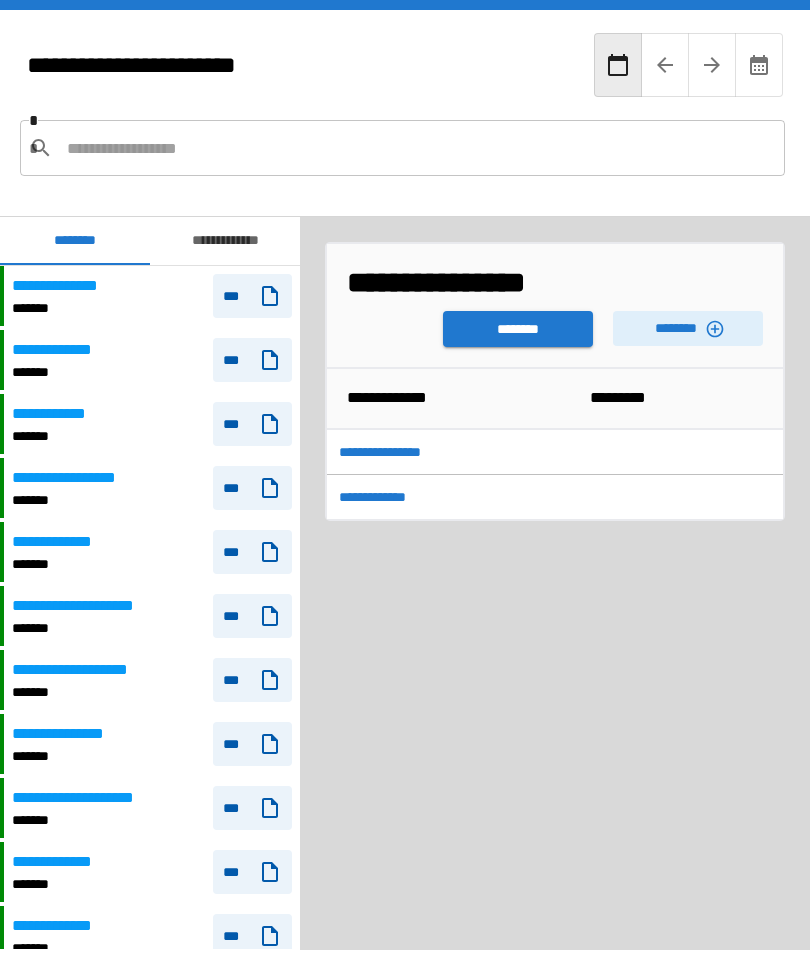 click on "********" at bounding box center [518, 329] 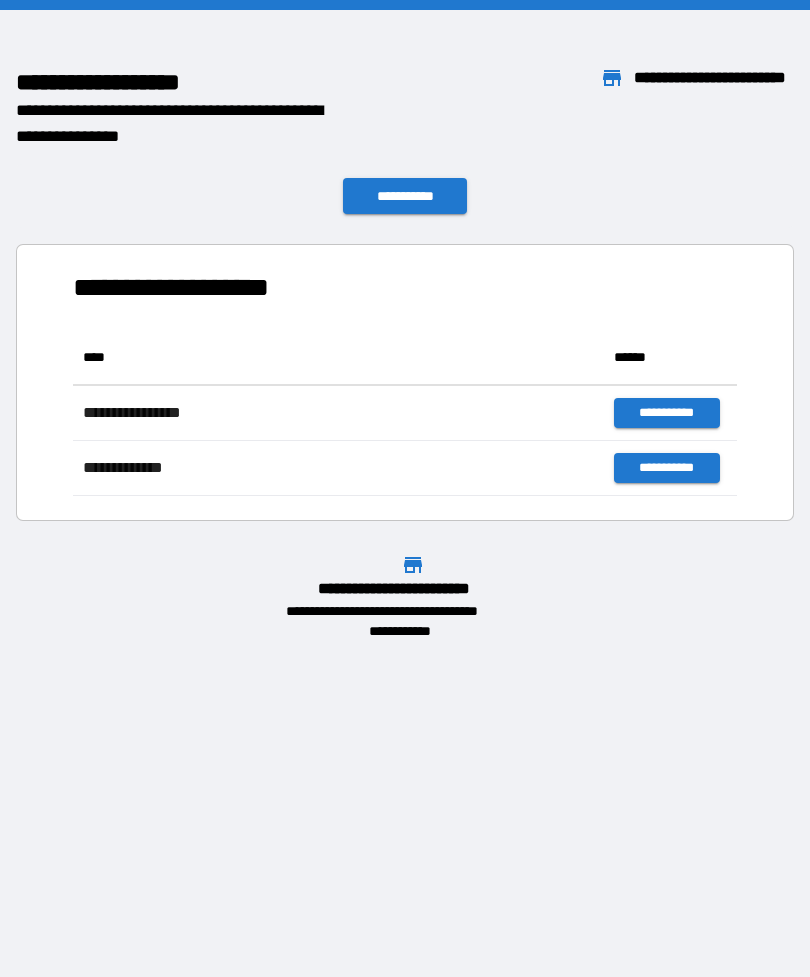 scroll, scrollTop: 1, scrollLeft: 1, axis: both 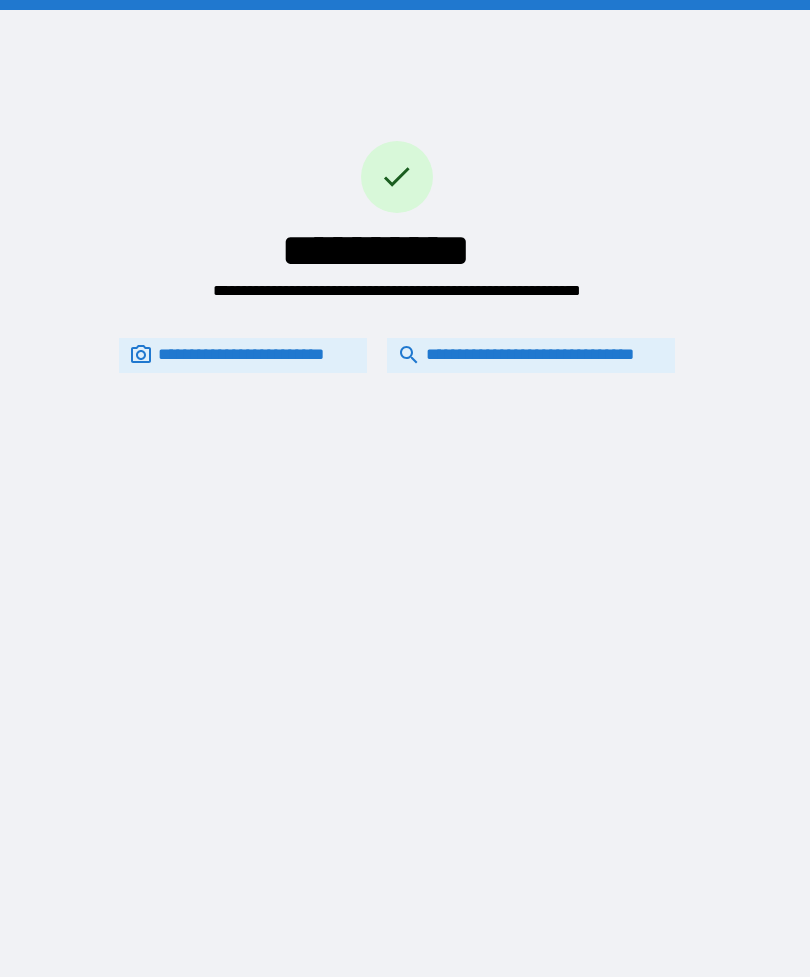 click on "**********" at bounding box center (531, 355) 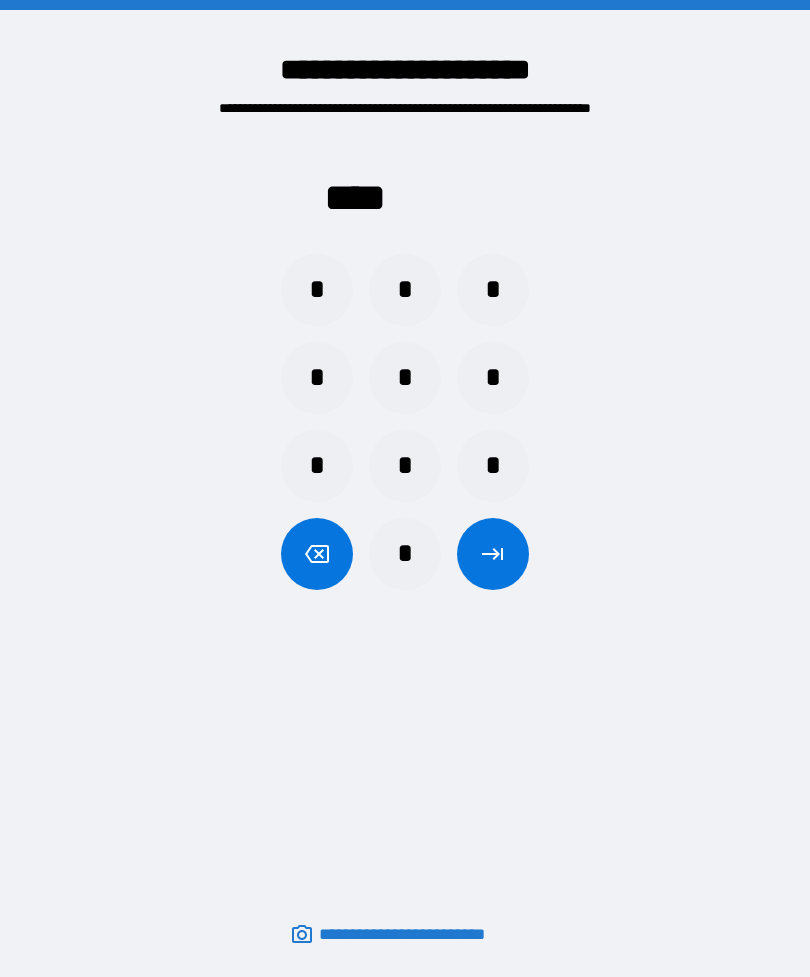 click on "*" at bounding box center [405, 466] 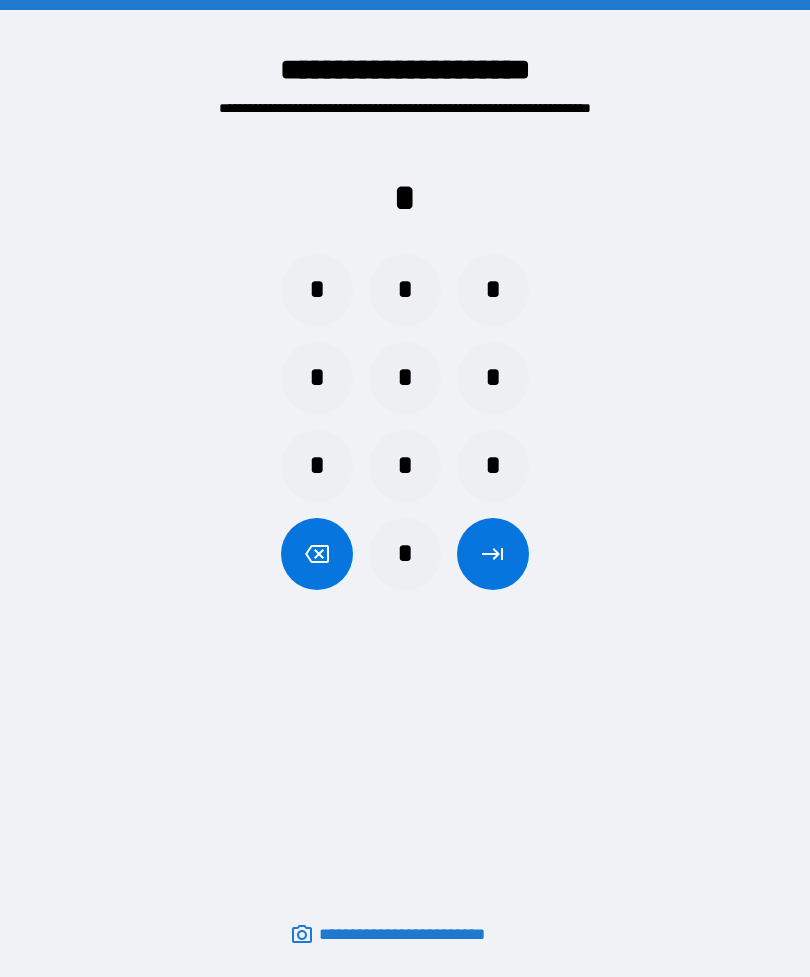 click on "*" at bounding box center (405, 378) 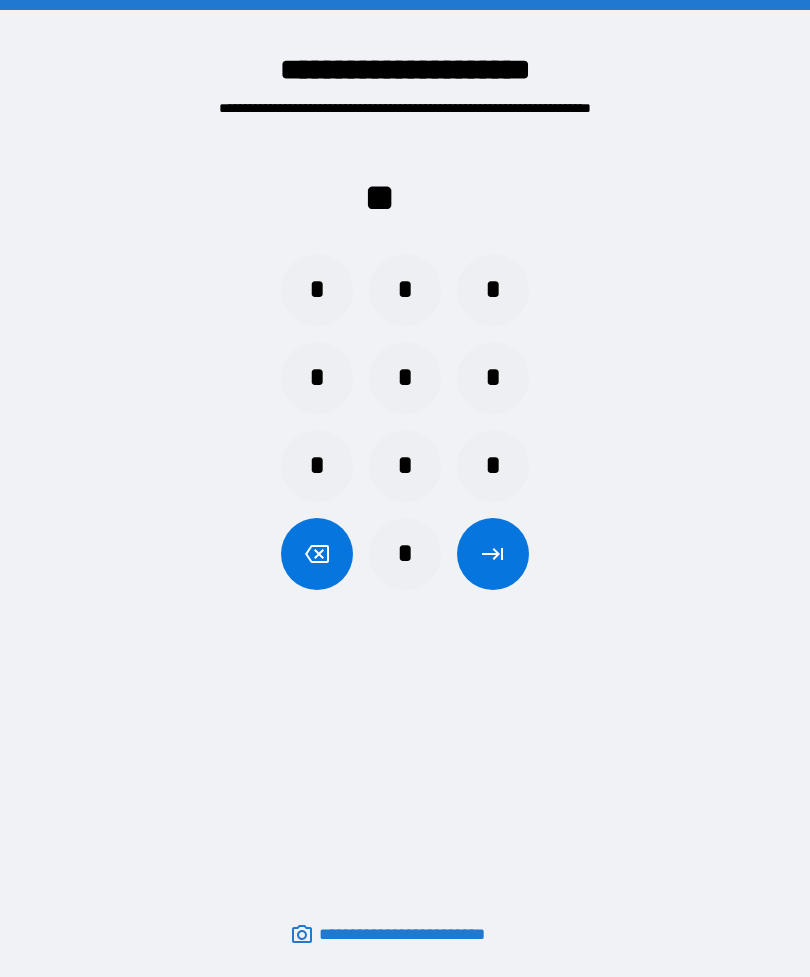 click on "*" at bounding box center [317, 466] 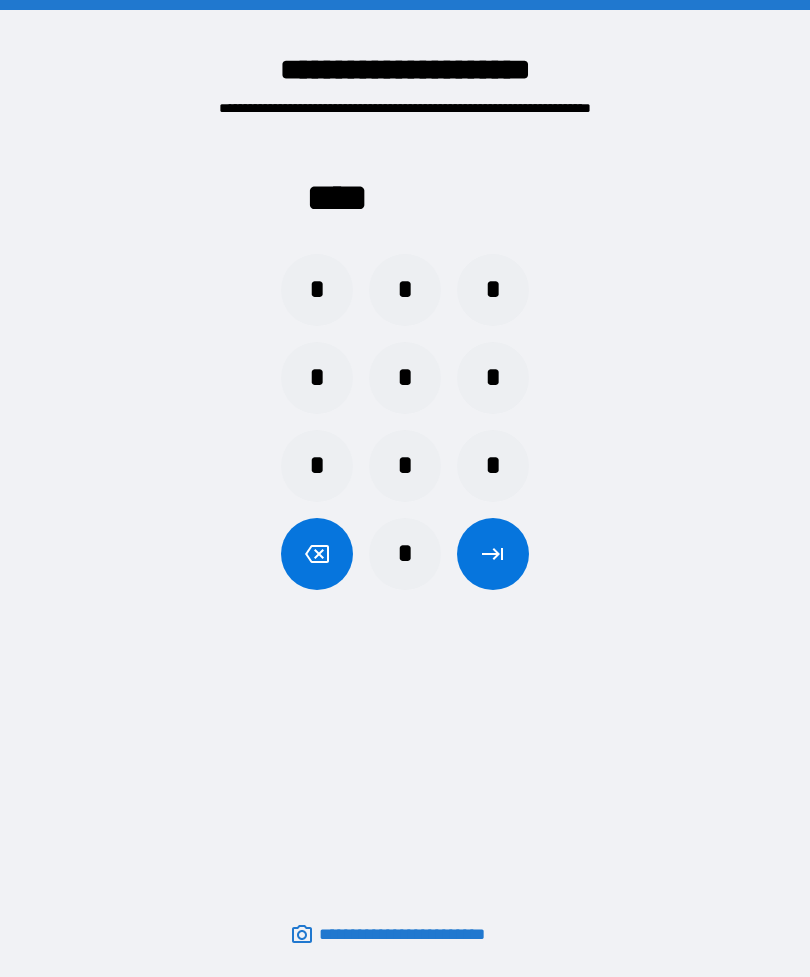click at bounding box center (493, 554) 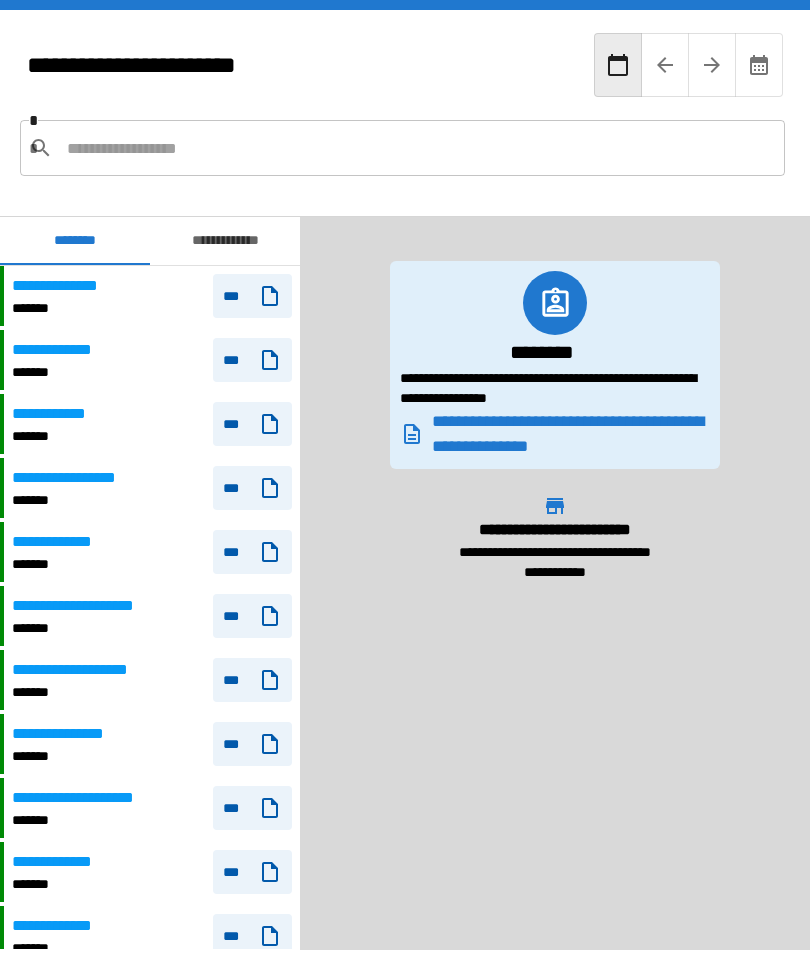 click at bounding box center (418, 148) 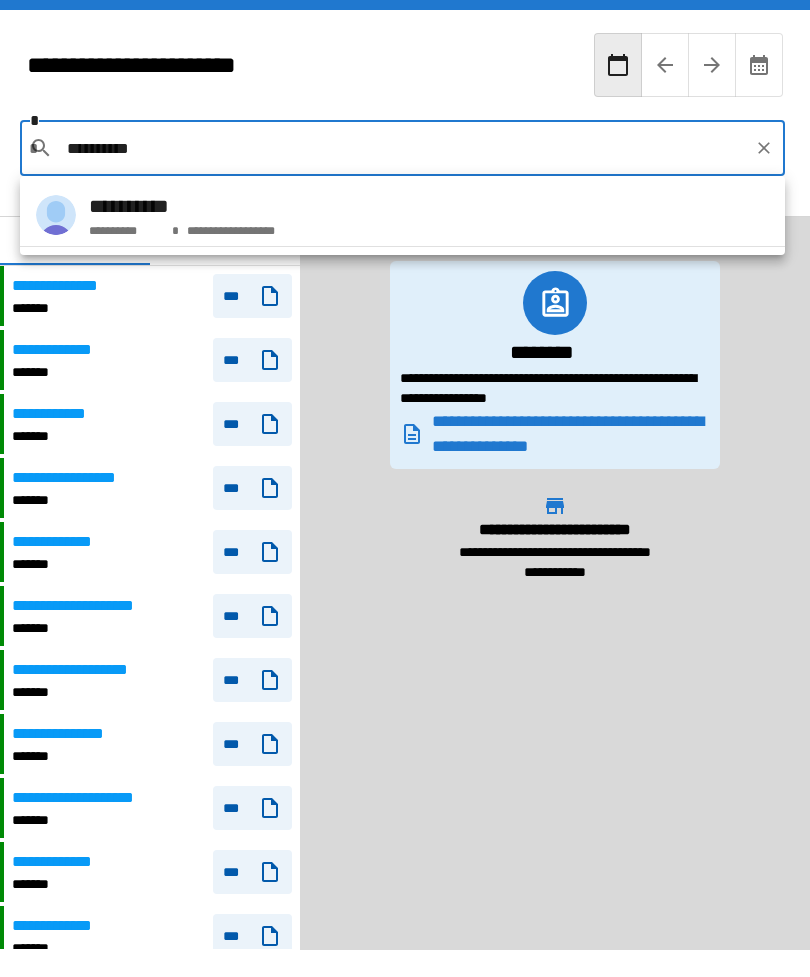 click on "[NUMBER] [STREET] [CITY] [STATE]" at bounding box center (402, 215) 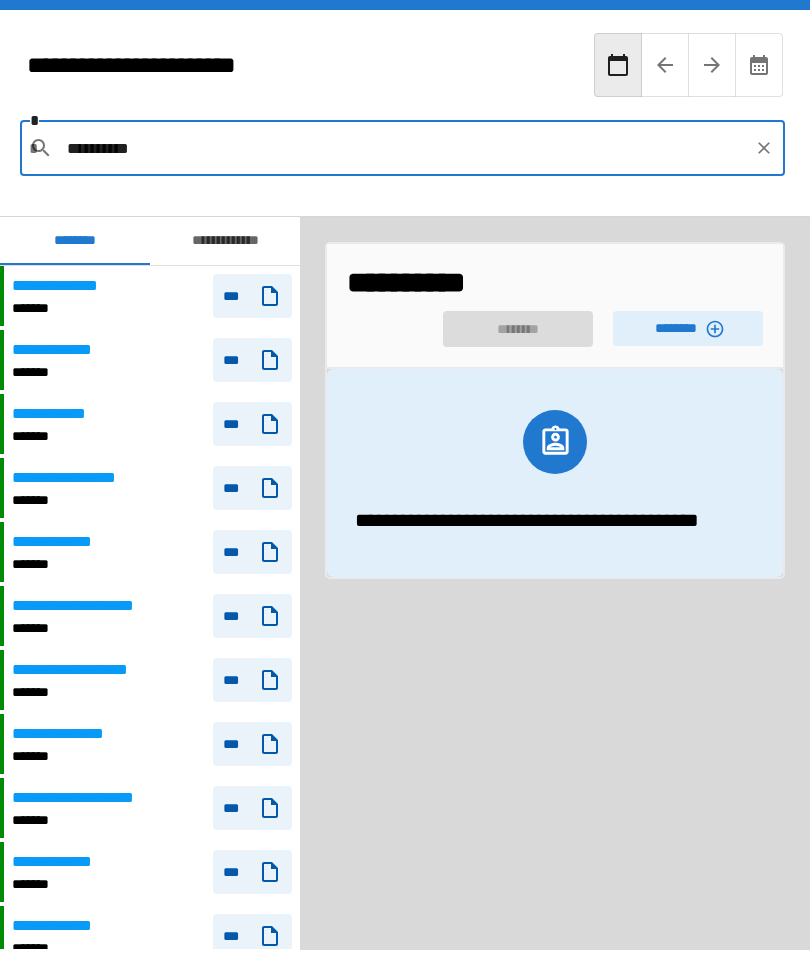 click on "********" at bounding box center [688, 328] 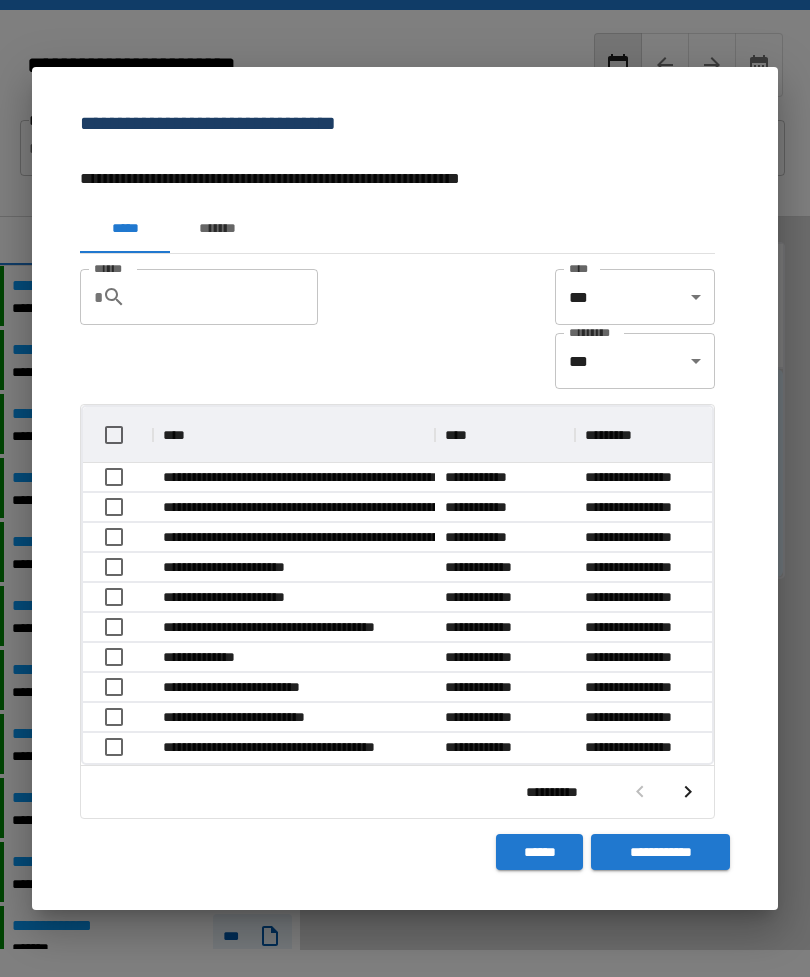 scroll, scrollTop: 1, scrollLeft: 1, axis: both 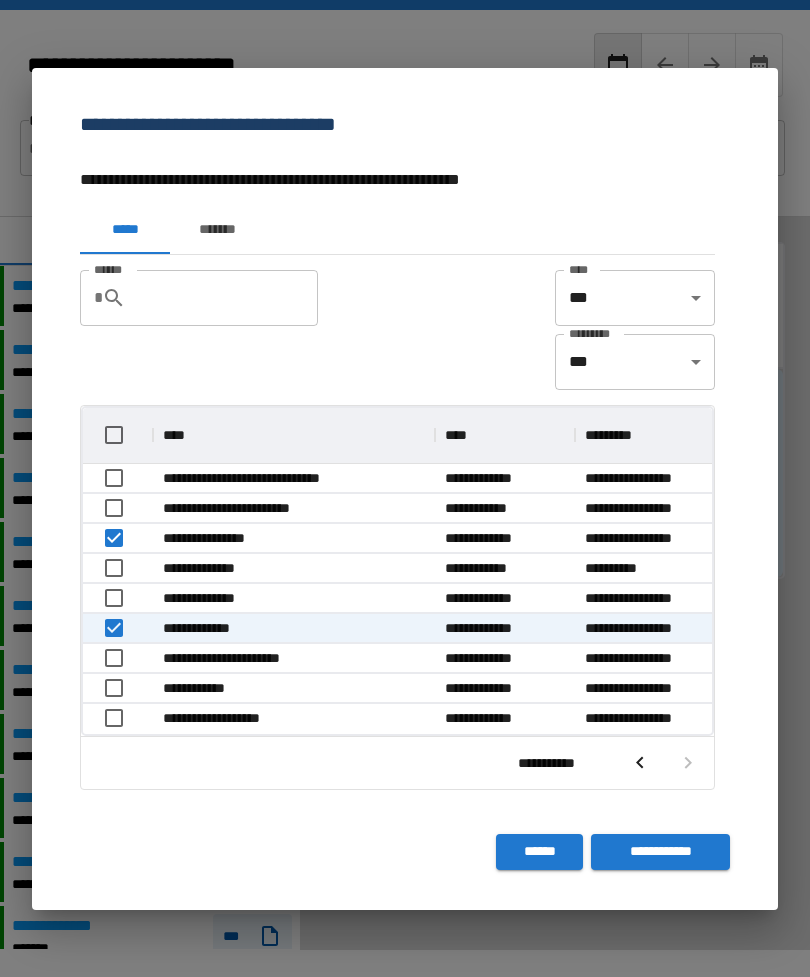 click on "[FIRST] [LAST]" at bounding box center (405, 872) 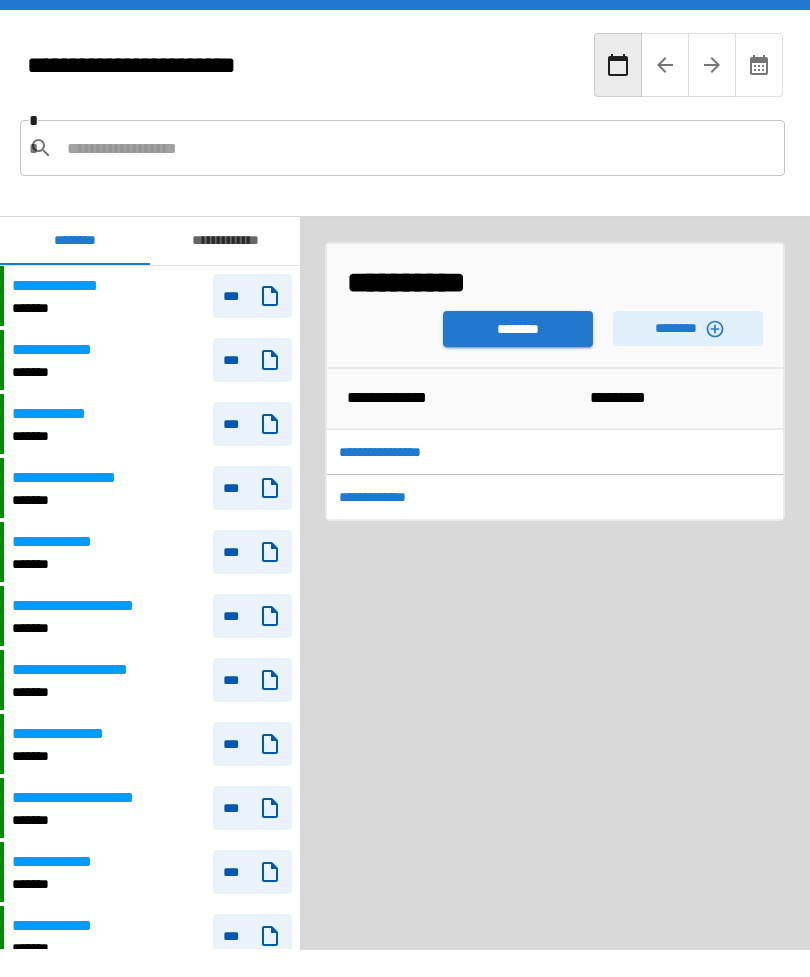 click on "********" at bounding box center [518, 329] 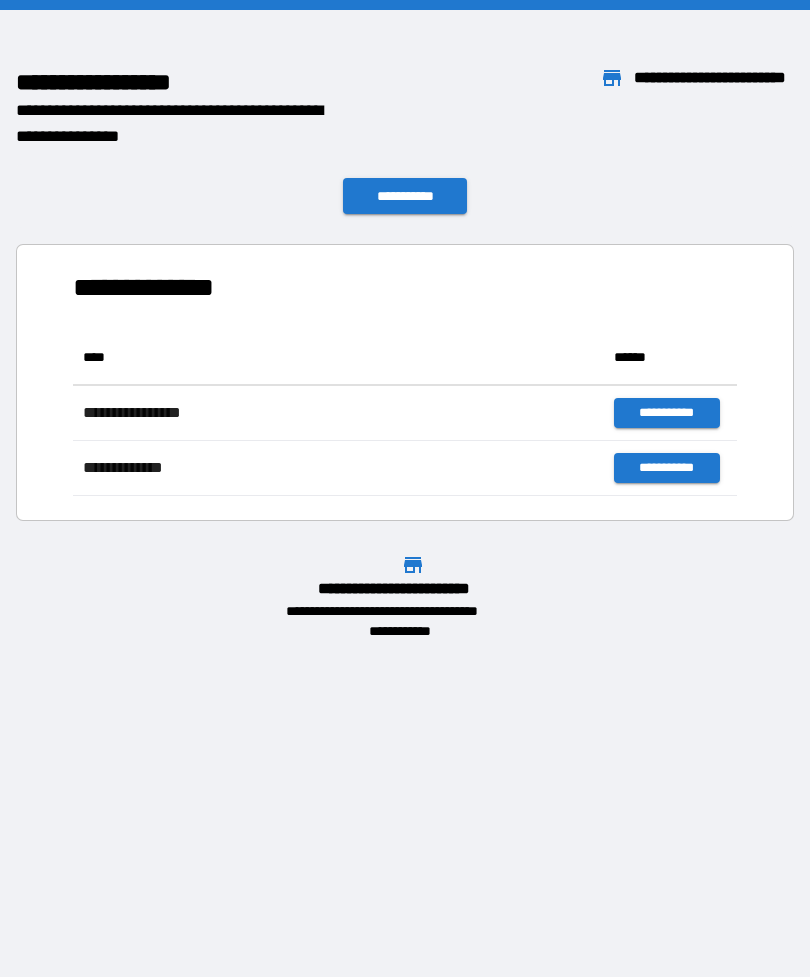 scroll, scrollTop: 1, scrollLeft: 1, axis: both 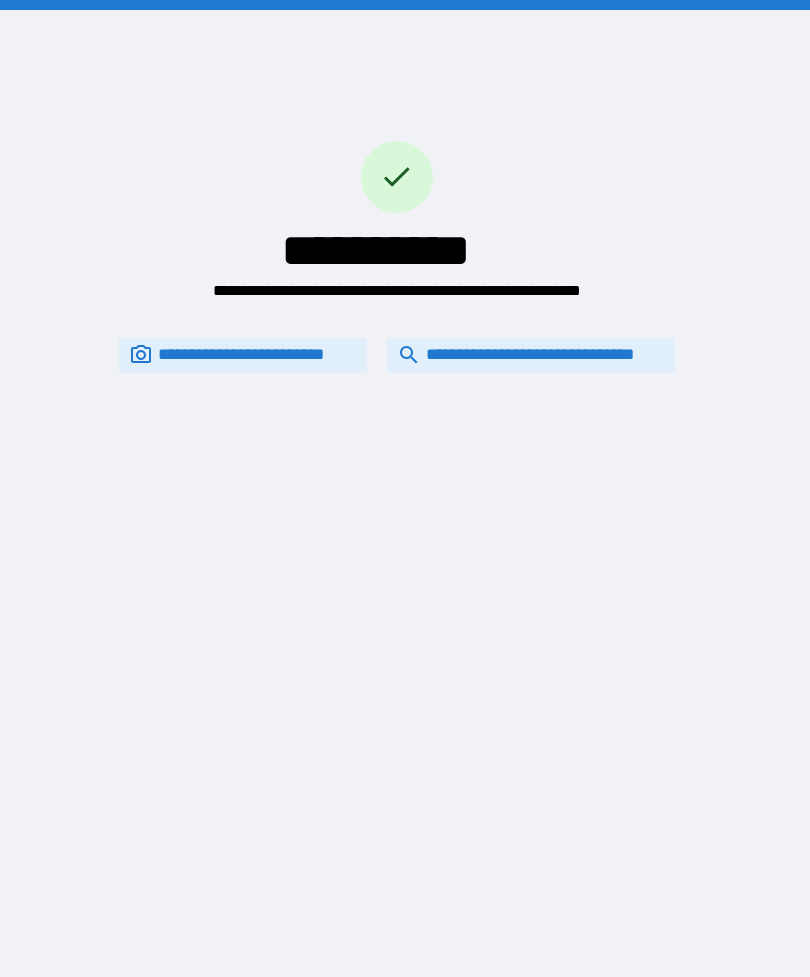 click on "**********" at bounding box center [531, 355] 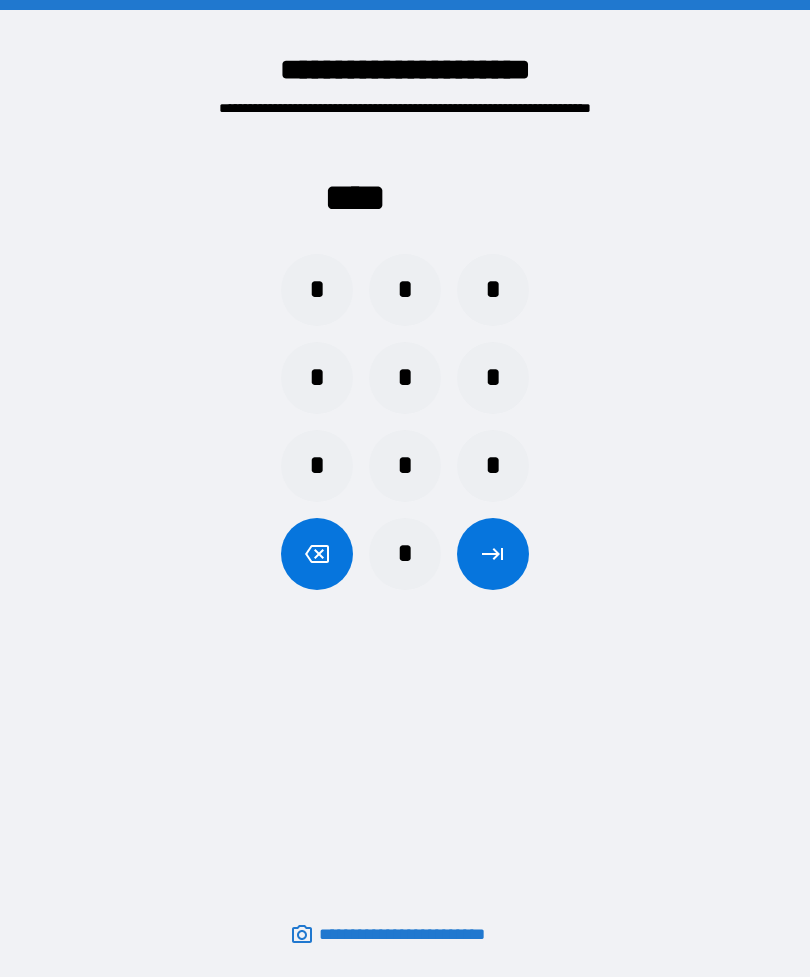 click on "*" at bounding box center (405, 466) 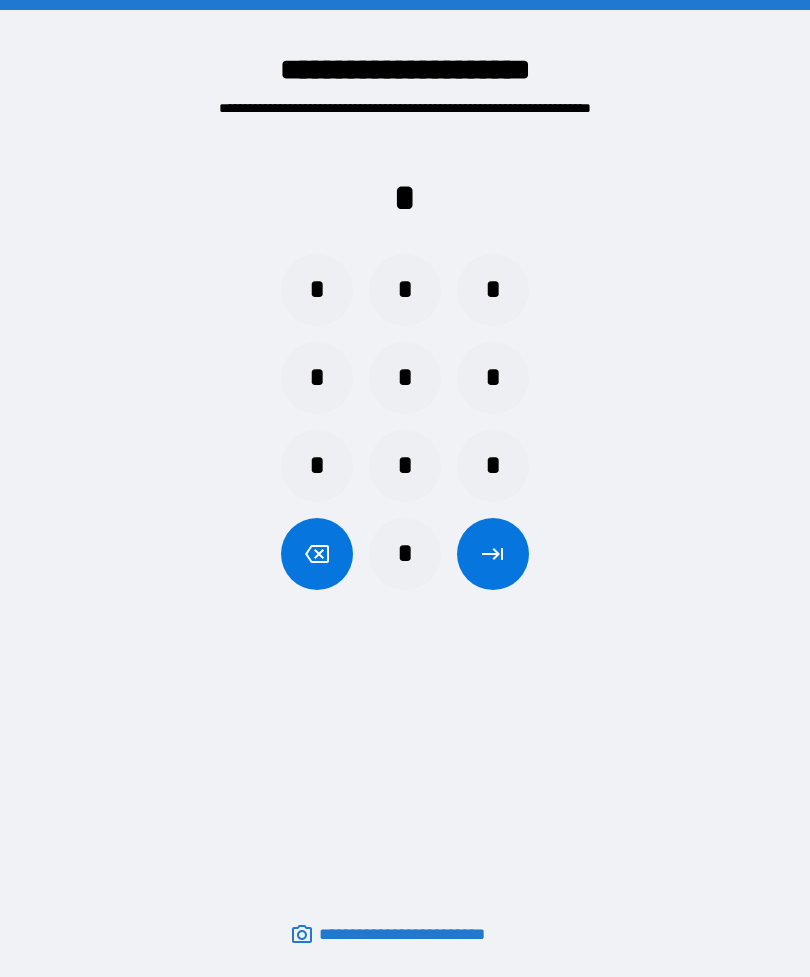 click on "*" at bounding box center (405, 378) 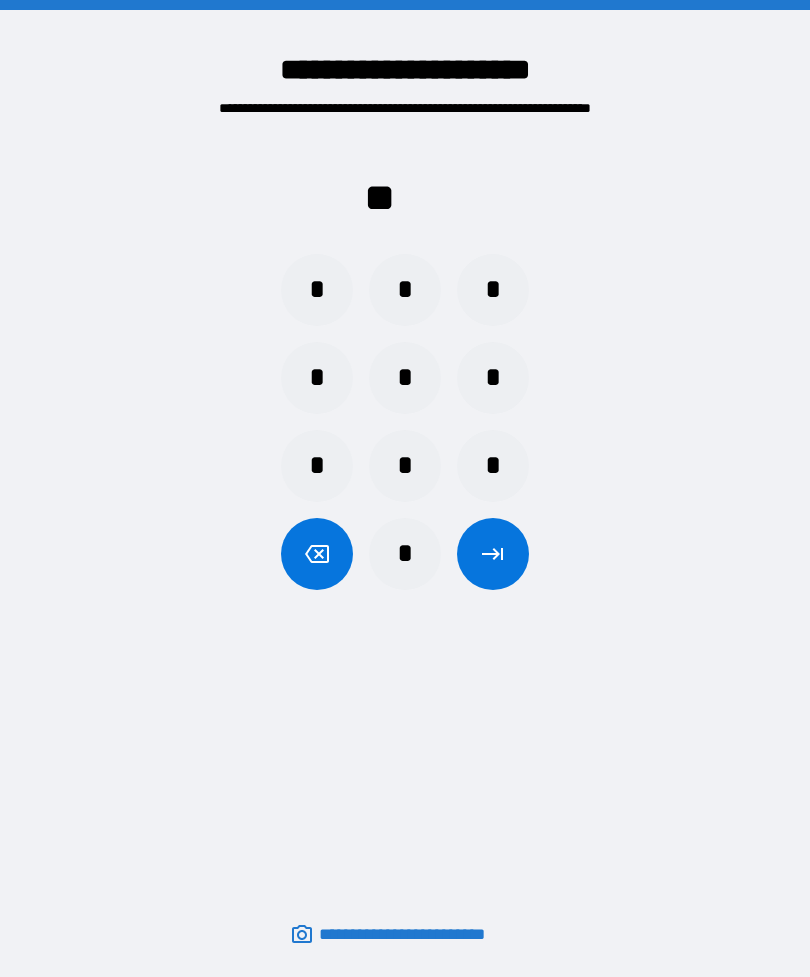 click on "*" at bounding box center [317, 466] 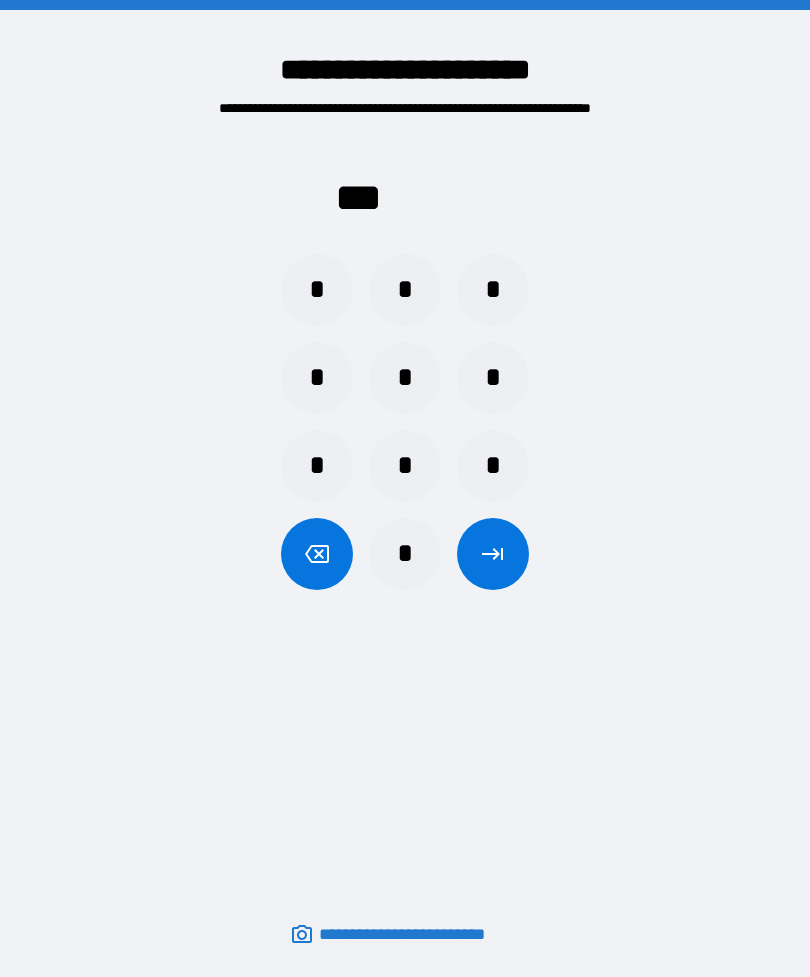 click on "*" at bounding box center [493, 378] 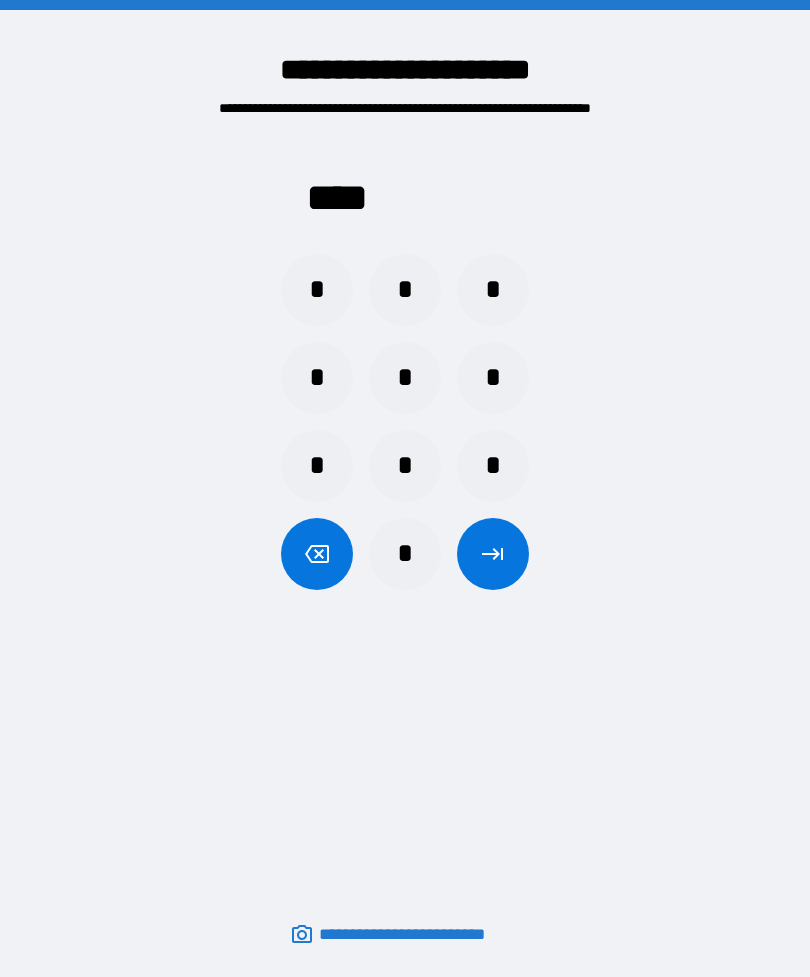 click at bounding box center (493, 554) 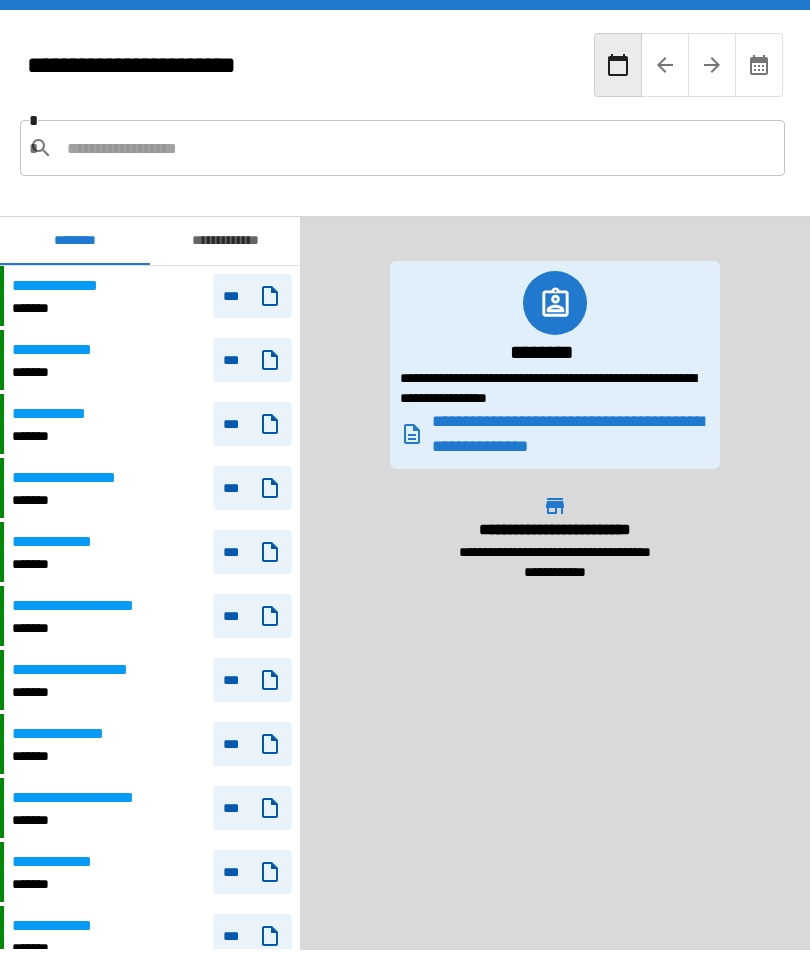 click at bounding box center (418, 148) 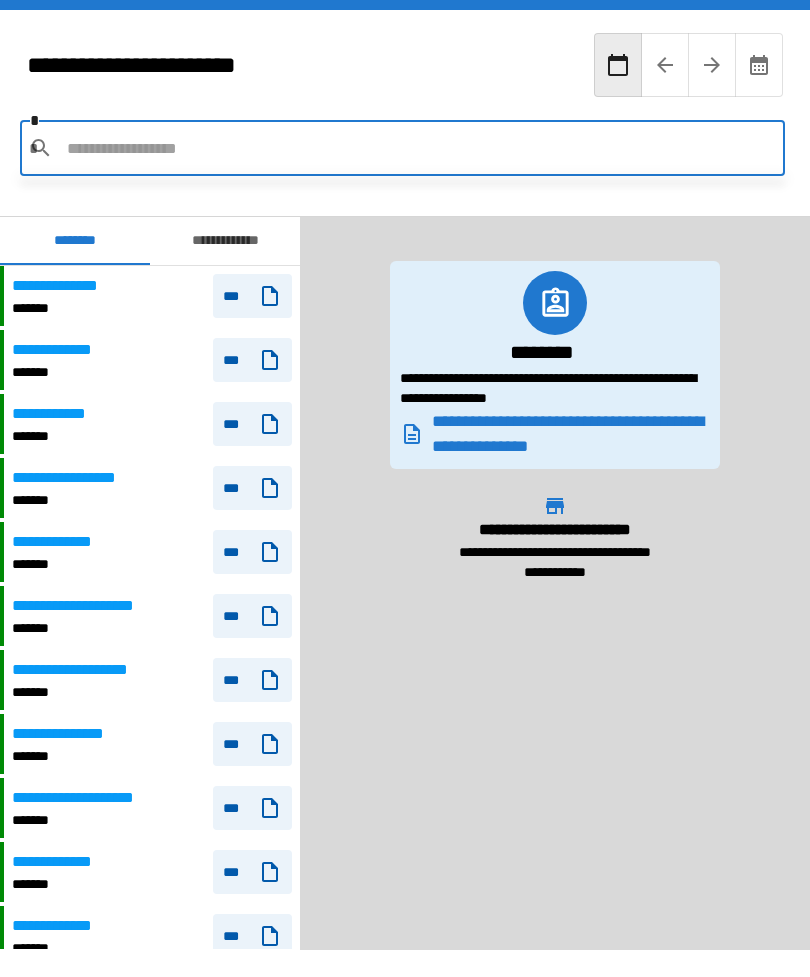 click at bounding box center [418, 148] 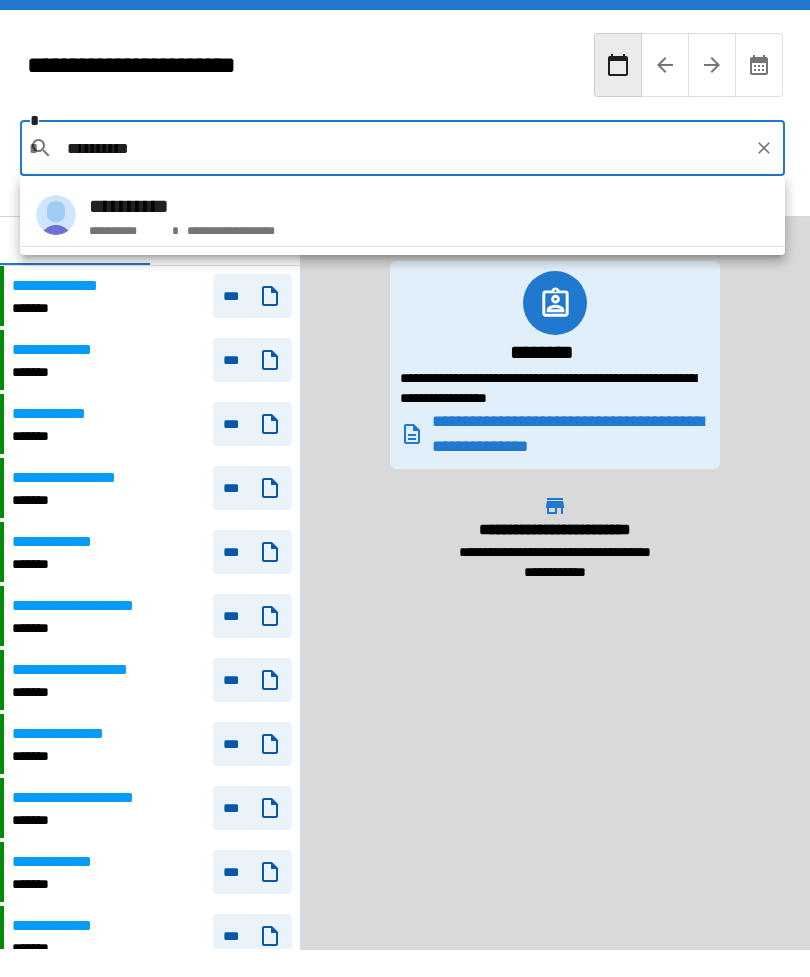 click on "[NUMBER] [STREET] [CITY] [STATE]" at bounding box center [402, 215] 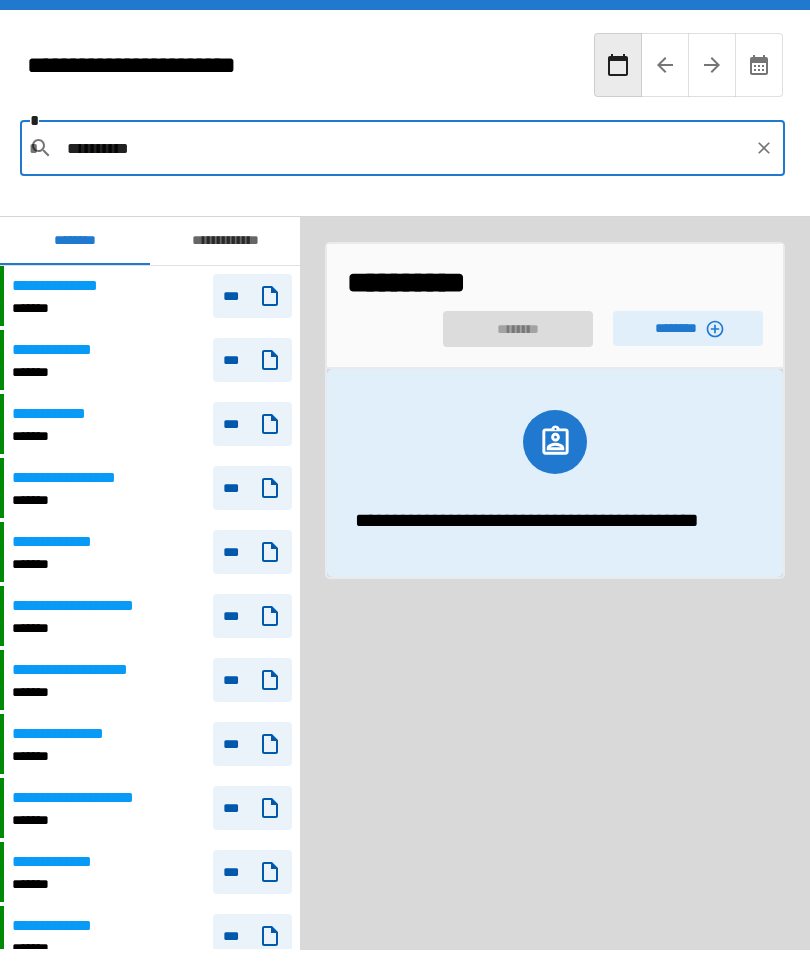 click on "********" at bounding box center (688, 328) 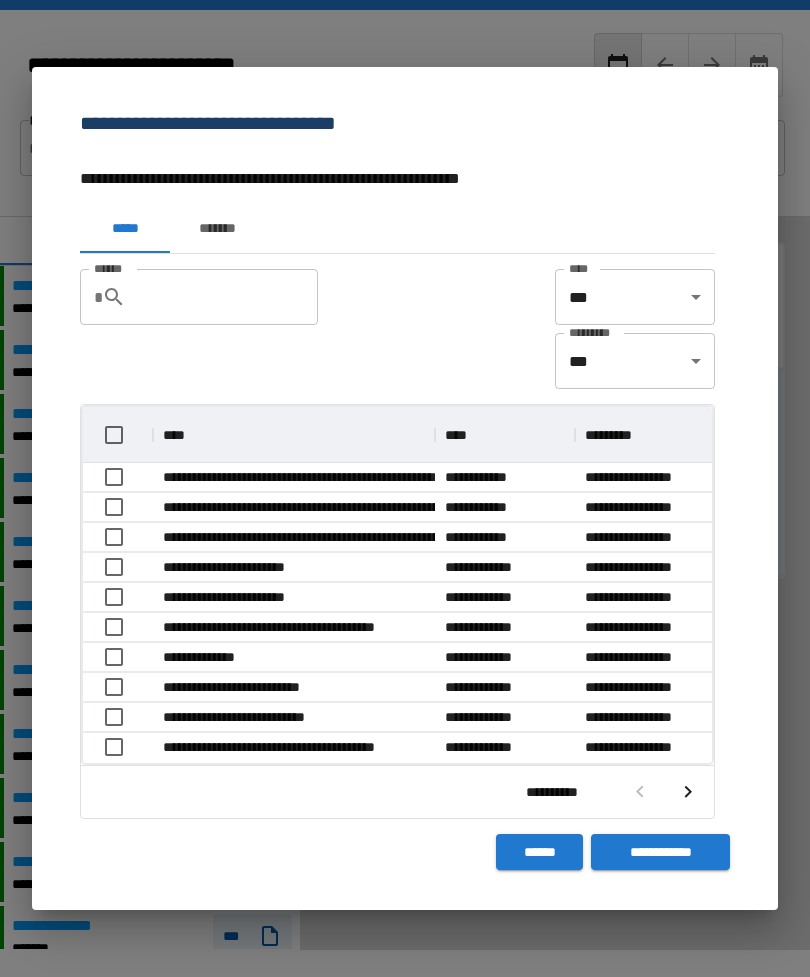 scroll, scrollTop: 356, scrollLeft: 629, axis: both 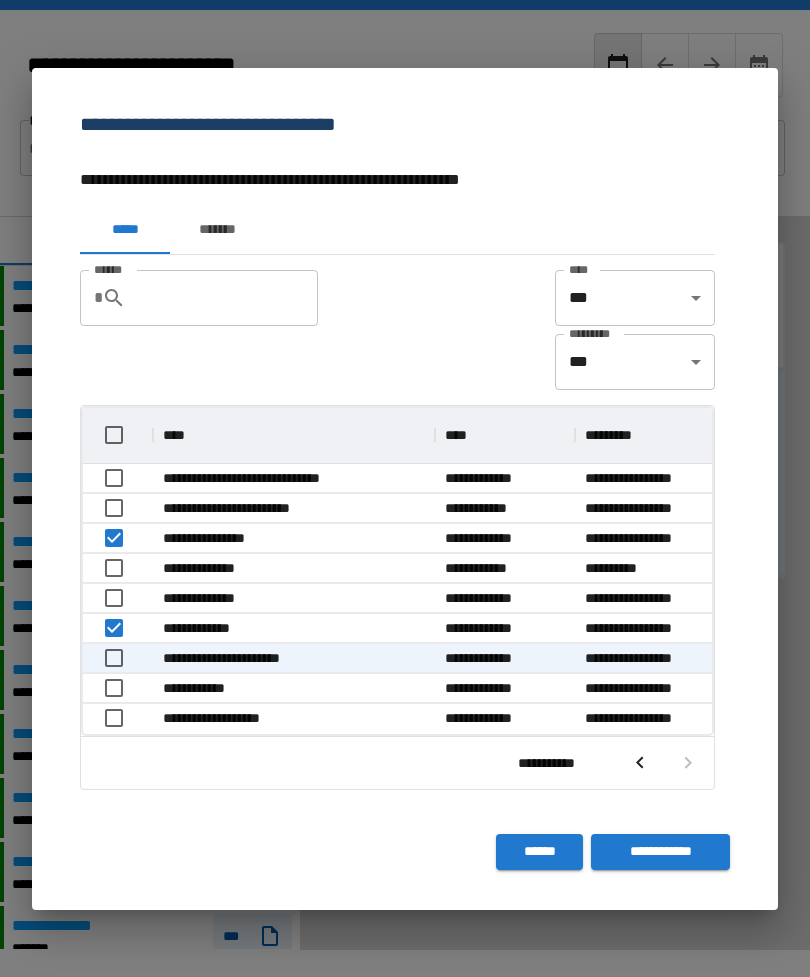click on "**********" at bounding box center (660, 852) 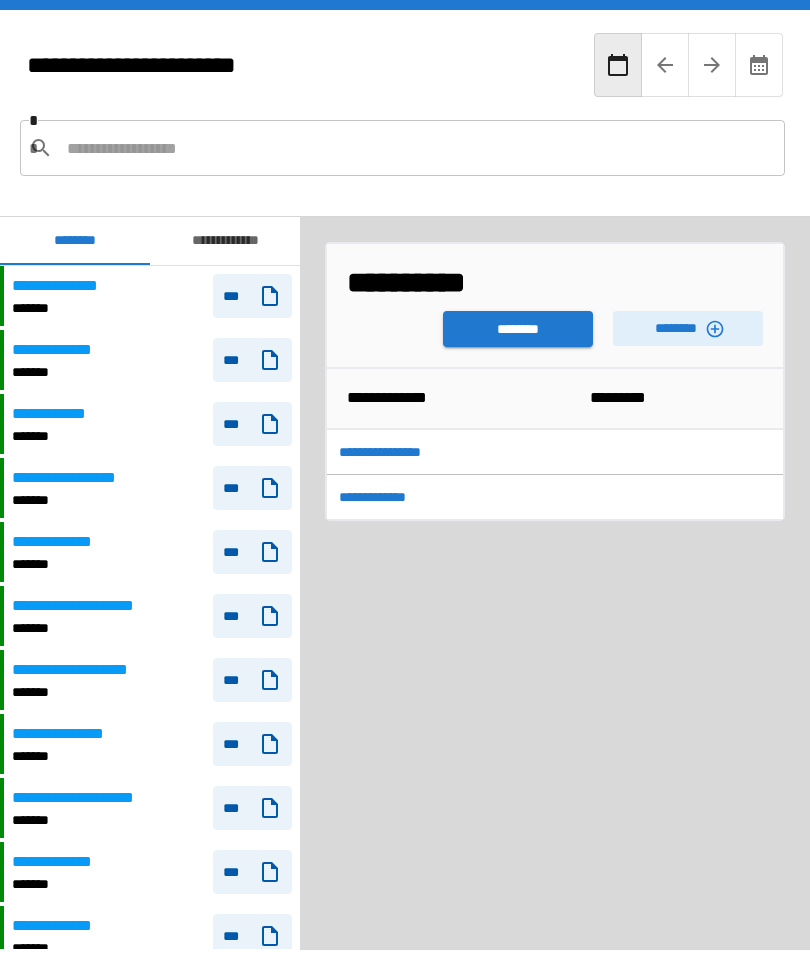 click on "********" at bounding box center [518, 329] 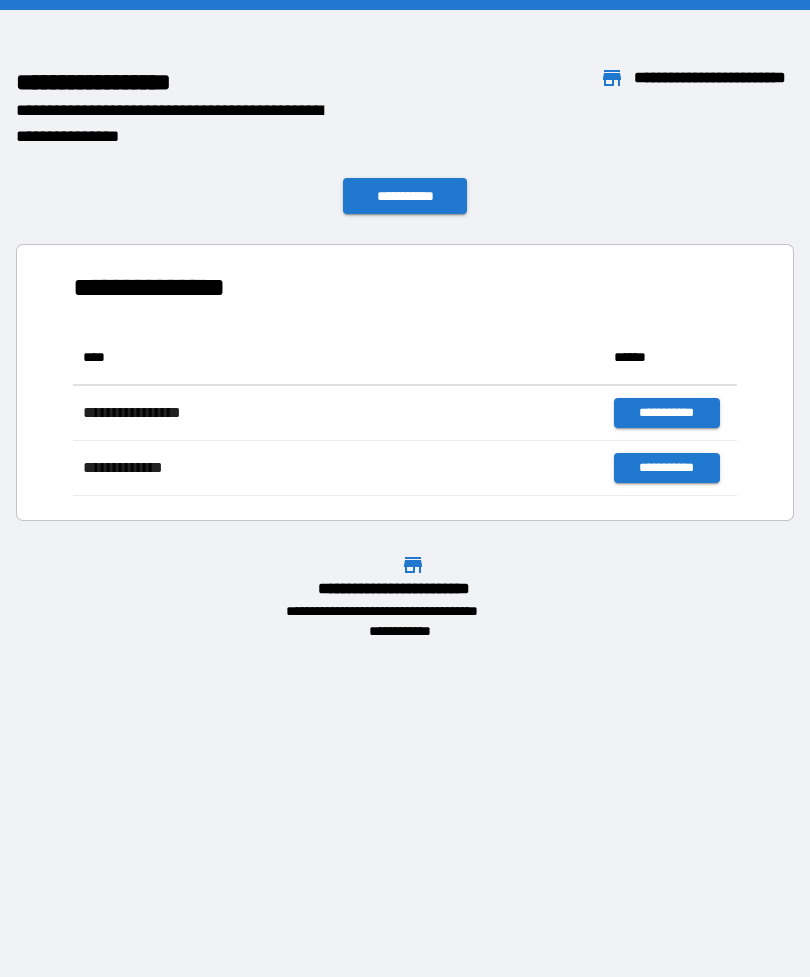 scroll, scrollTop: 1, scrollLeft: 1, axis: both 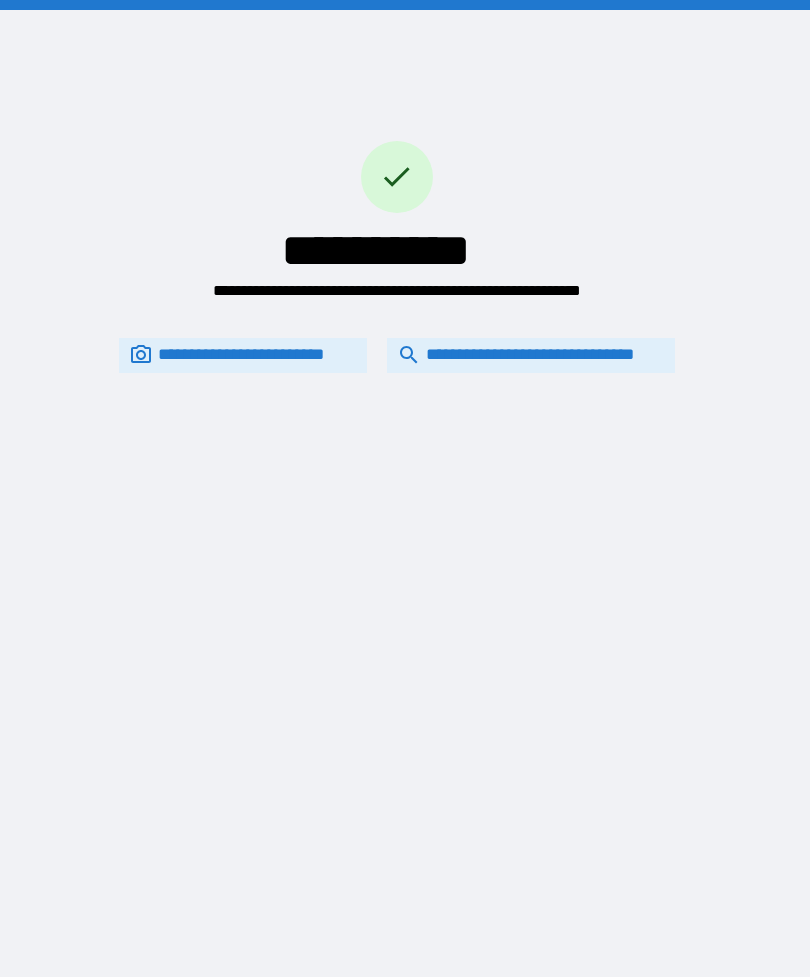 click on "**********" at bounding box center [531, 355] 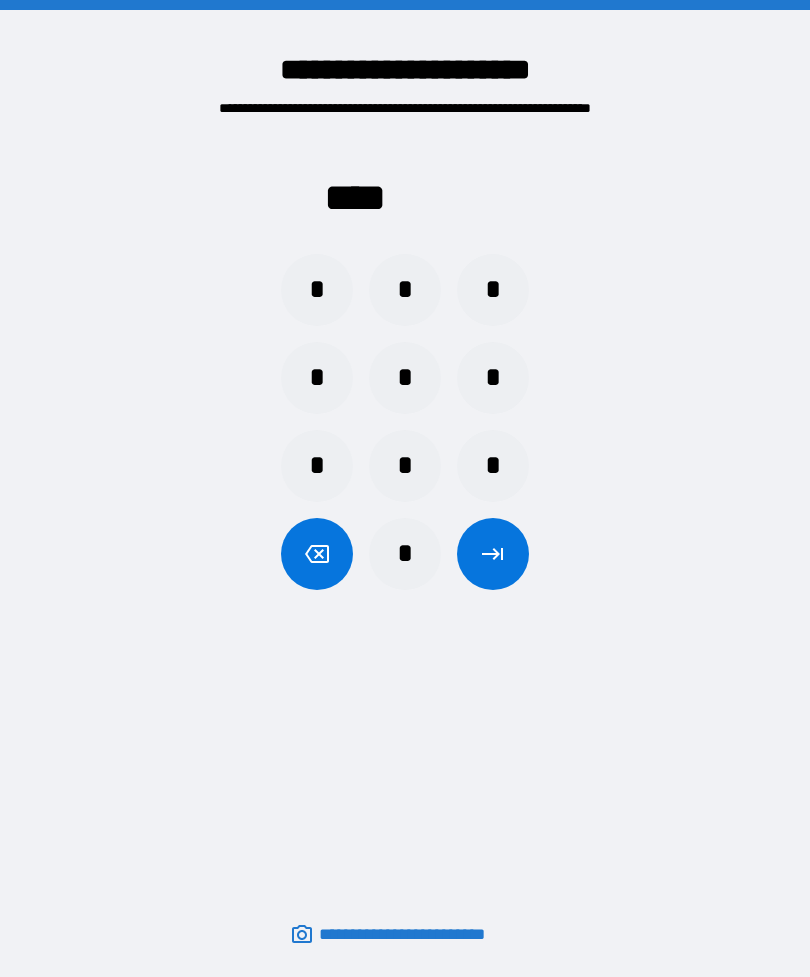 click on "*" at bounding box center (405, 466) 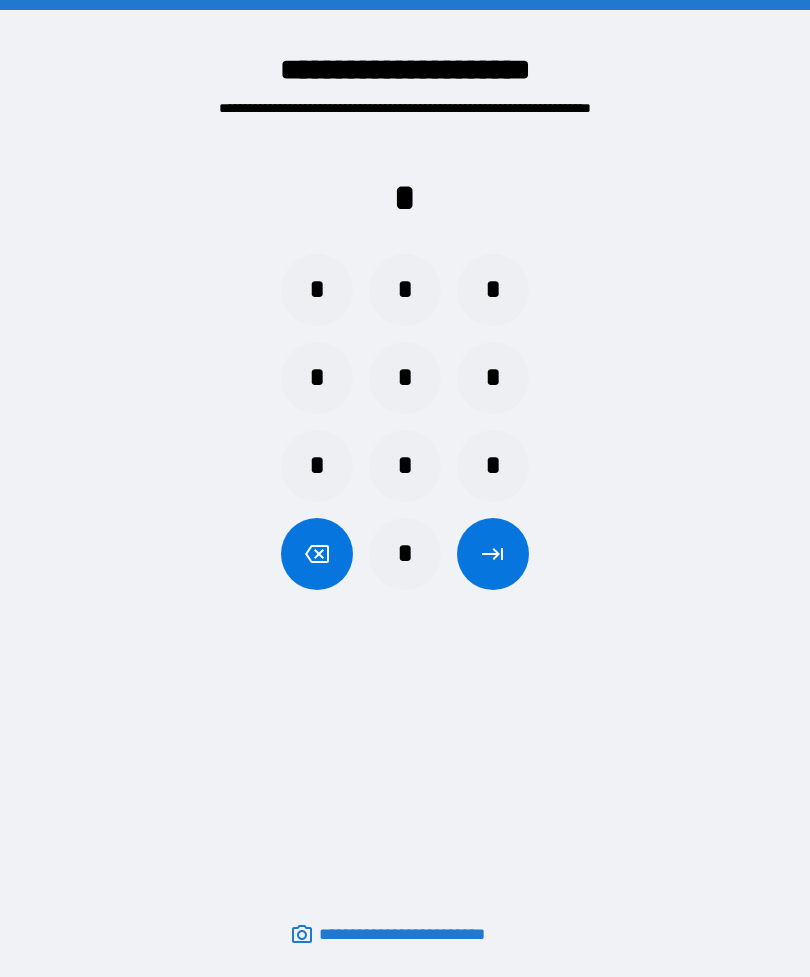 click on "*" at bounding box center [405, 378] 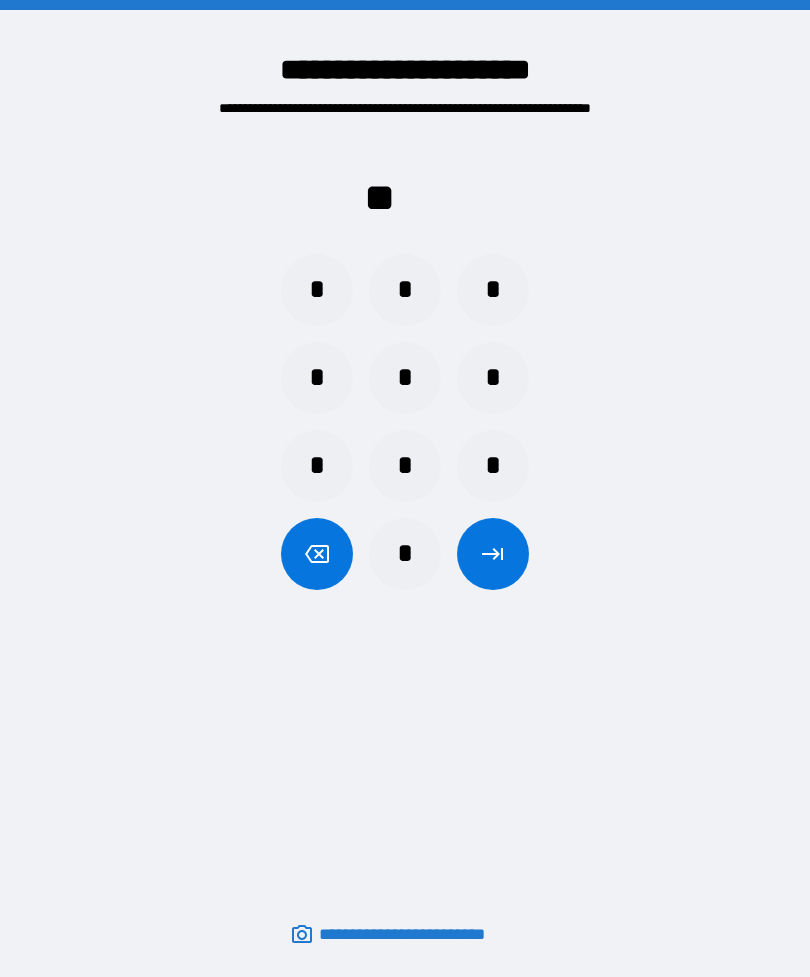 click on "*" at bounding box center (317, 466) 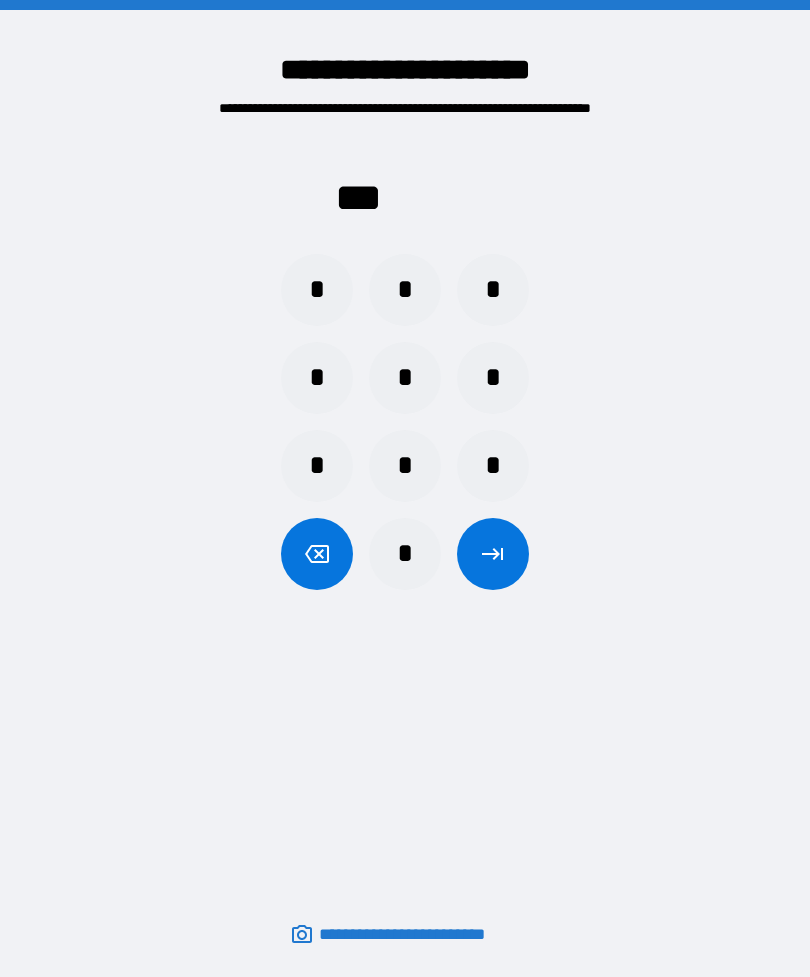 click on "*" at bounding box center [493, 378] 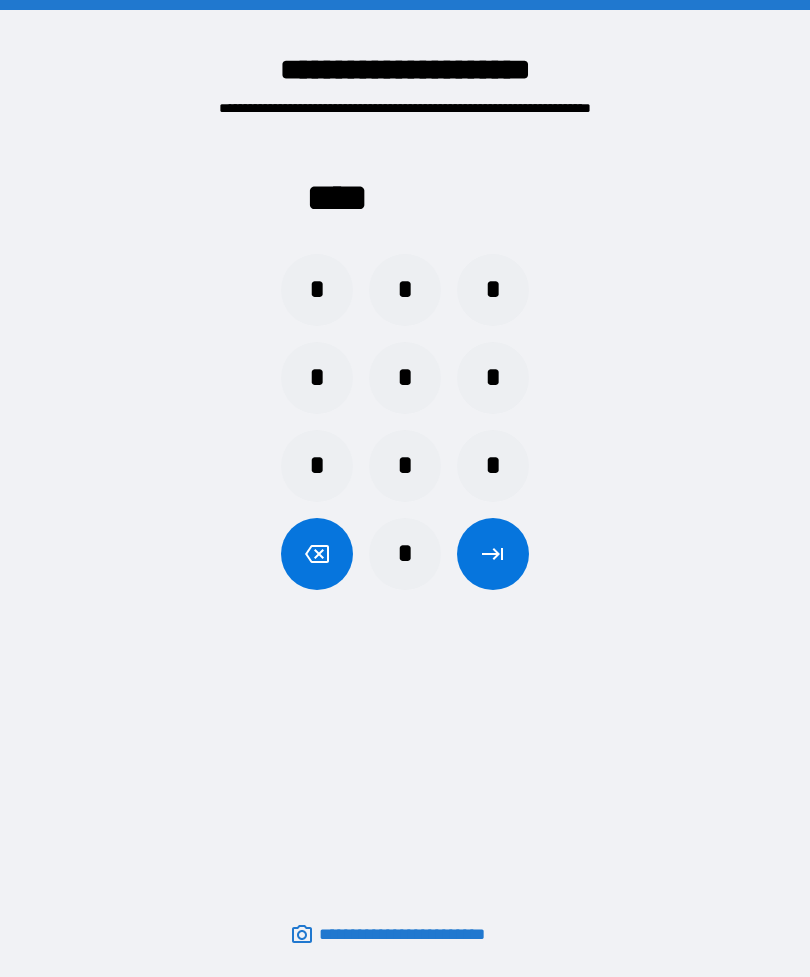 click 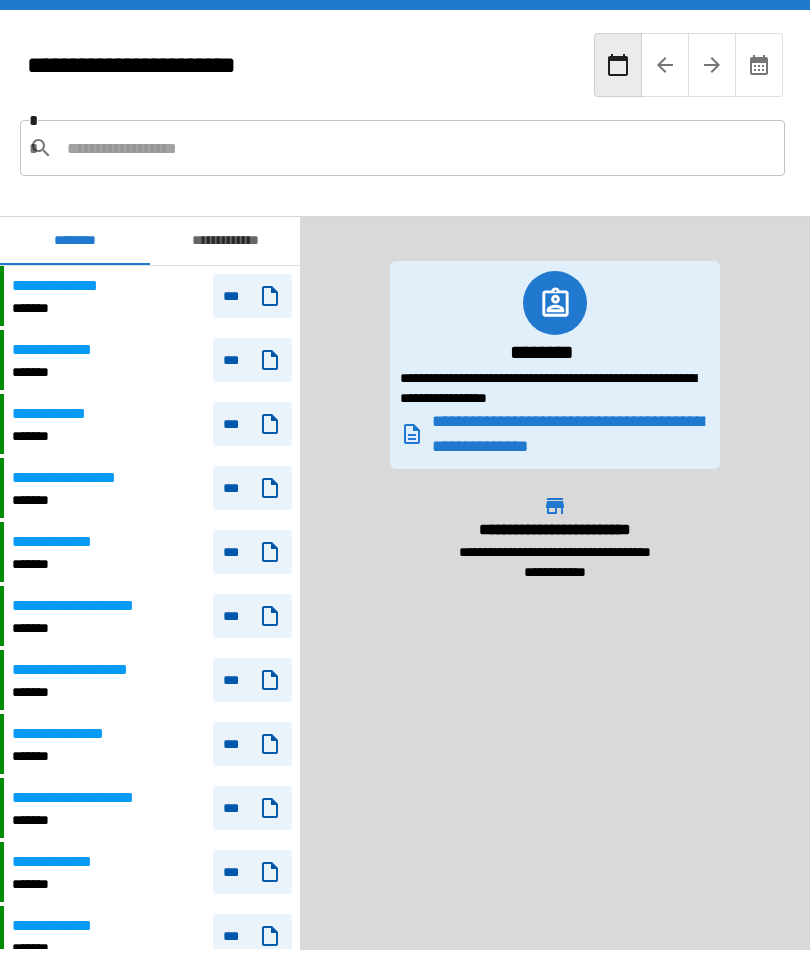 click at bounding box center [418, 148] 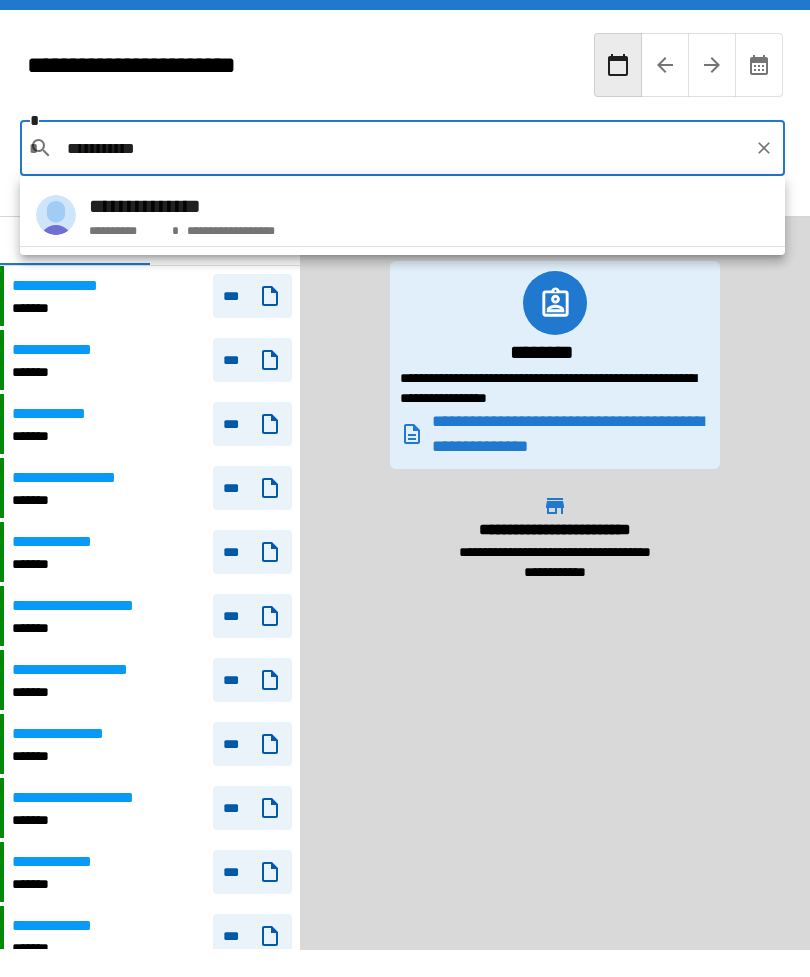 click on "**********" at bounding box center [402, 215] 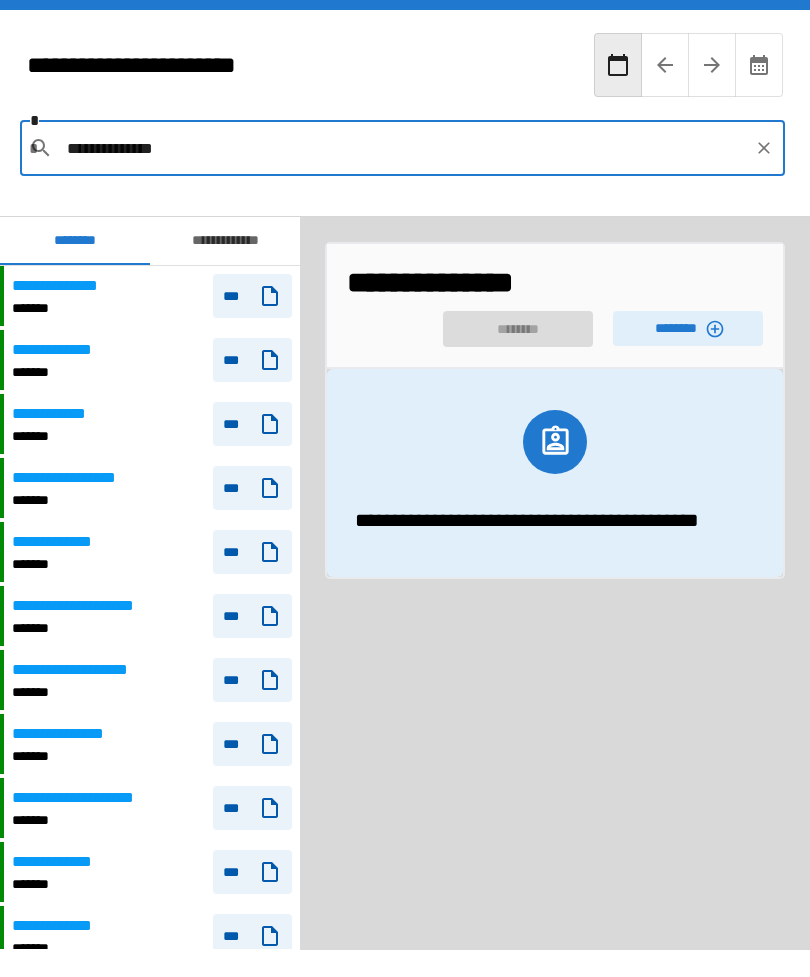 click on "********" at bounding box center (688, 328) 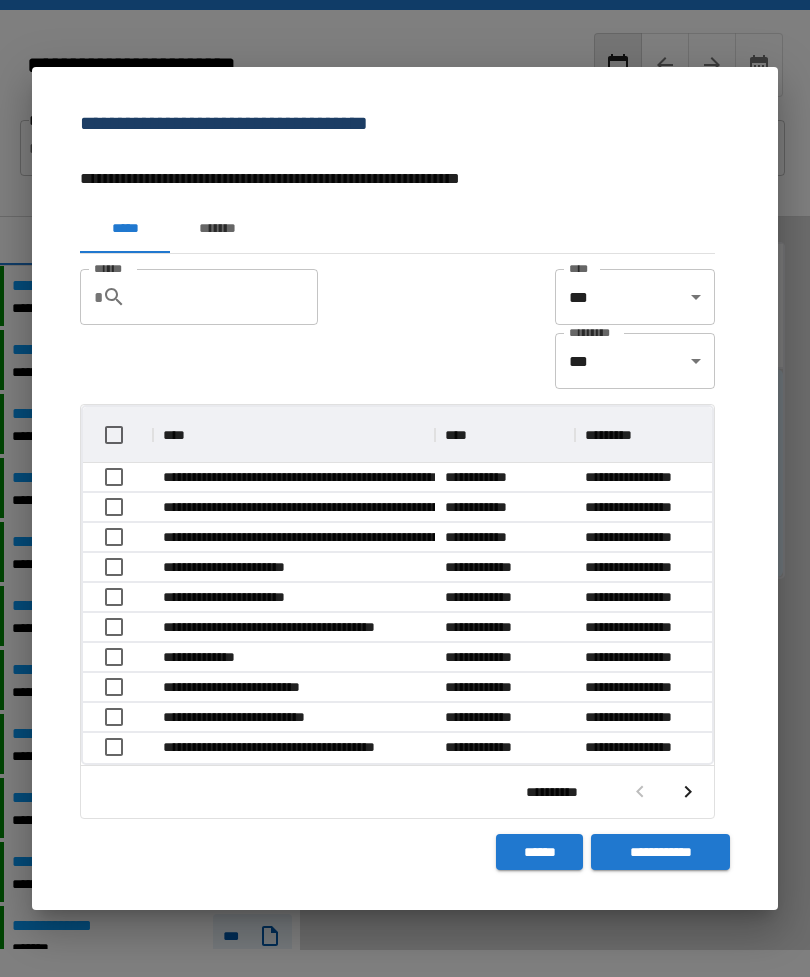 scroll, scrollTop: 1, scrollLeft: 1, axis: both 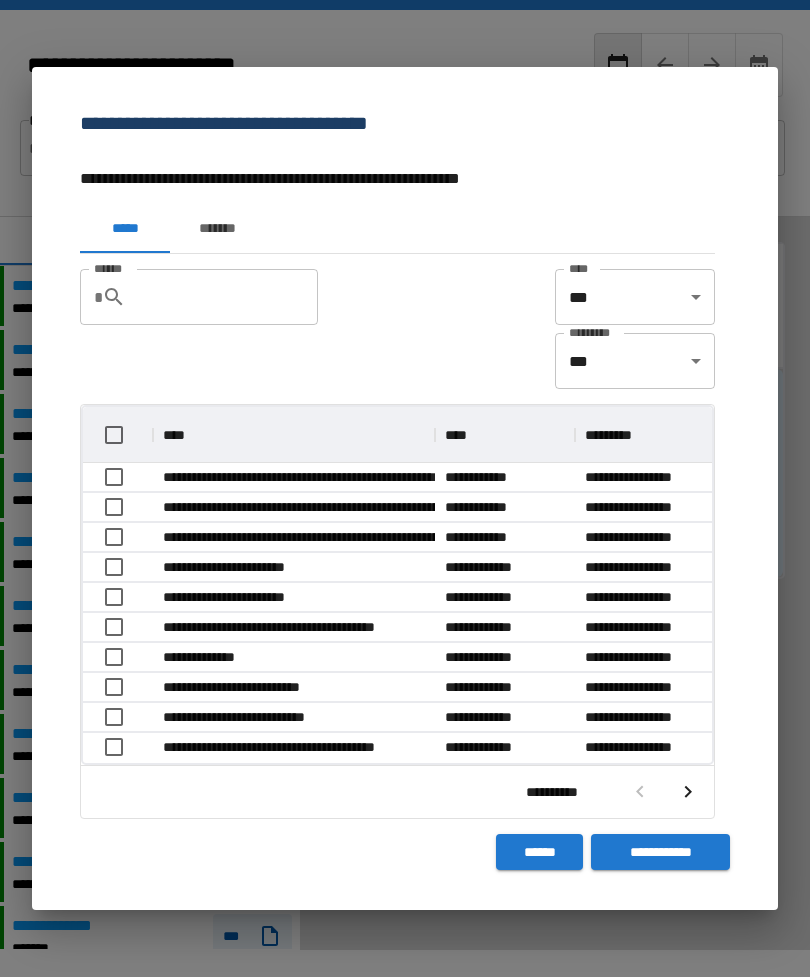 click 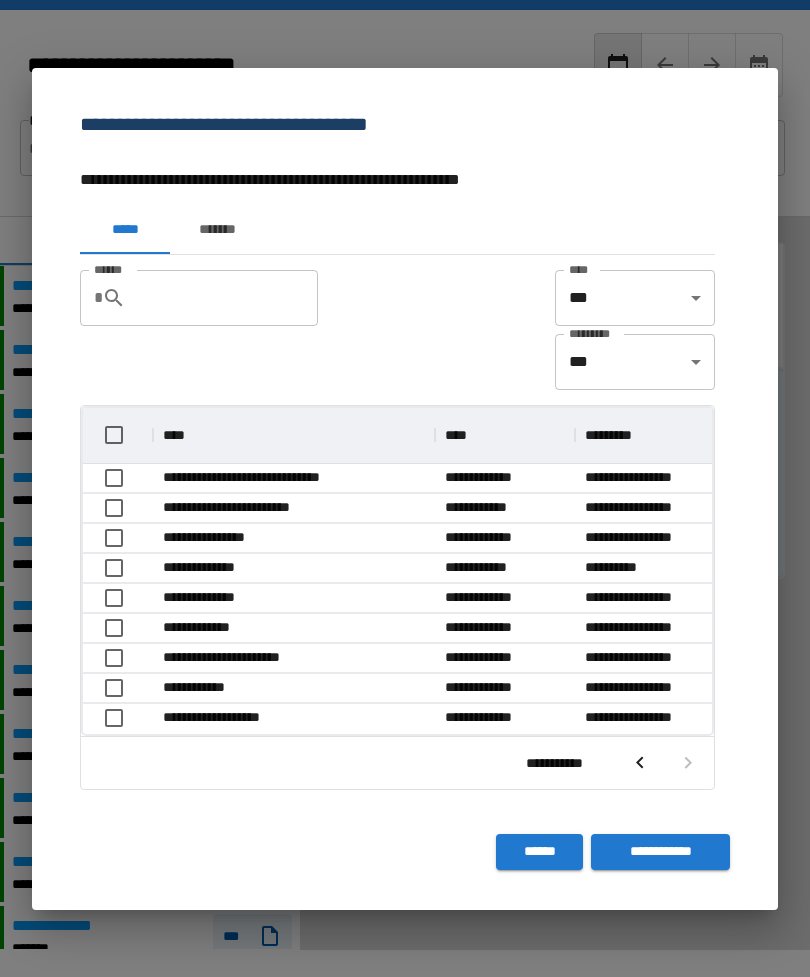 scroll, scrollTop: 326, scrollLeft: 629, axis: both 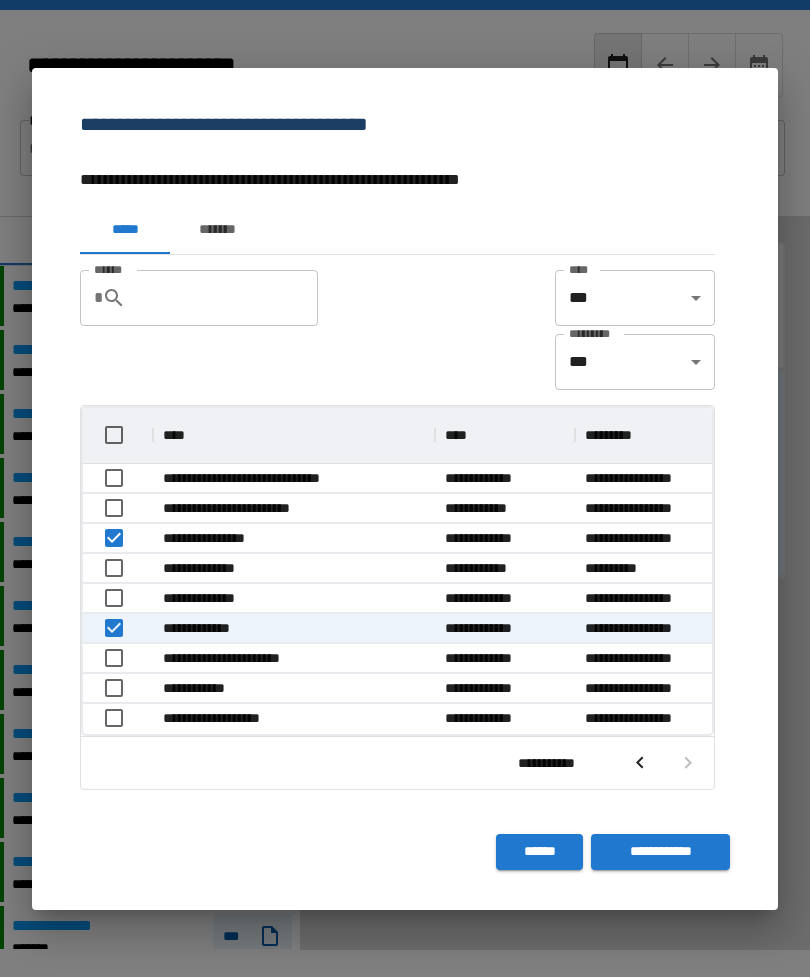 click on "**********" at bounding box center (660, 852) 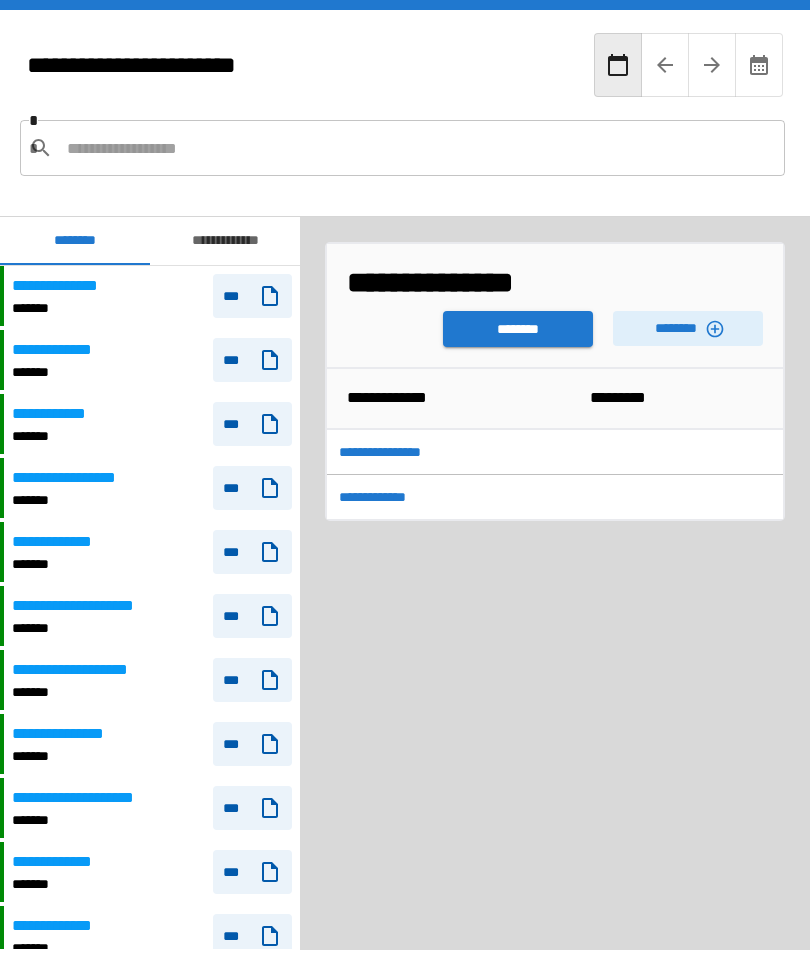 click on "********" at bounding box center (518, 329) 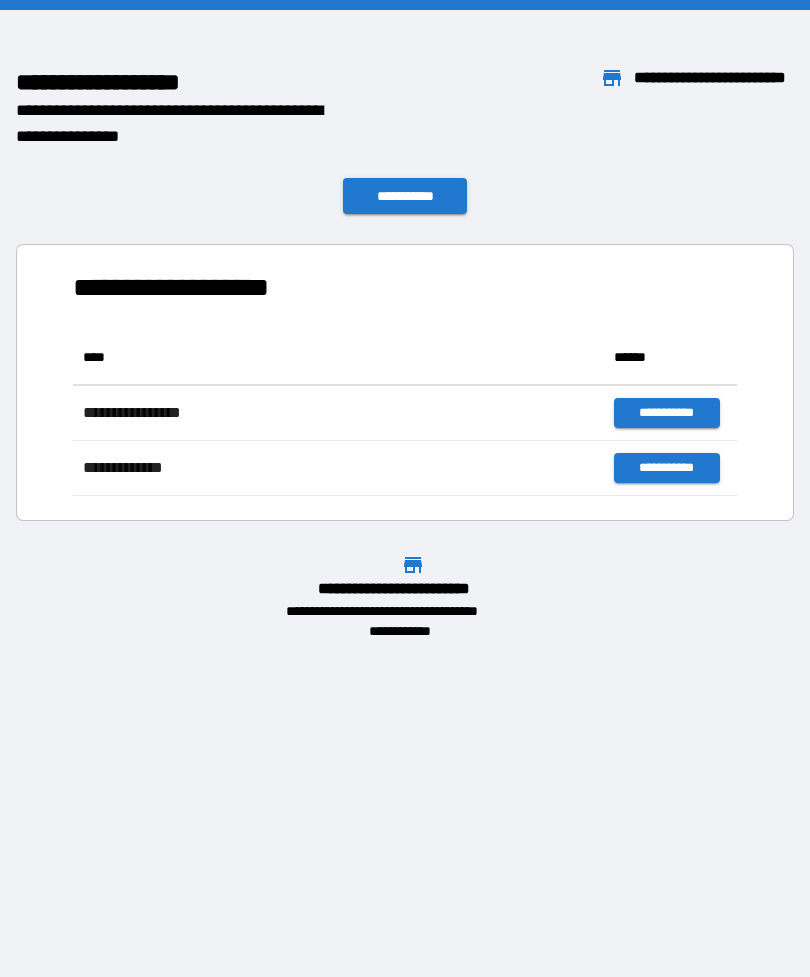 scroll, scrollTop: 1, scrollLeft: 1, axis: both 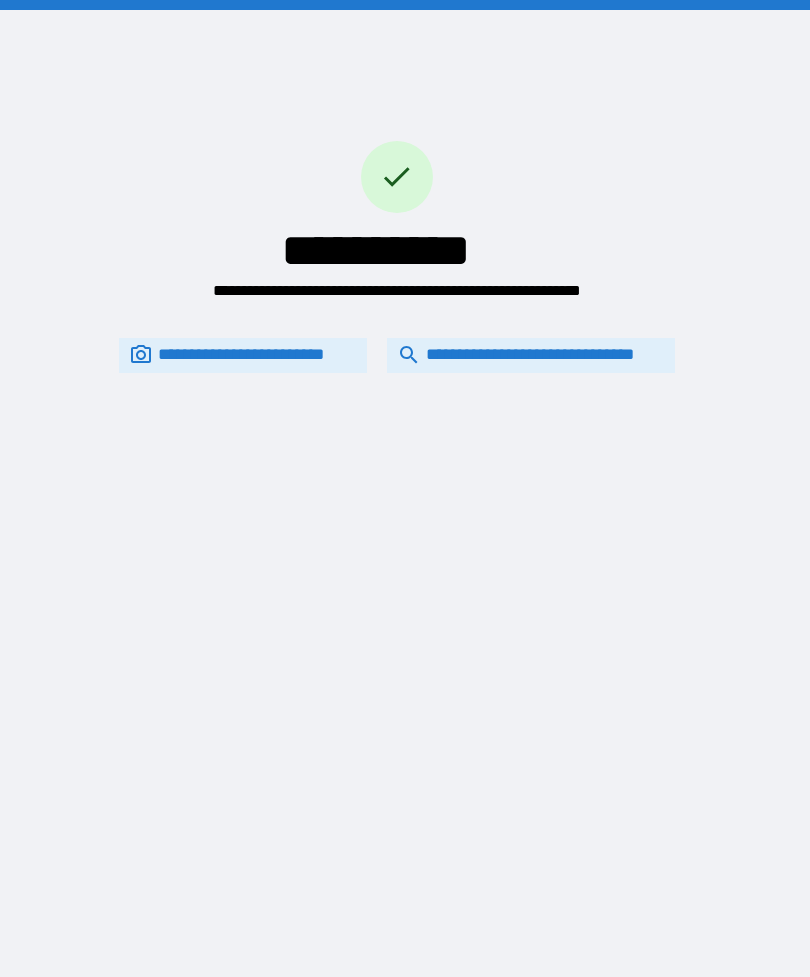 click on "**********" at bounding box center (531, 355) 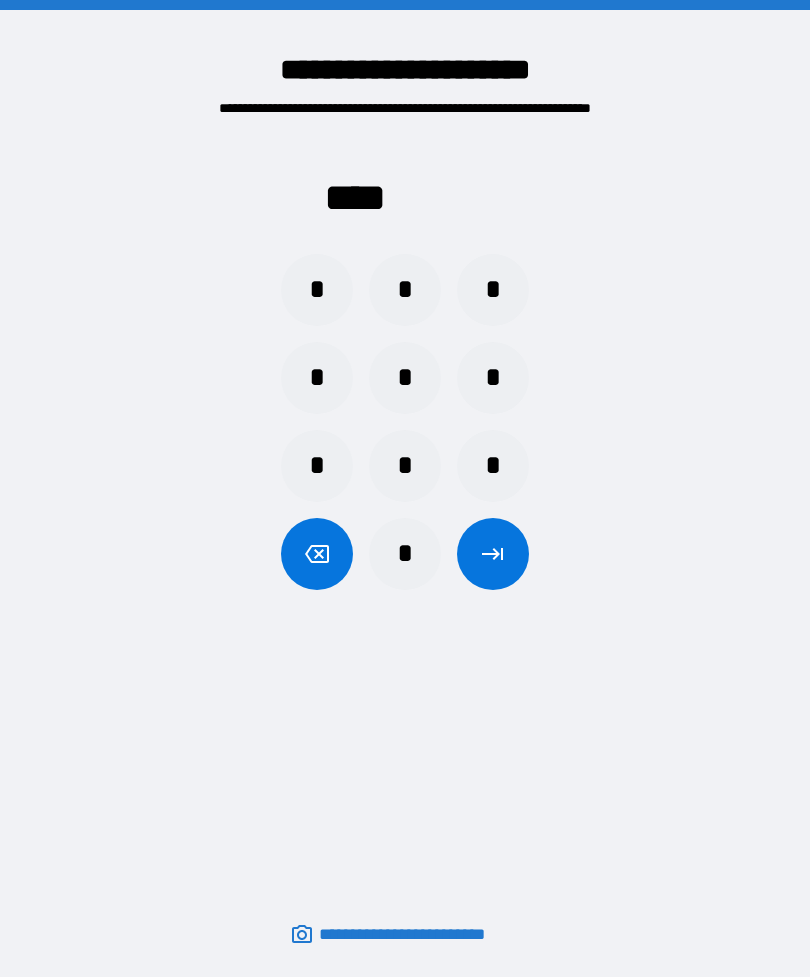 click on "*" at bounding box center [405, 466] 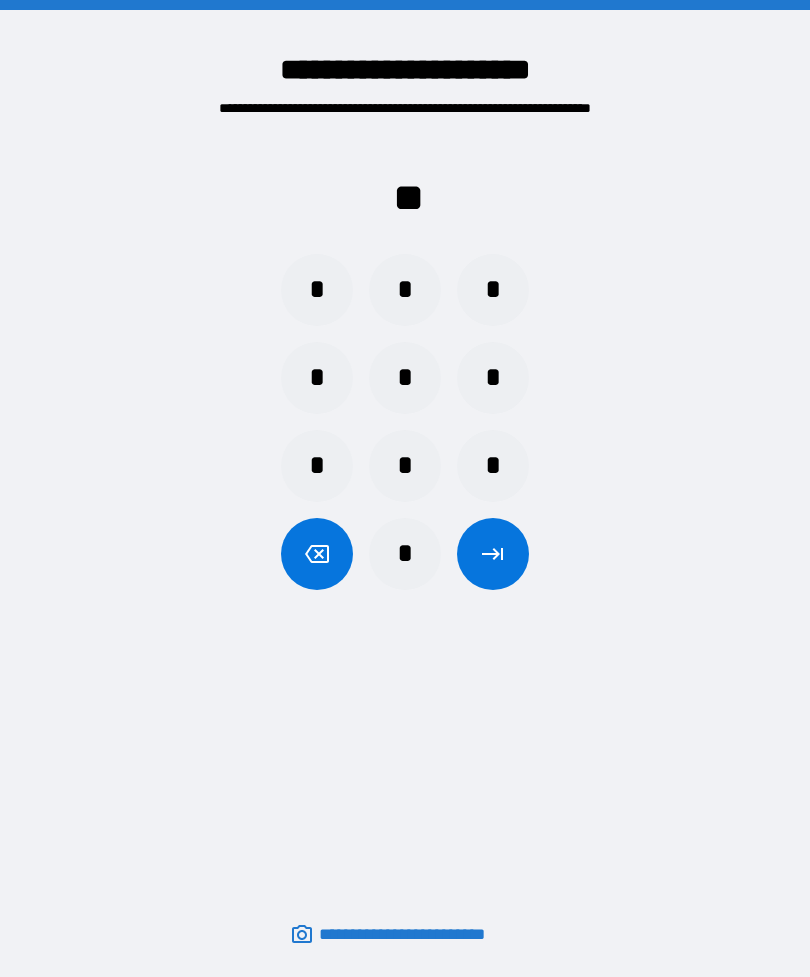 click on "*" at bounding box center (317, 466) 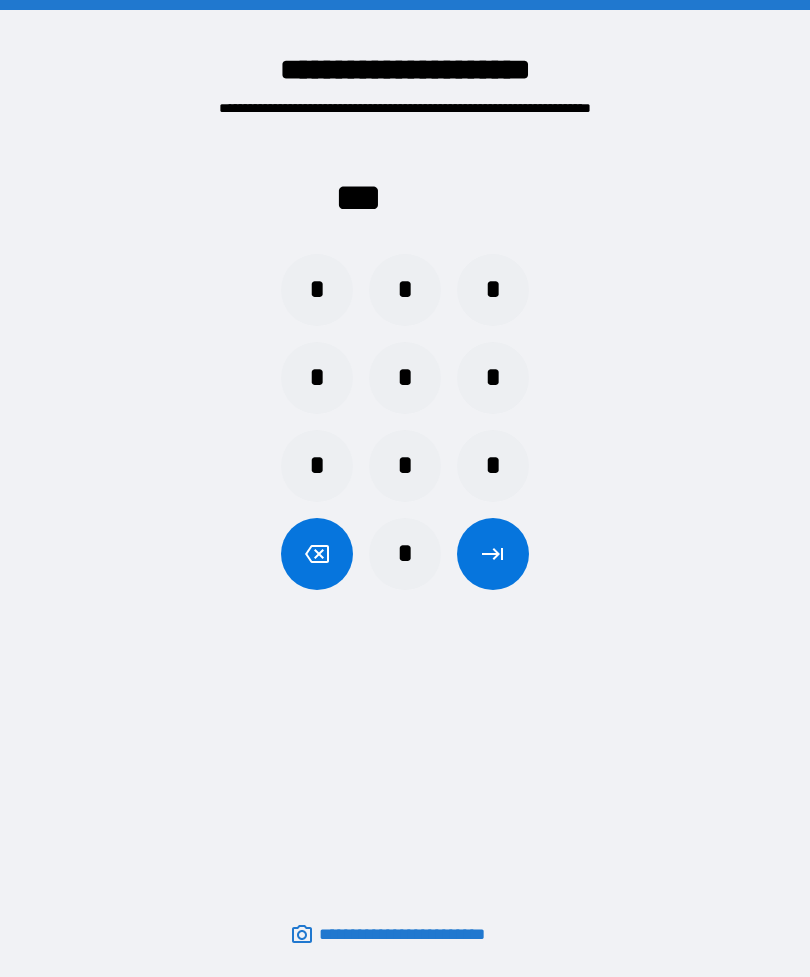 click on "*" at bounding box center [493, 378] 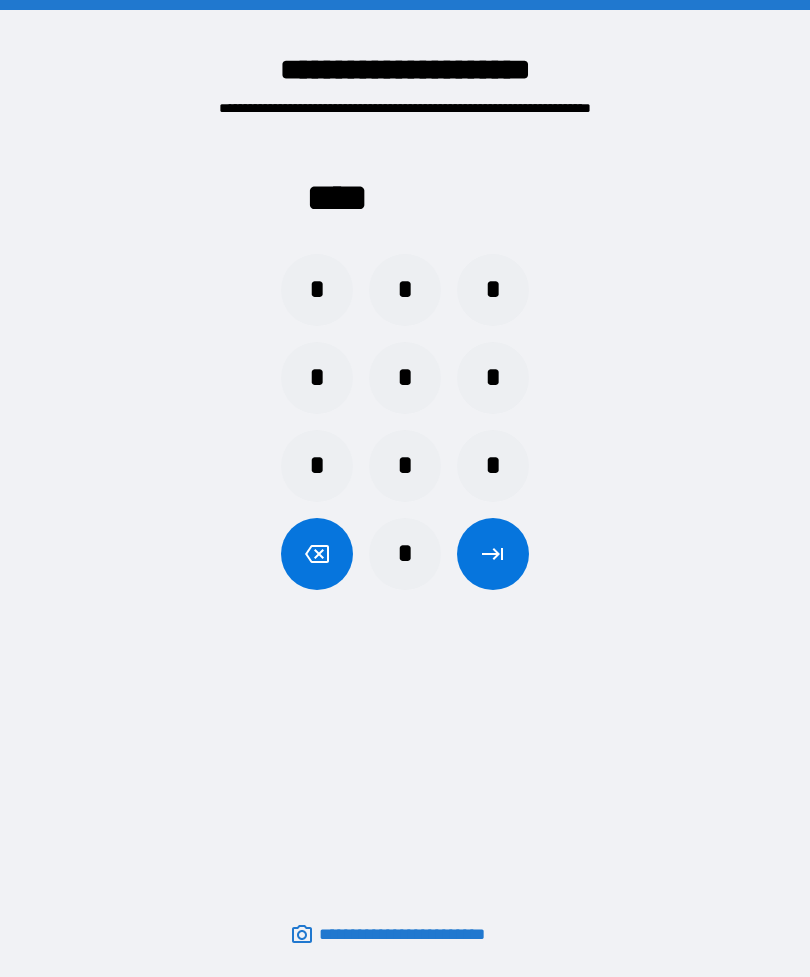 click at bounding box center [493, 554] 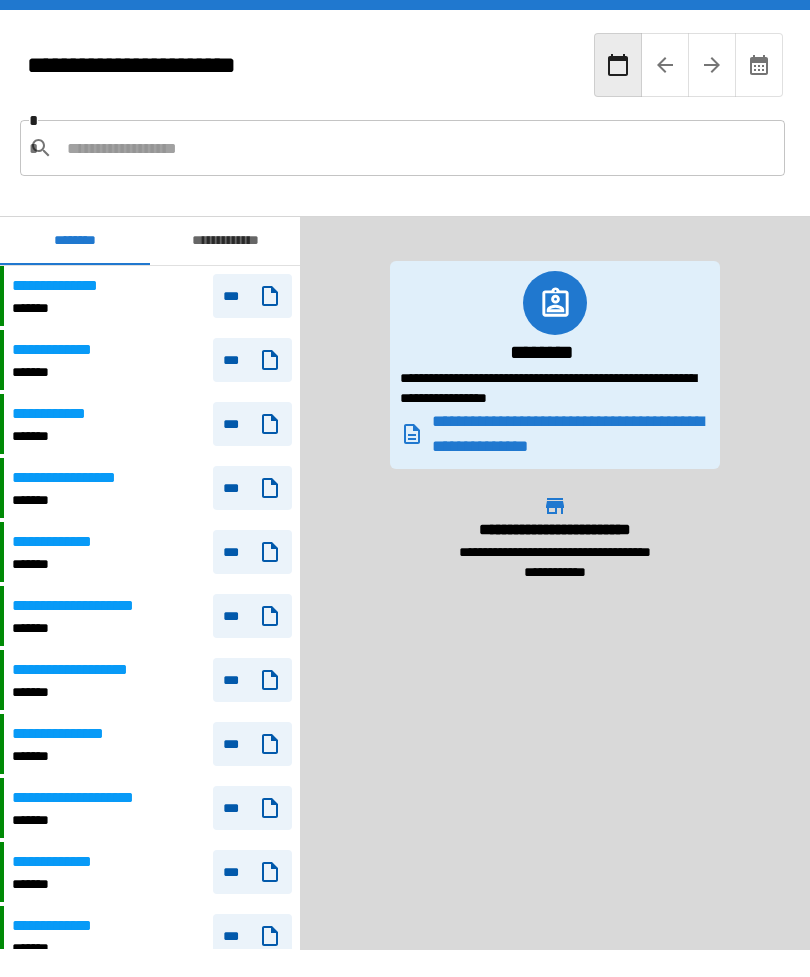 click at bounding box center (418, 148) 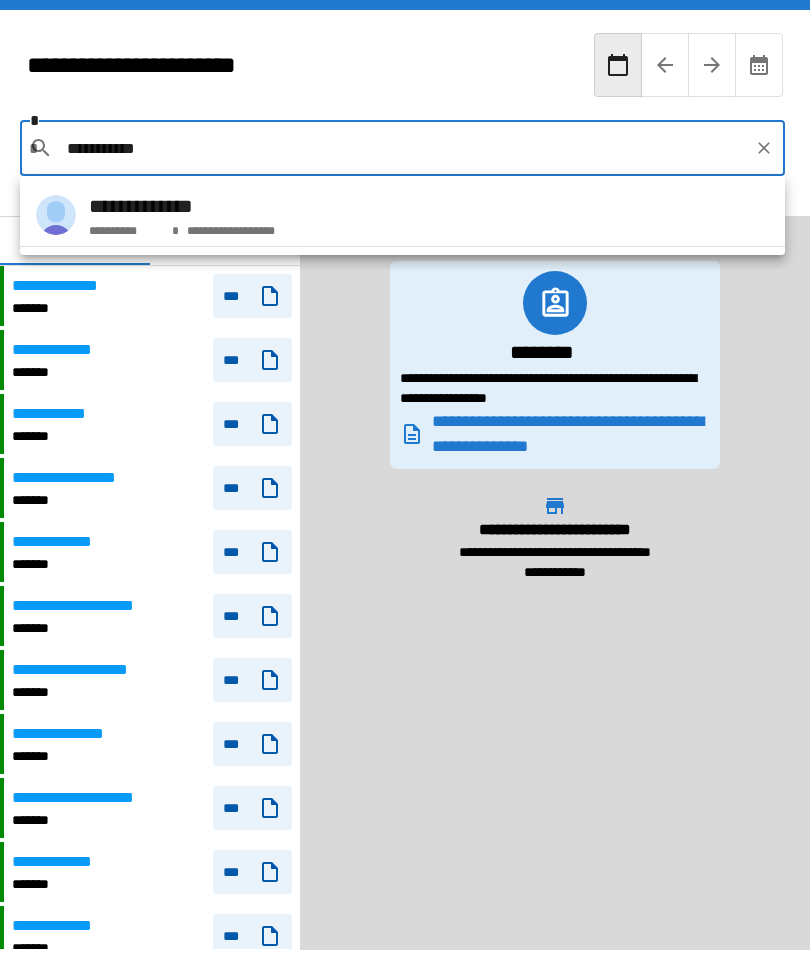 click on "**********" at bounding box center [402, 215] 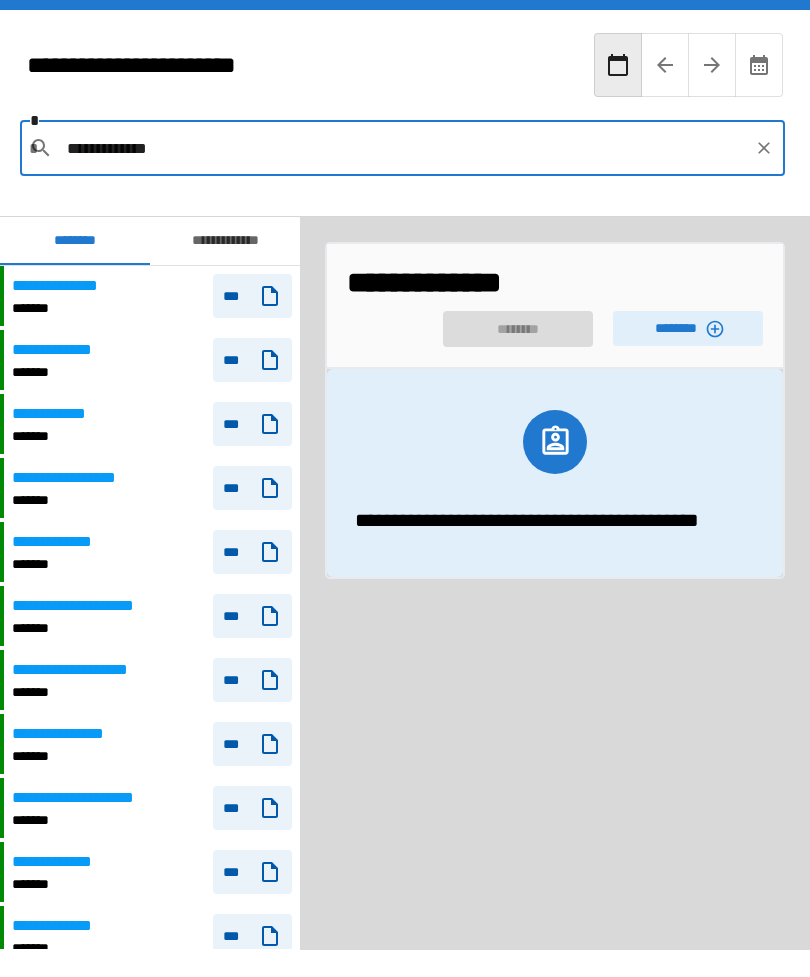 click on "********" at bounding box center (688, 328) 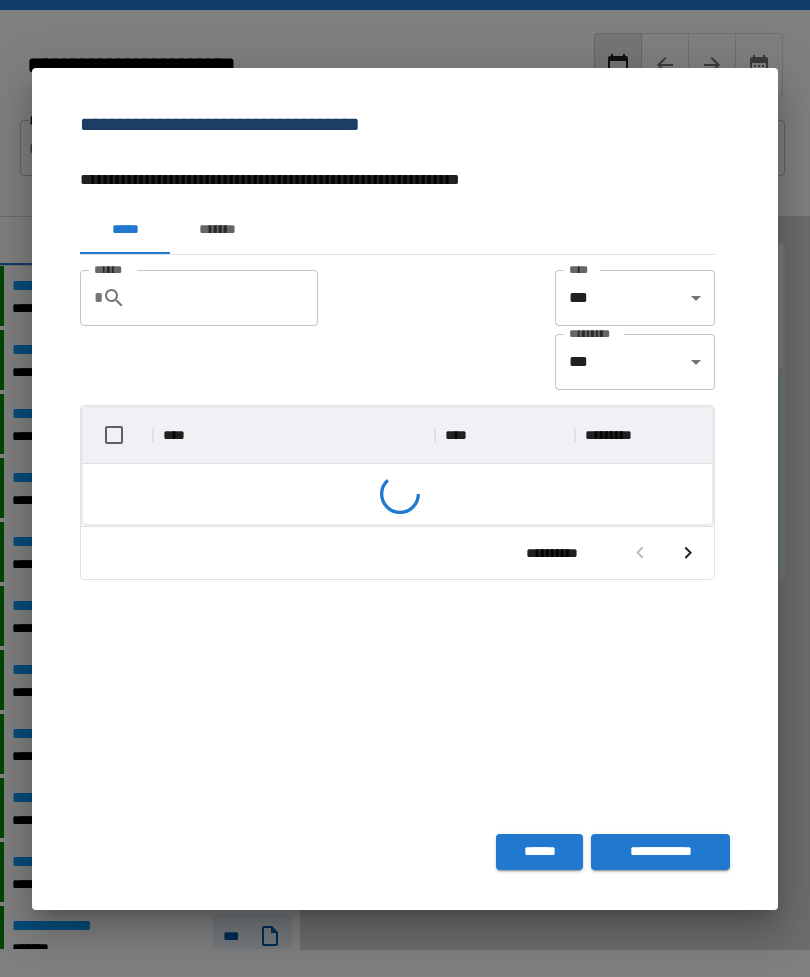 scroll, scrollTop: 1, scrollLeft: 1, axis: both 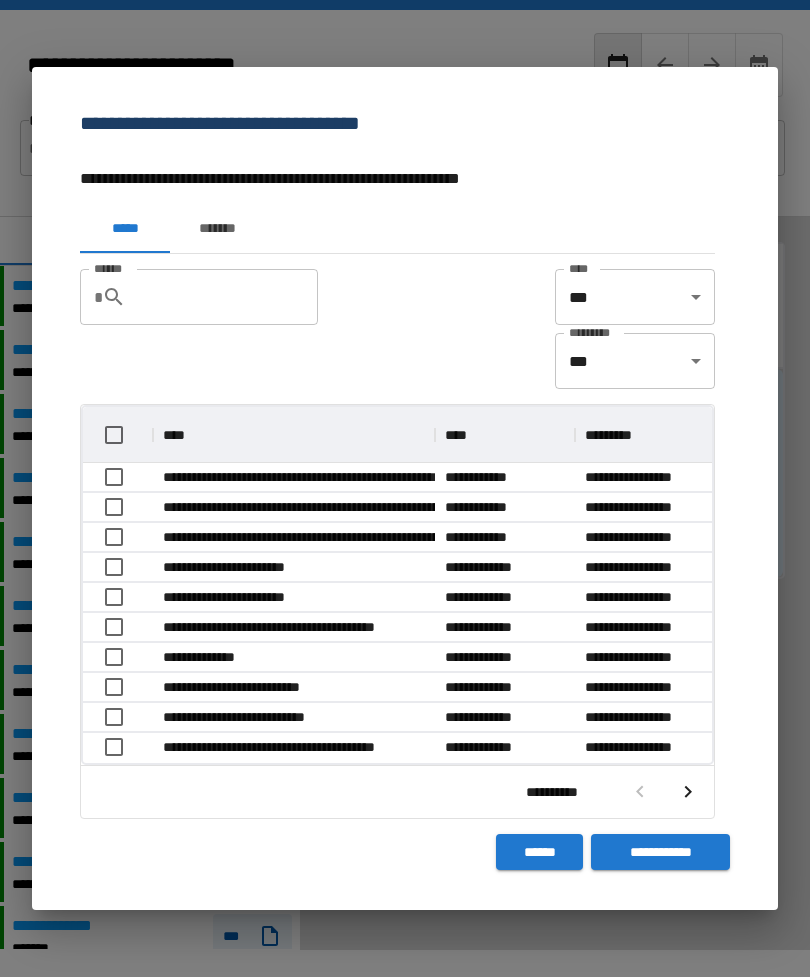 click 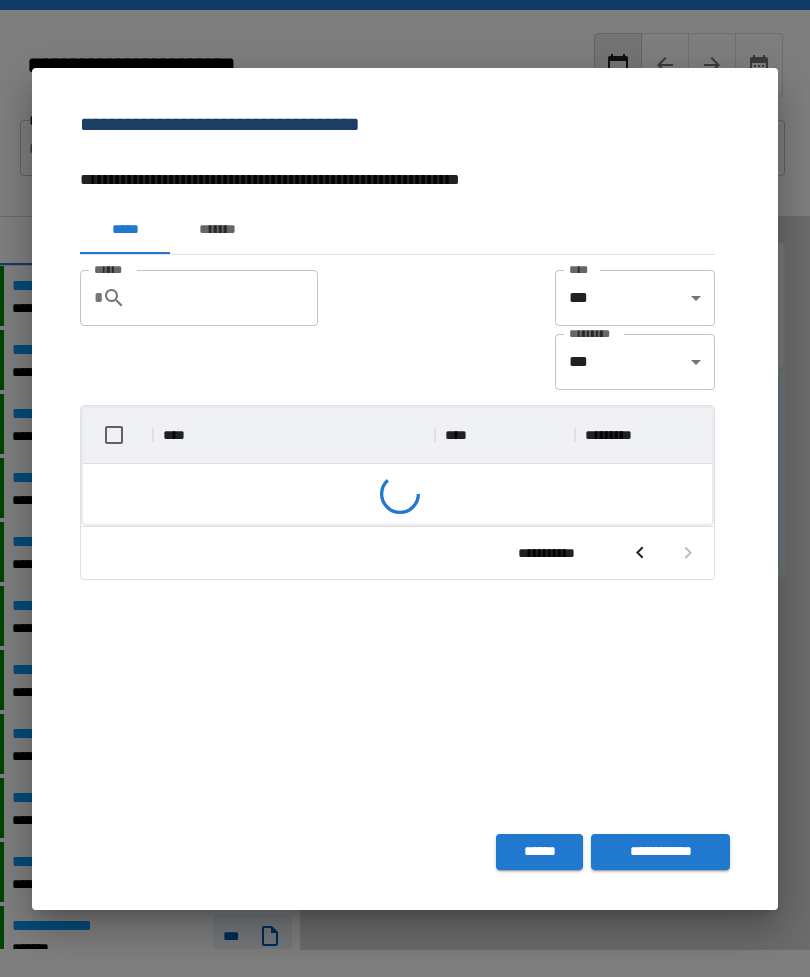 scroll, scrollTop: 326, scrollLeft: 629, axis: both 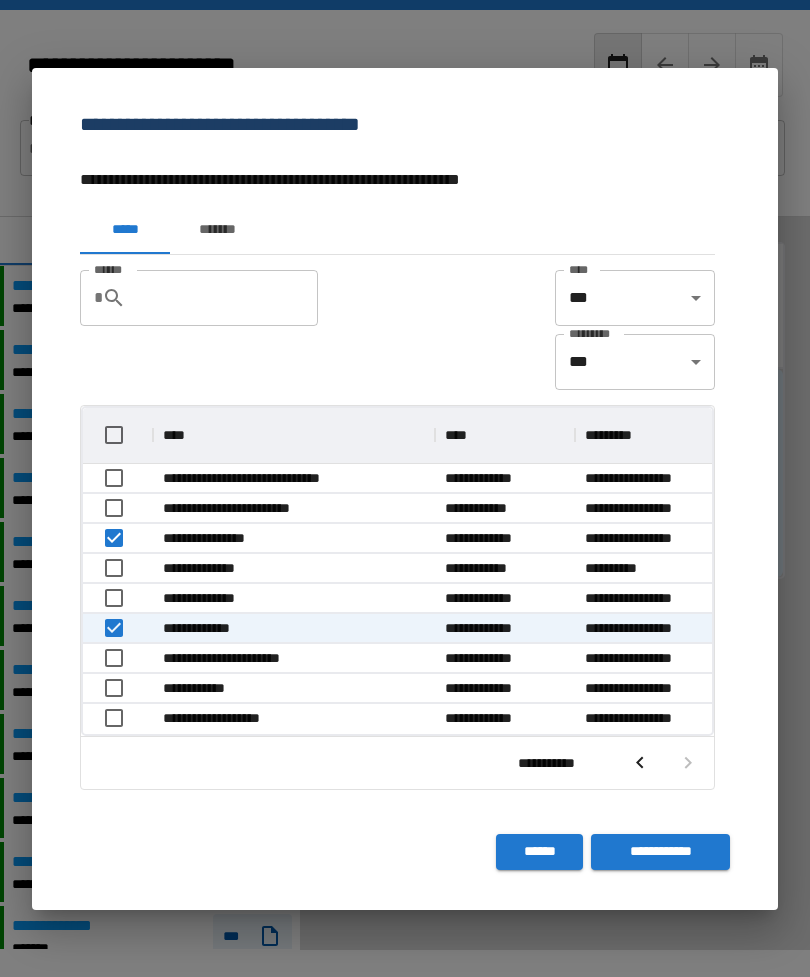 click on "**********" at bounding box center (660, 852) 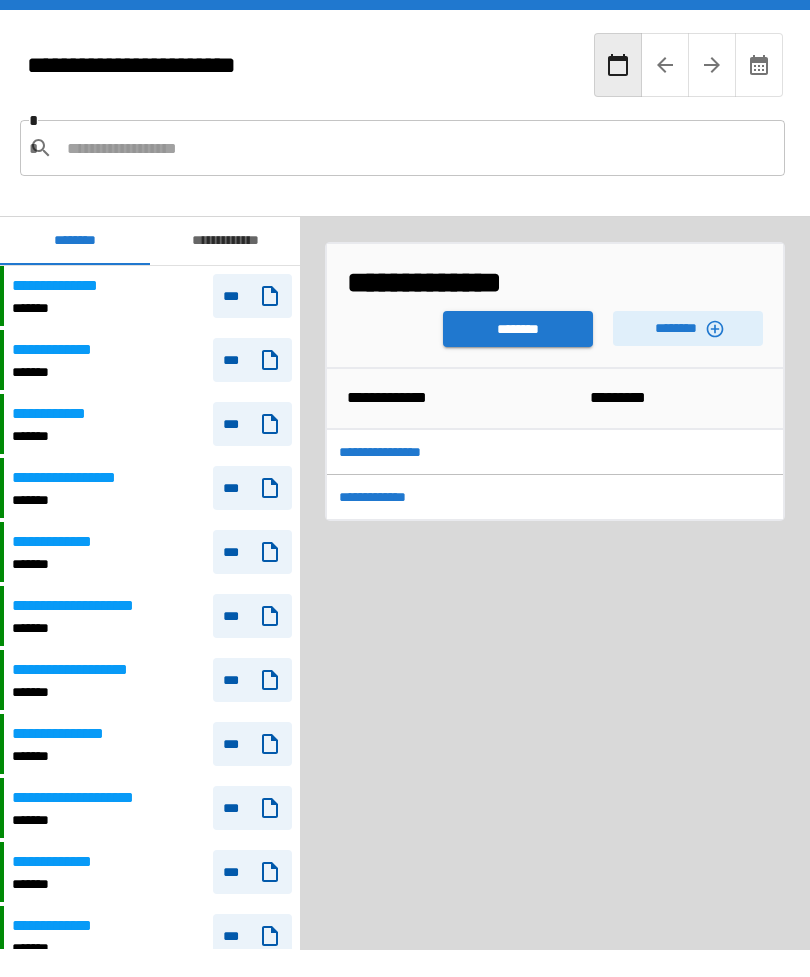 click on "********" at bounding box center (518, 329) 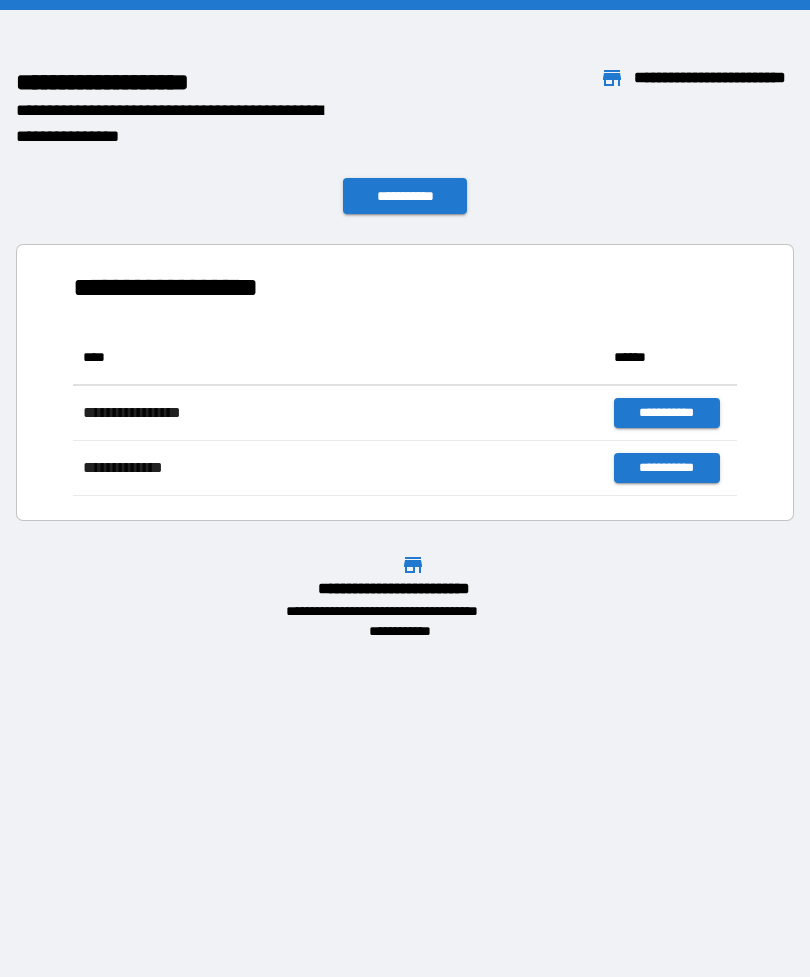 scroll, scrollTop: 1, scrollLeft: 1, axis: both 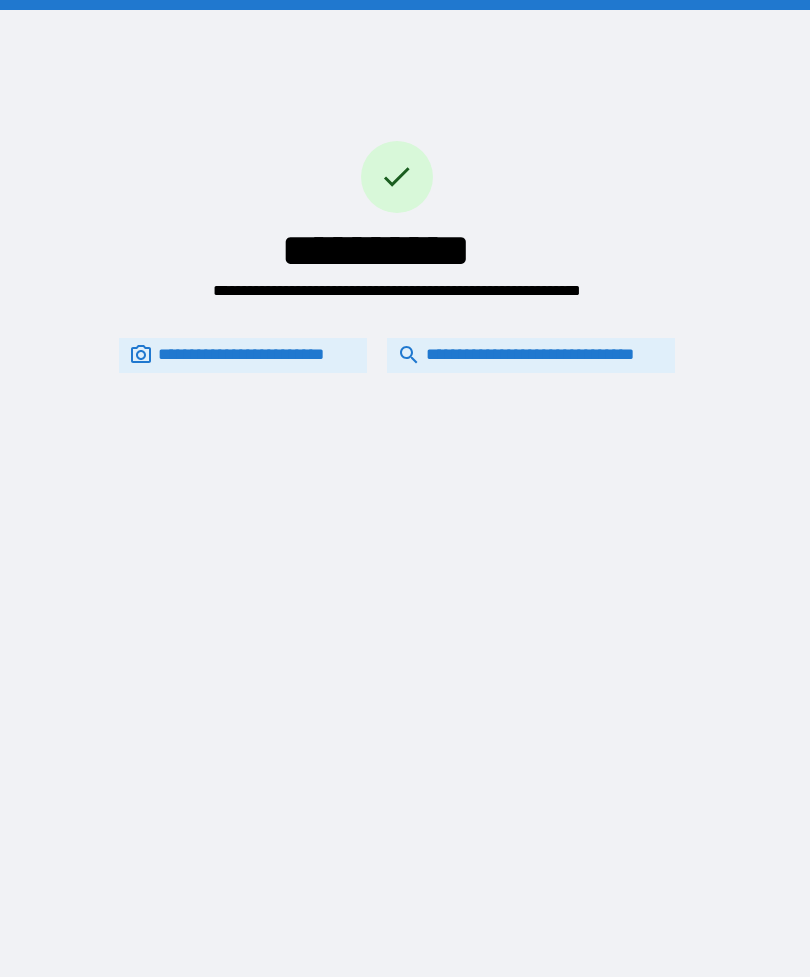 click on "**********" at bounding box center [531, 355] 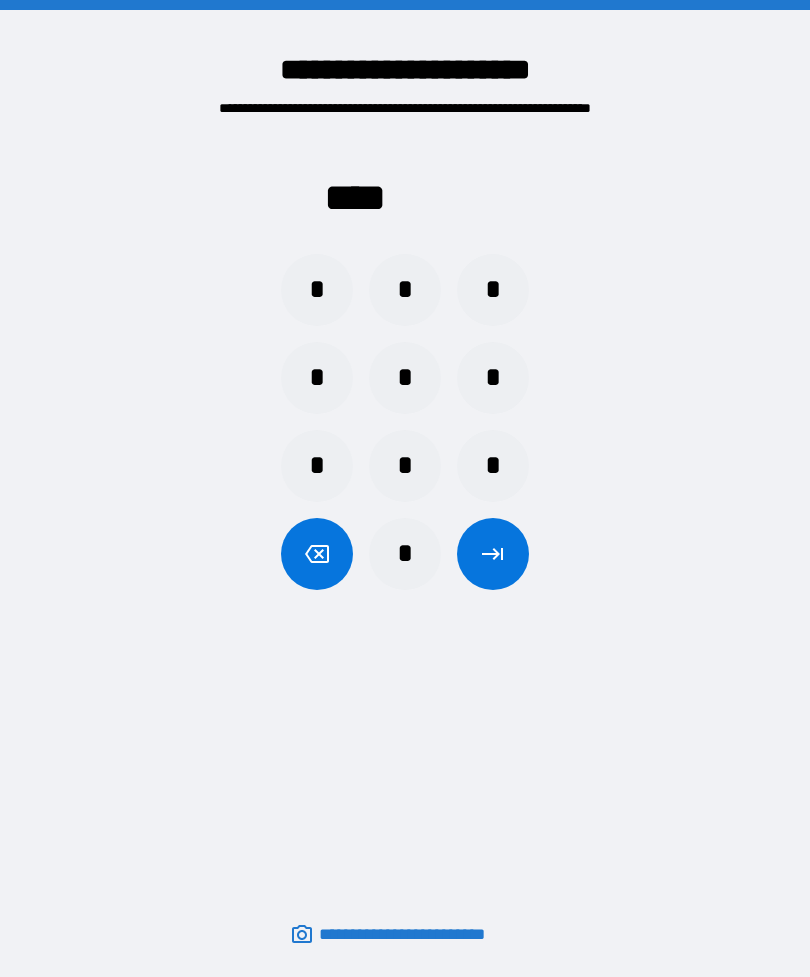 click on "*" at bounding box center [405, 466] 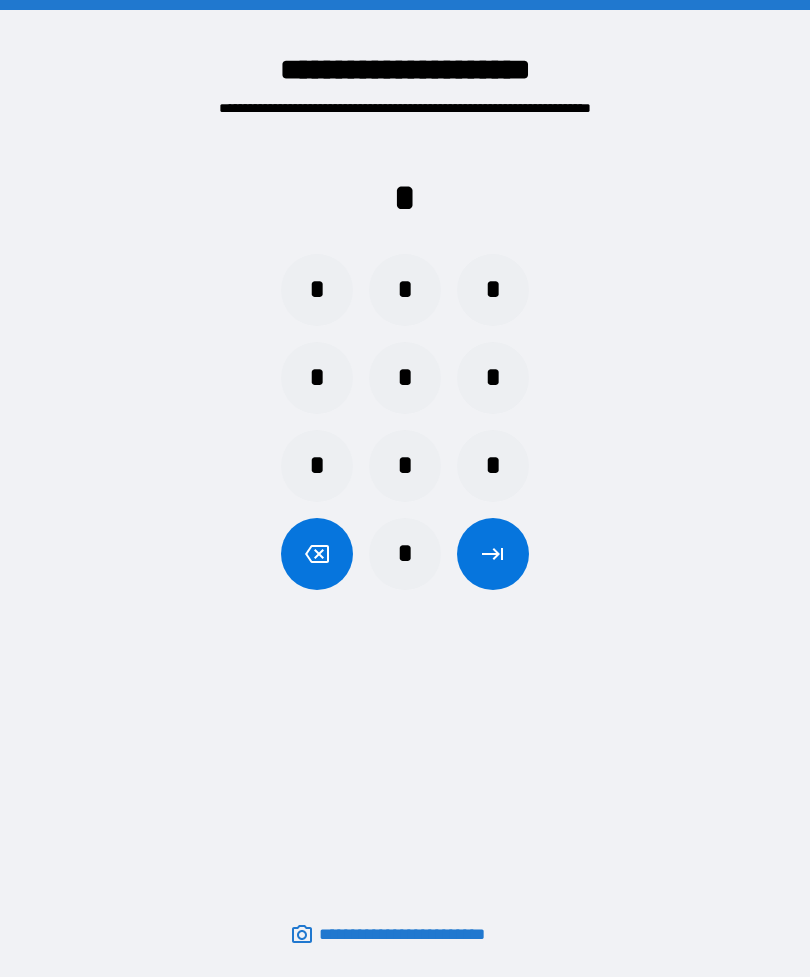 click on "*" at bounding box center (405, 378) 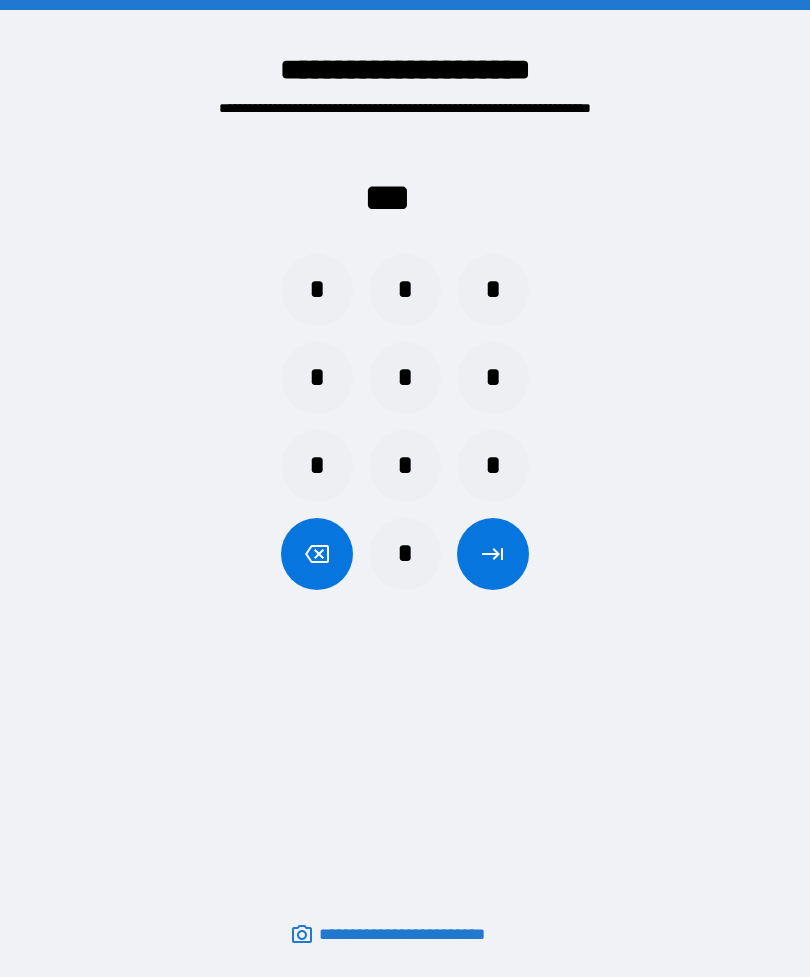 click on "*" at bounding box center (493, 378) 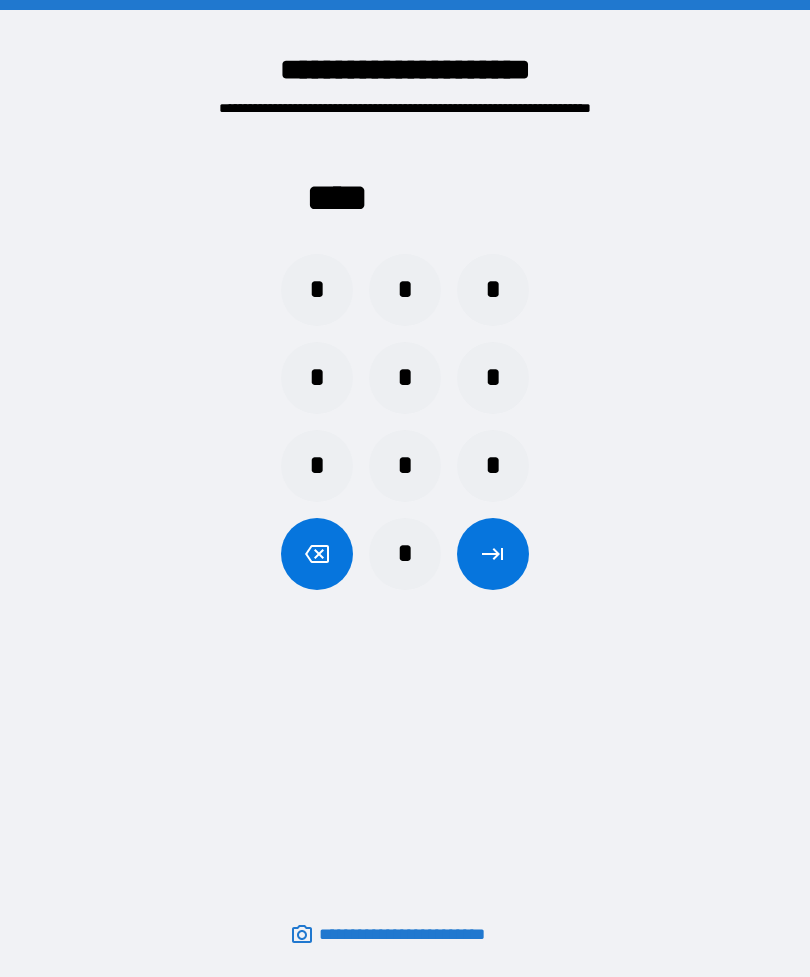 click at bounding box center (493, 554) 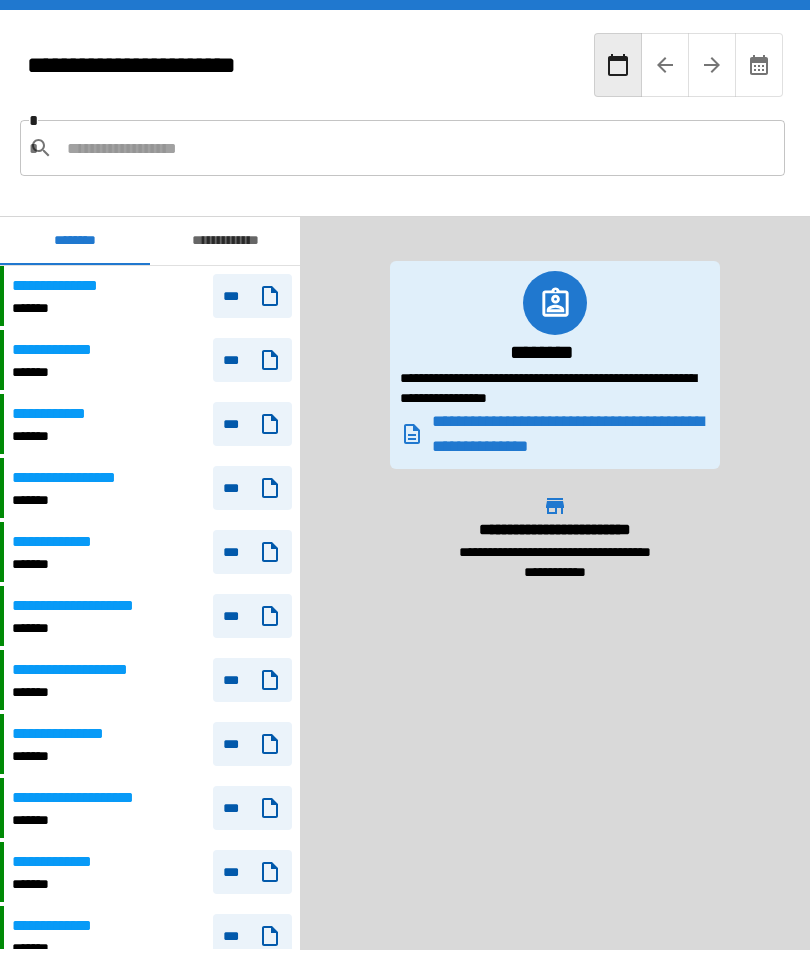 click at bounding box center (418, 148) 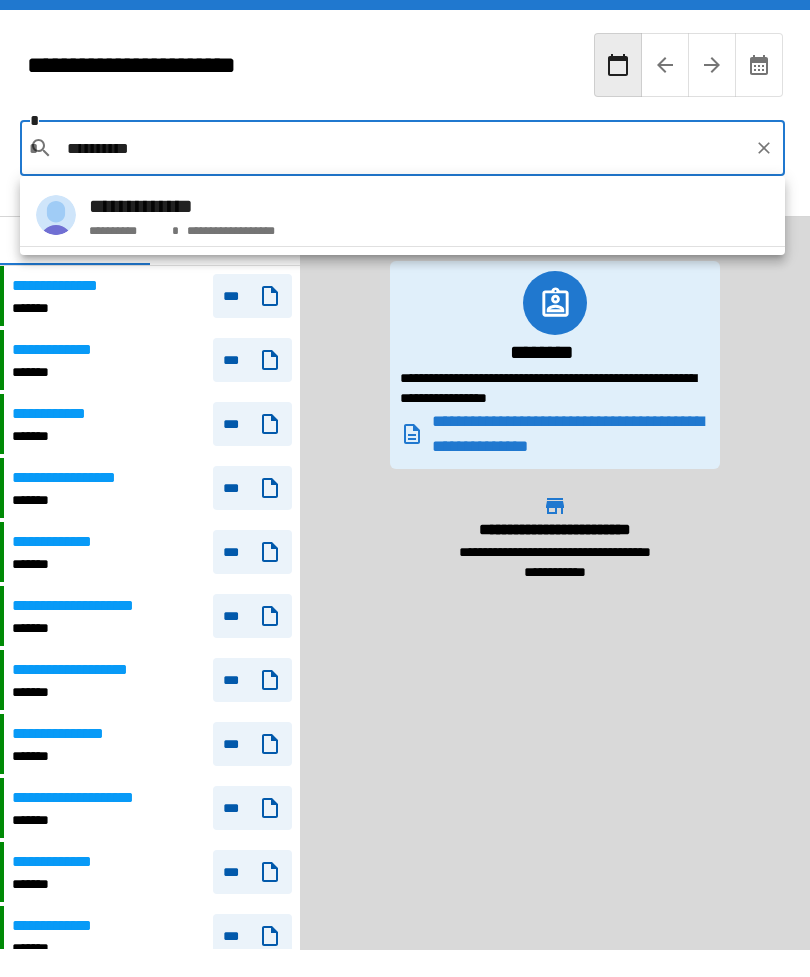 click on "**********" at bounding box center [402, 215] 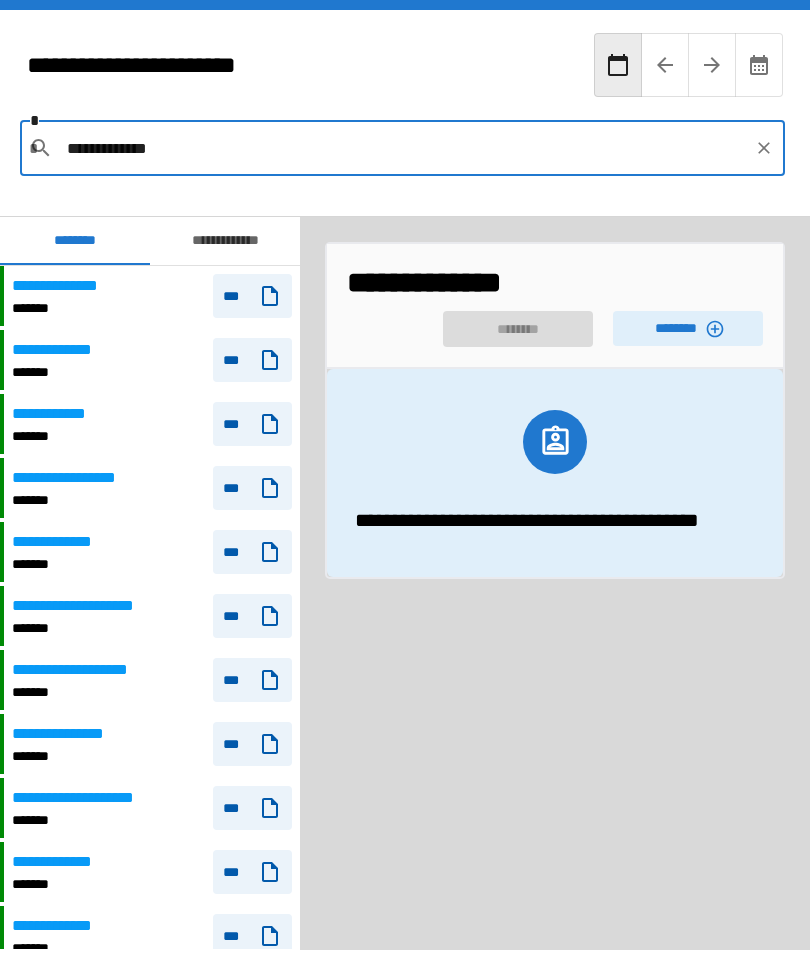 click 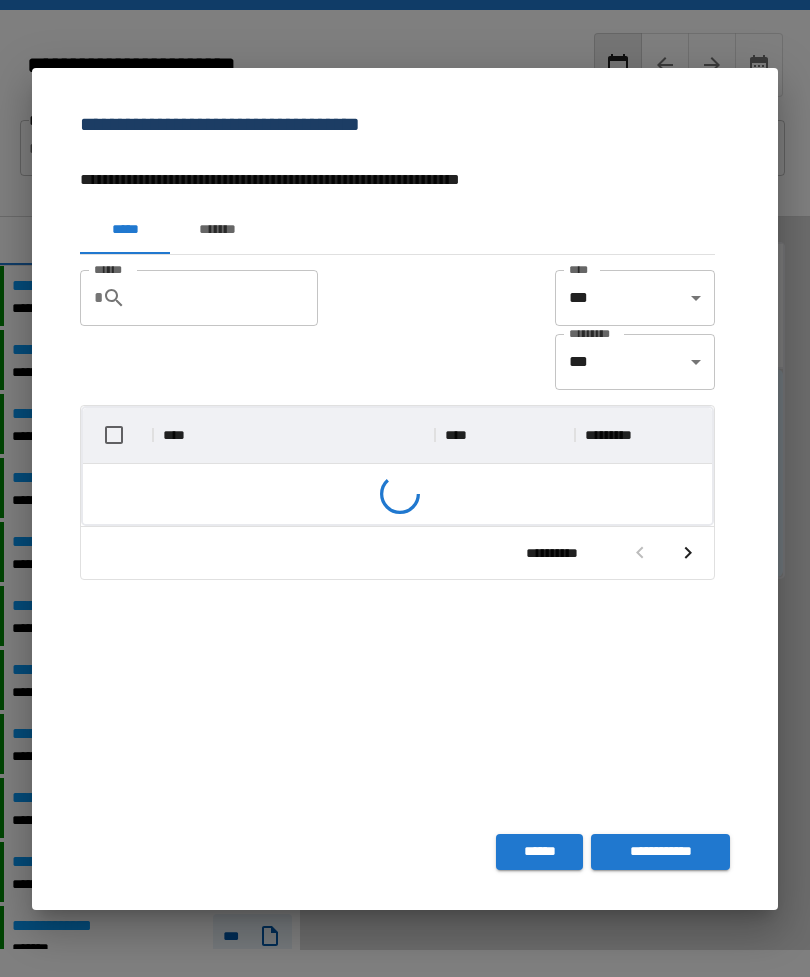 scroll, scrollTop: 1, scrollLeft: 1, axis: both 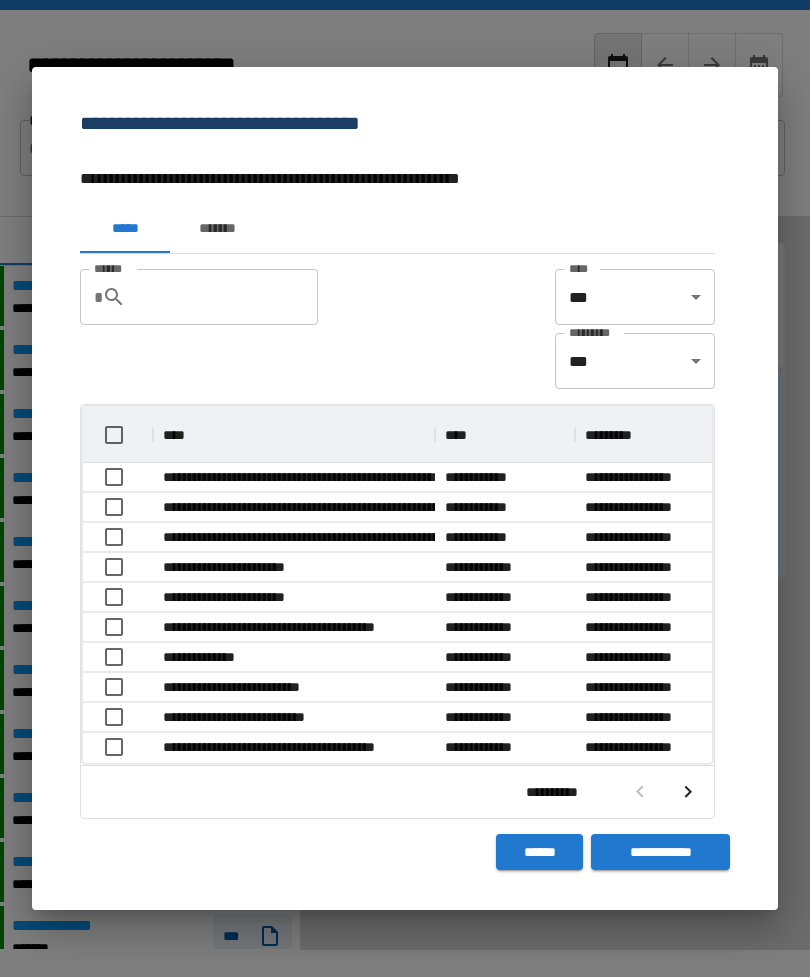 click 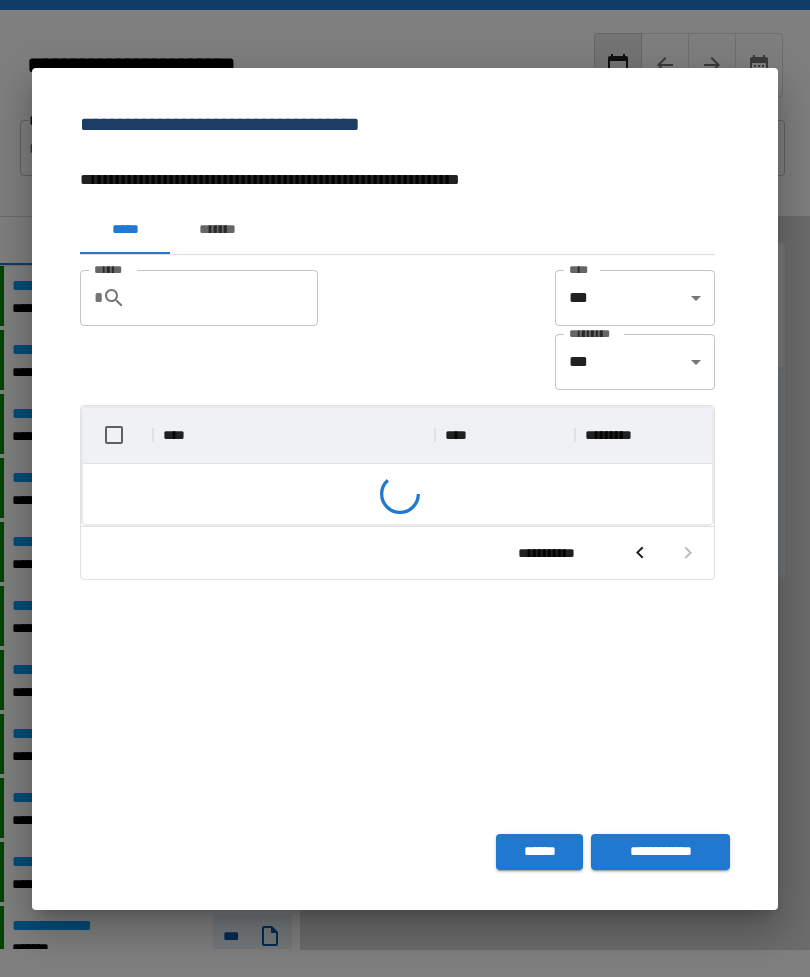 scroll, scrollTop: 326, scrollLeft: 629, axis: both 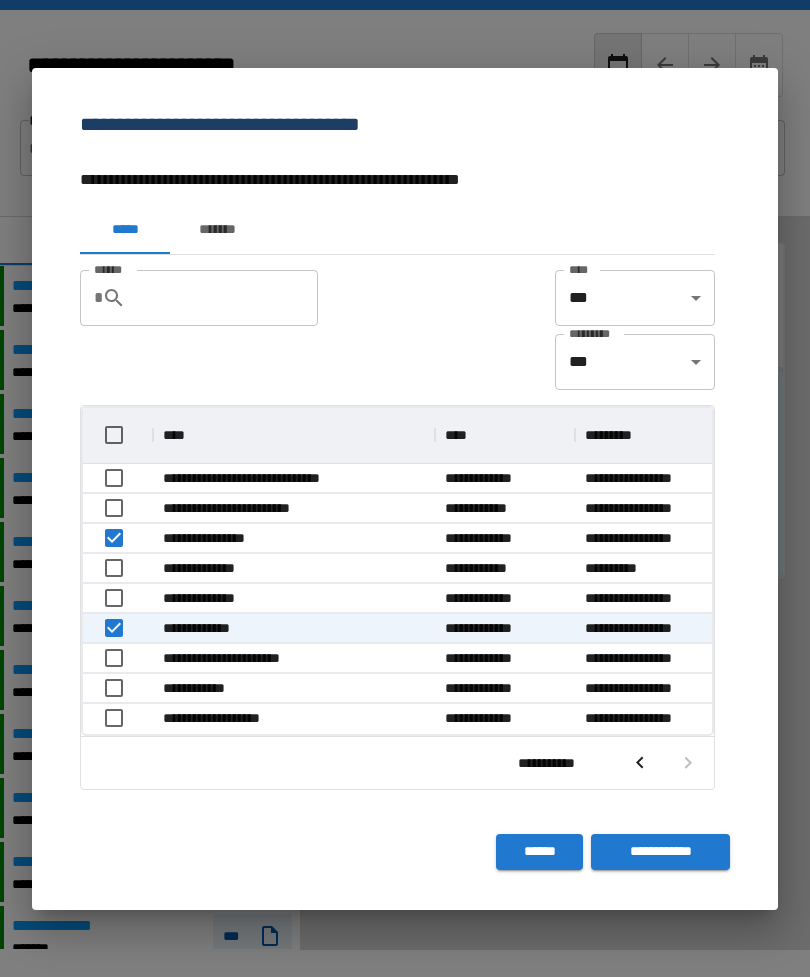 click on "**********" at bounding box center [660, 852] 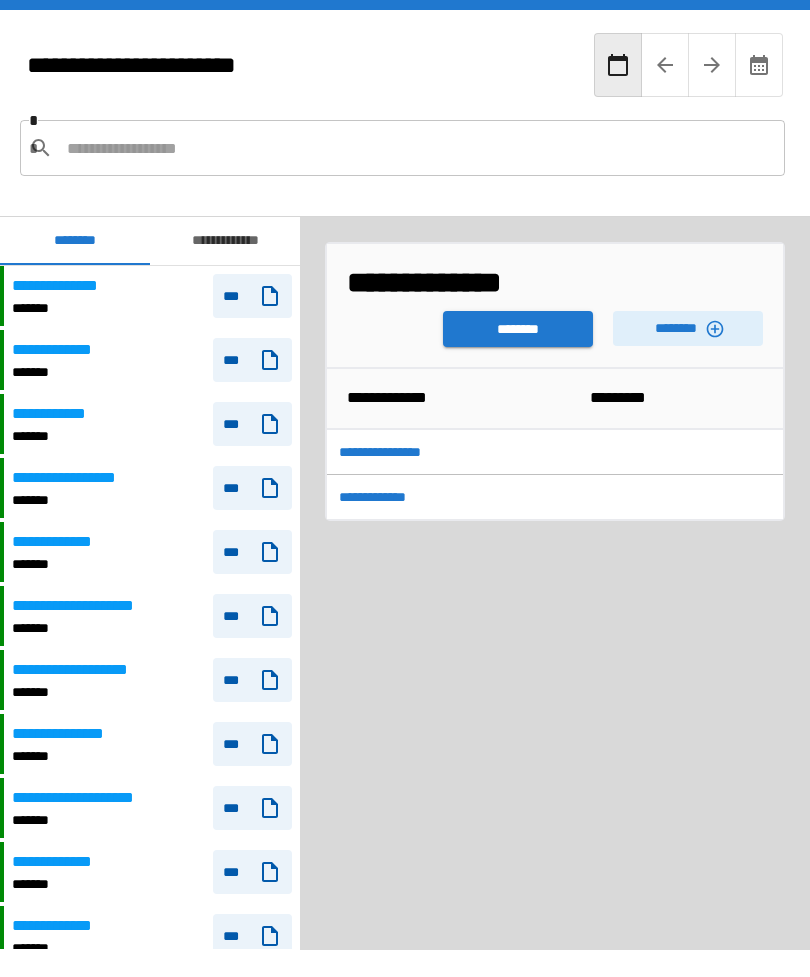 click on "******** ********" at bounding box center (555, 324) 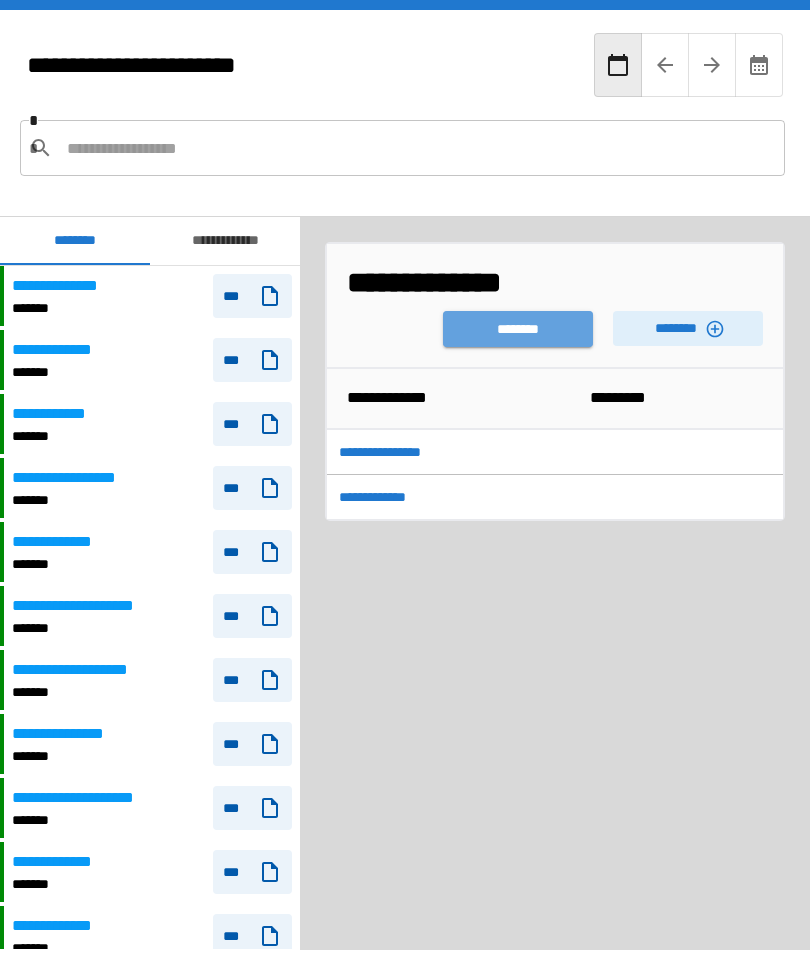 click on "********" at bounding box center [518, 329] 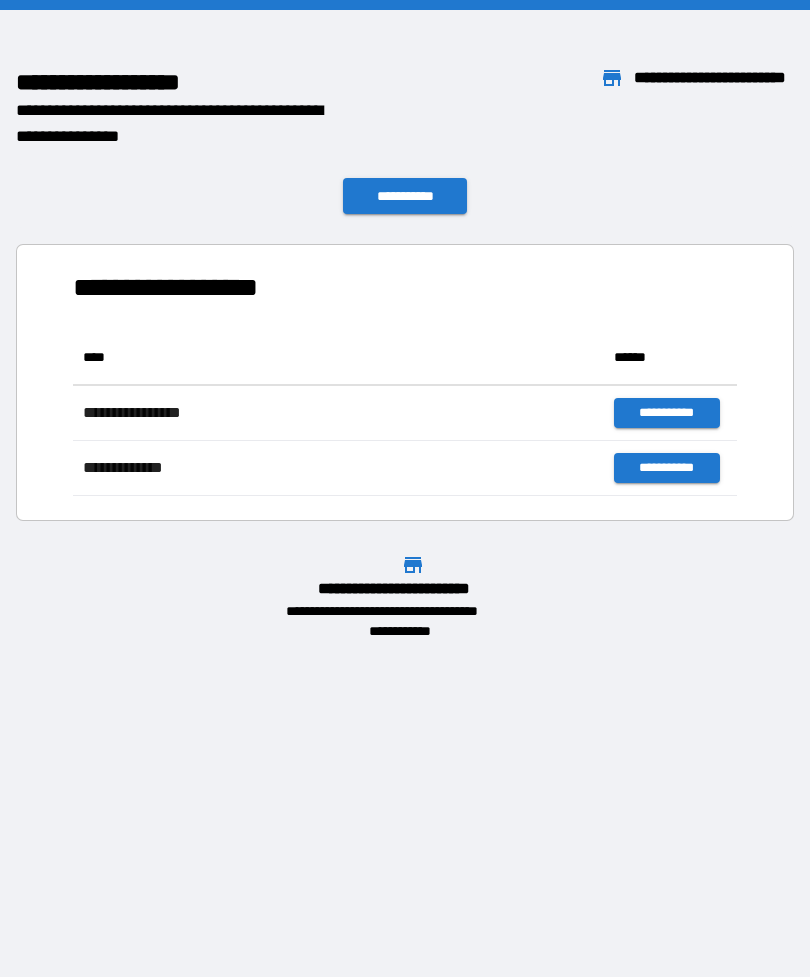 scroll, scrollTop: 1, scrollLeft: 1, axis: both 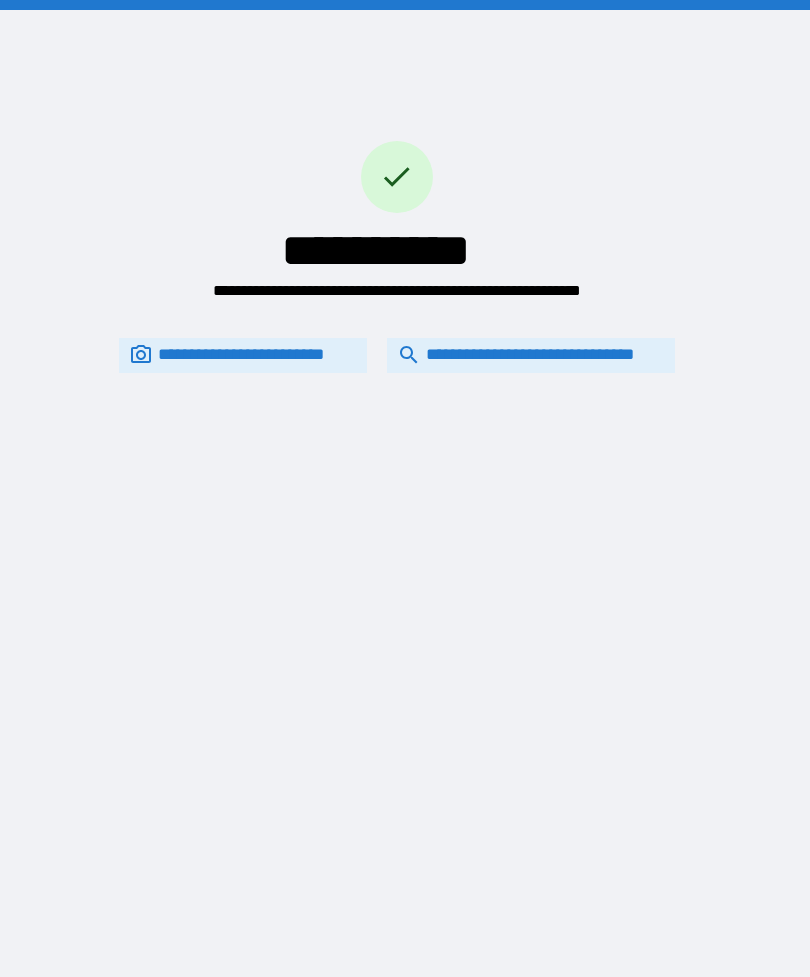 click on "**********" at bounding box center [531, 355] 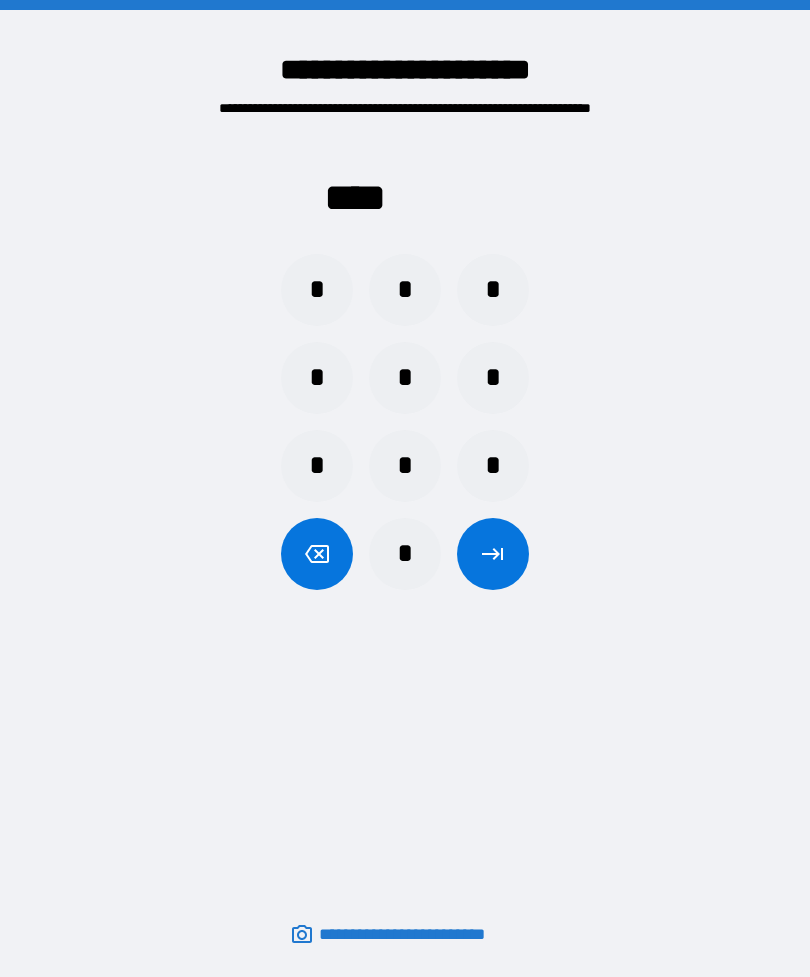 click on "*" at bounding box center [405, 466] 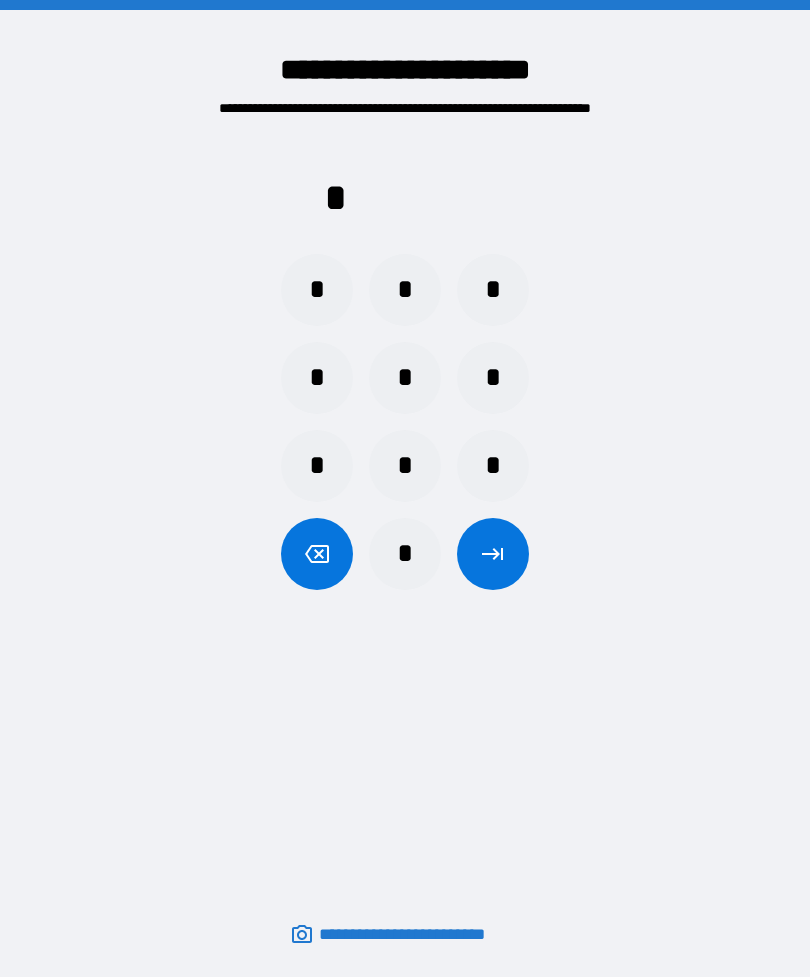 click on "*" at bounding box center [405, 378] 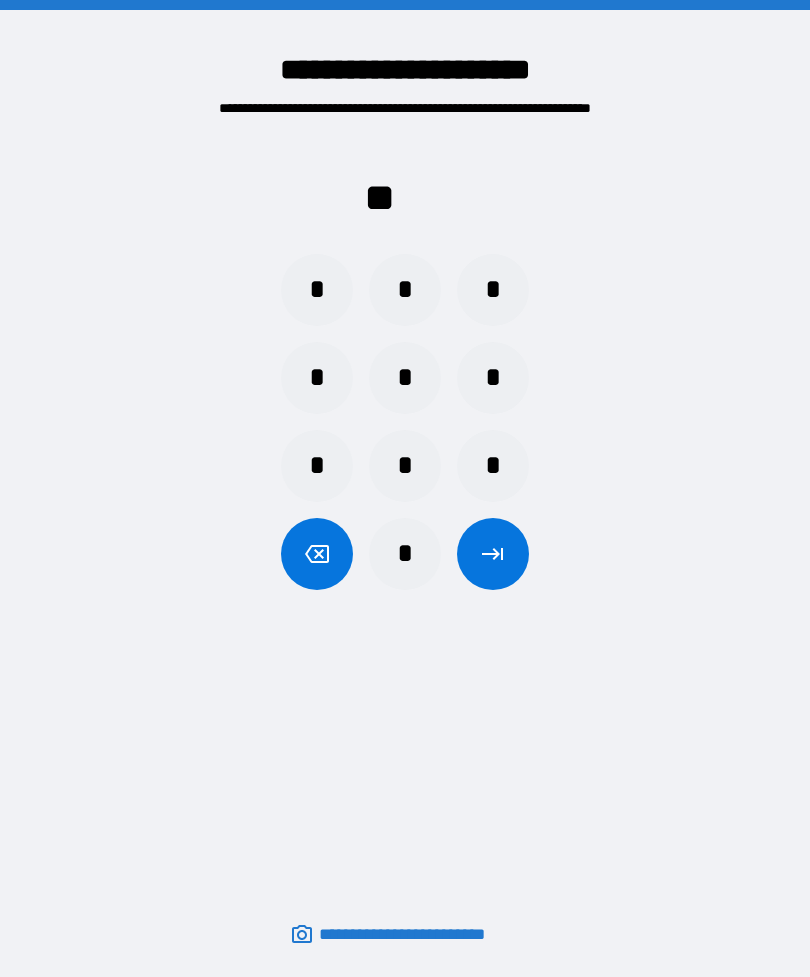 click on "*" at bounding box center (317, 466) 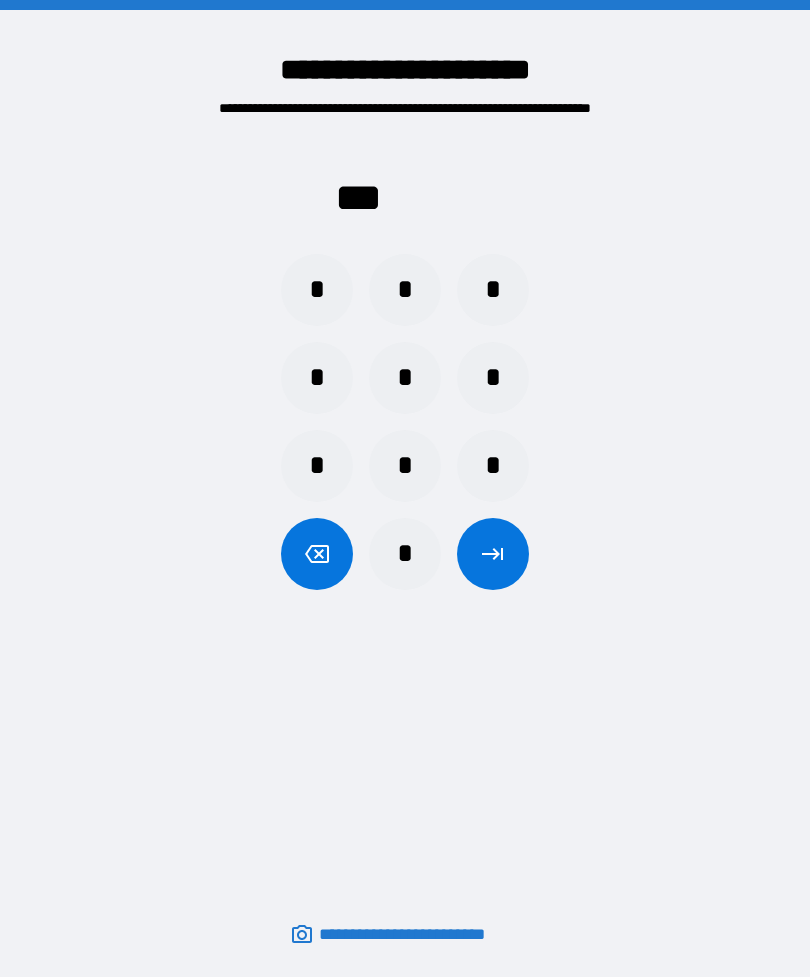 click on "*" at bounding box center [493, 378] 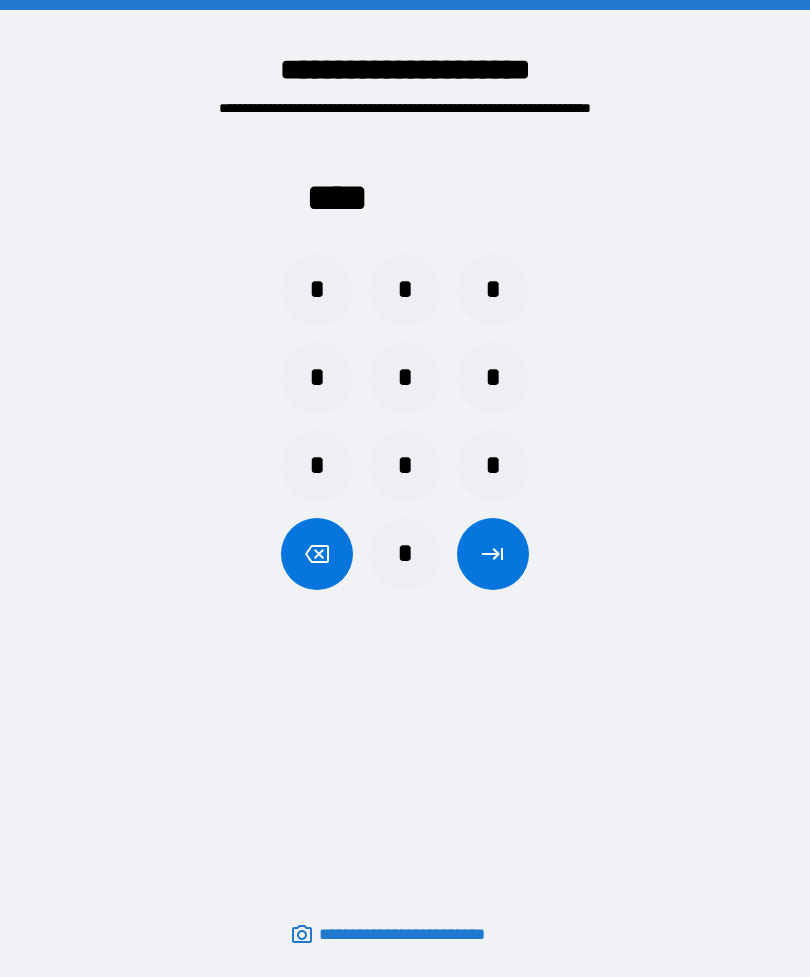 click 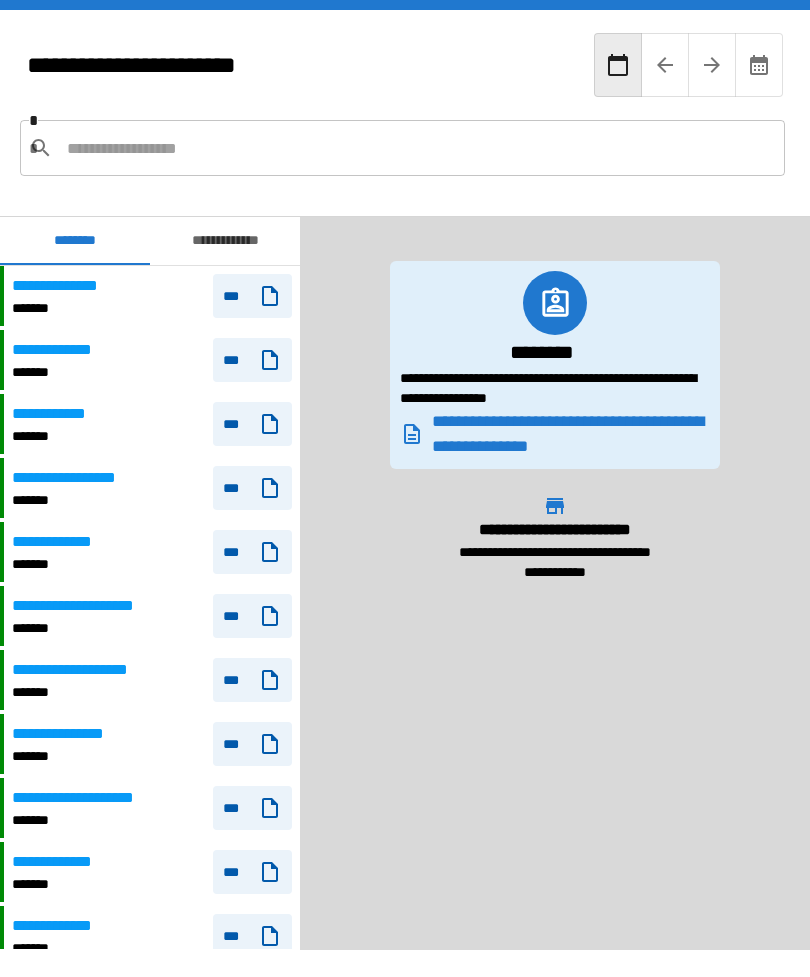 click at bounding box center [418, 148] 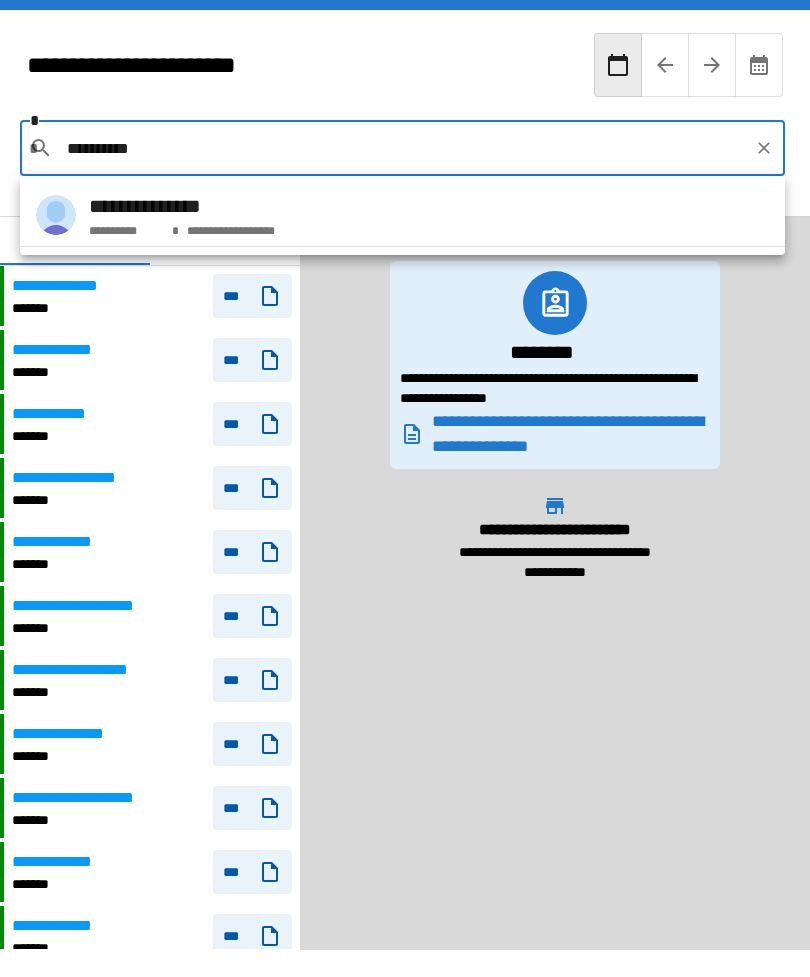 click on "**********" at bounding box center (402, 215) 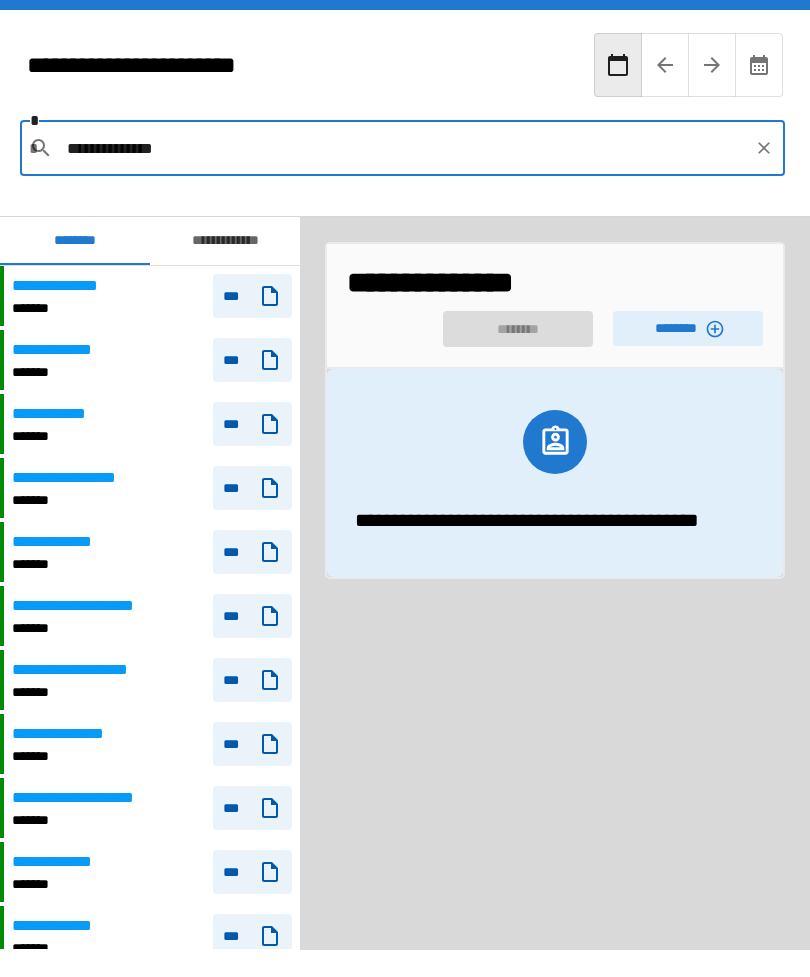 click on "********" at bounding box center [688, 328] 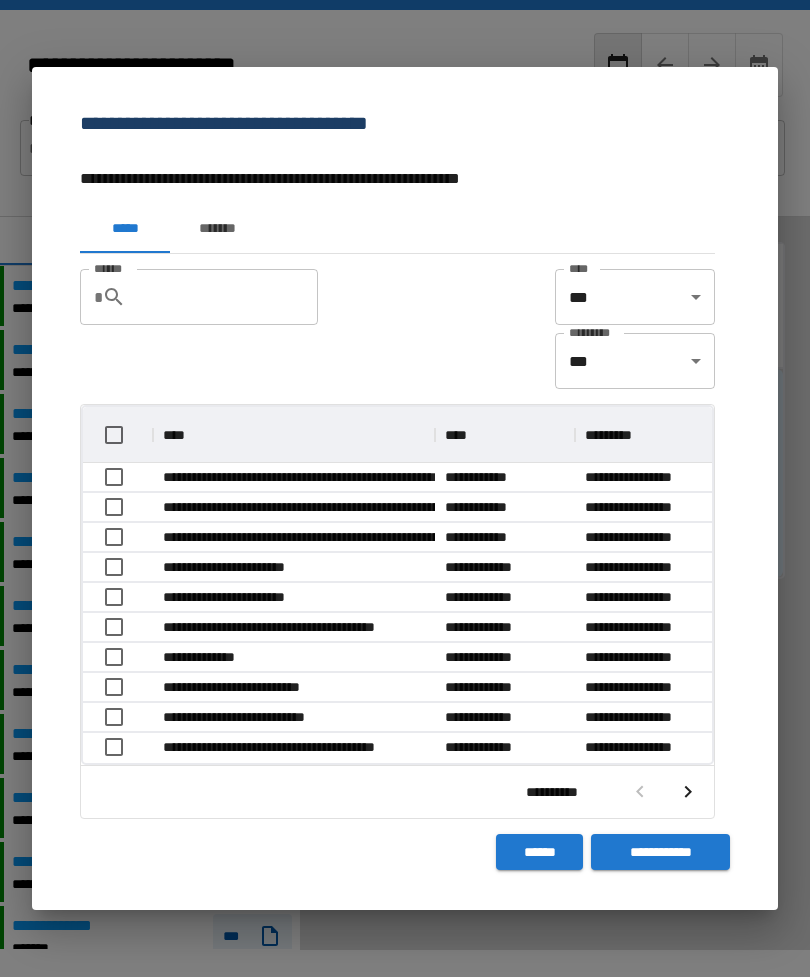 scroll, scrollTop: 356, scrollLeft: 629, axis: both 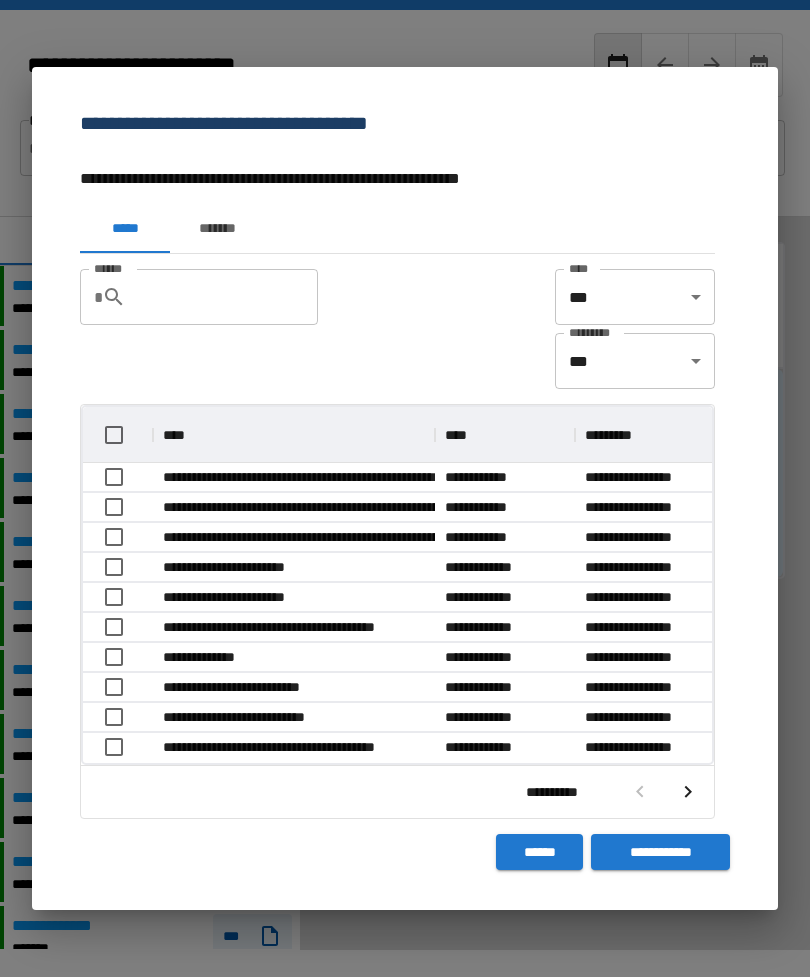 click 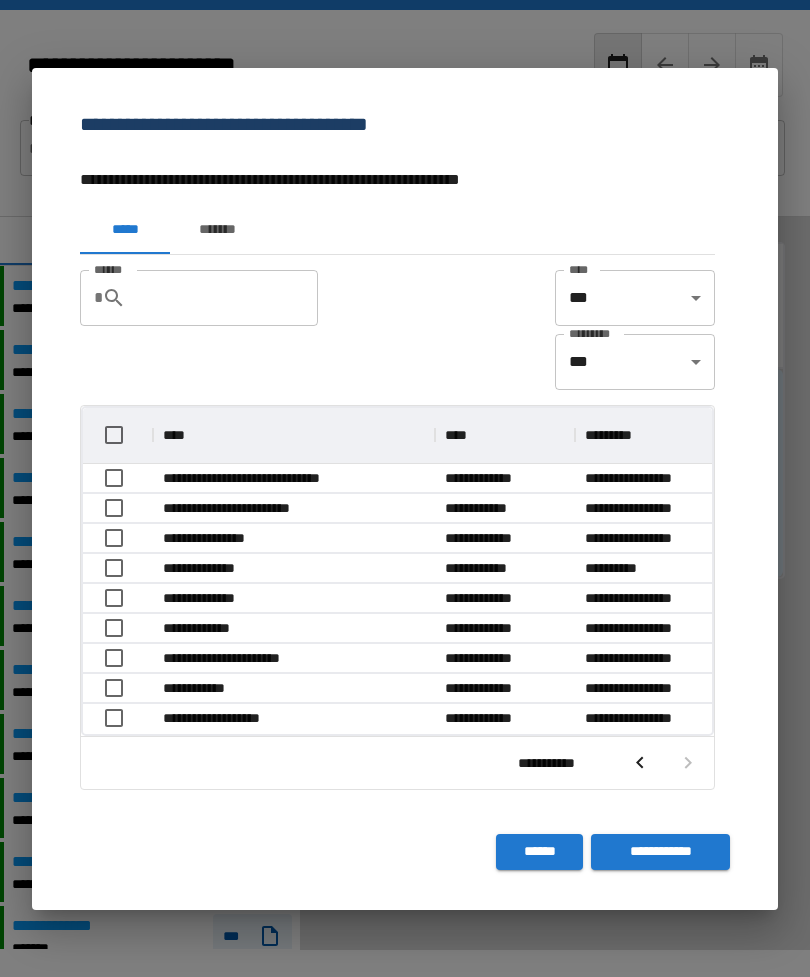 scroll, scrollTop: 326, scrollLeft: 629, axis: both 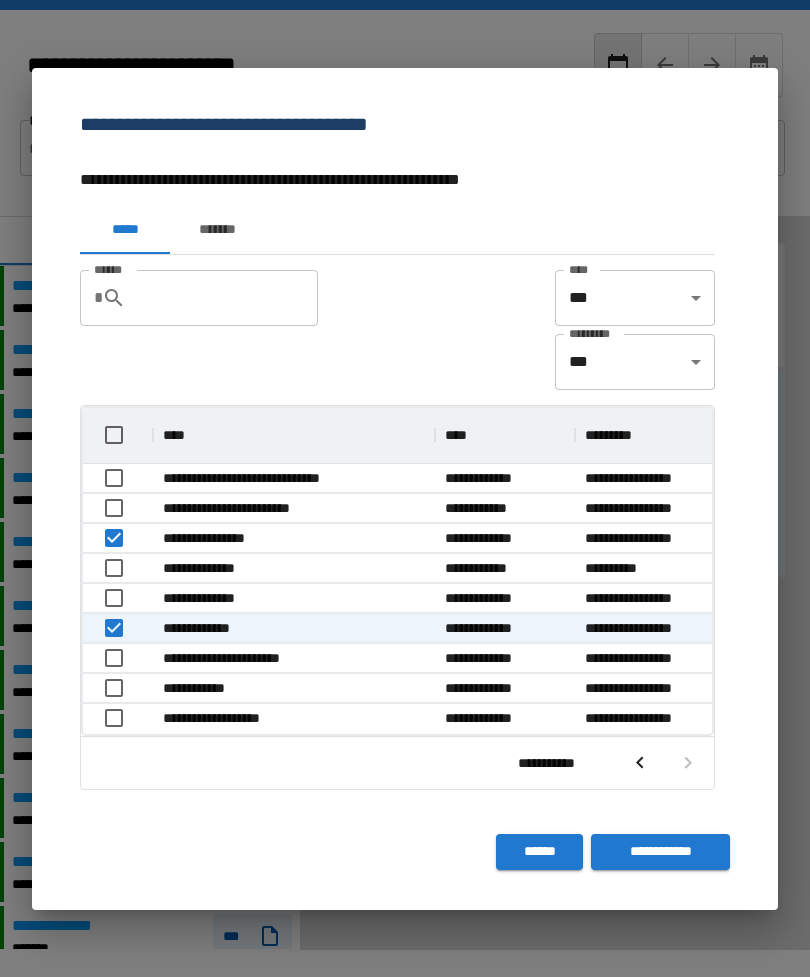 click on "**********" at bounding box center (660, 852) 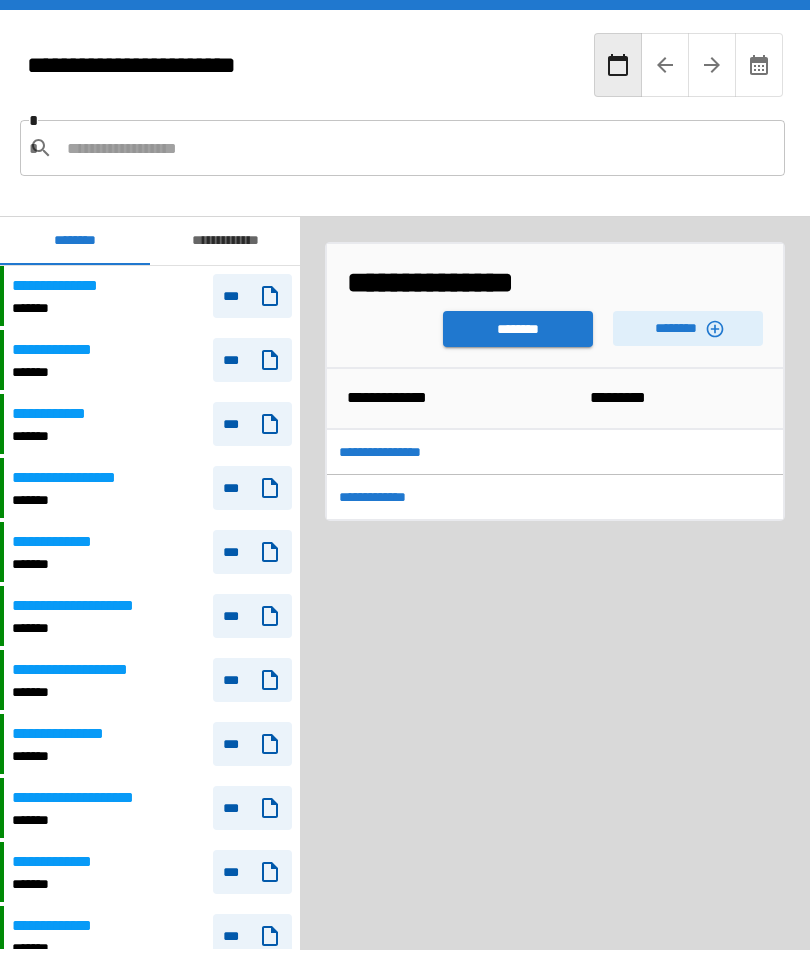 click on "********" at bounding box center [518, 329] 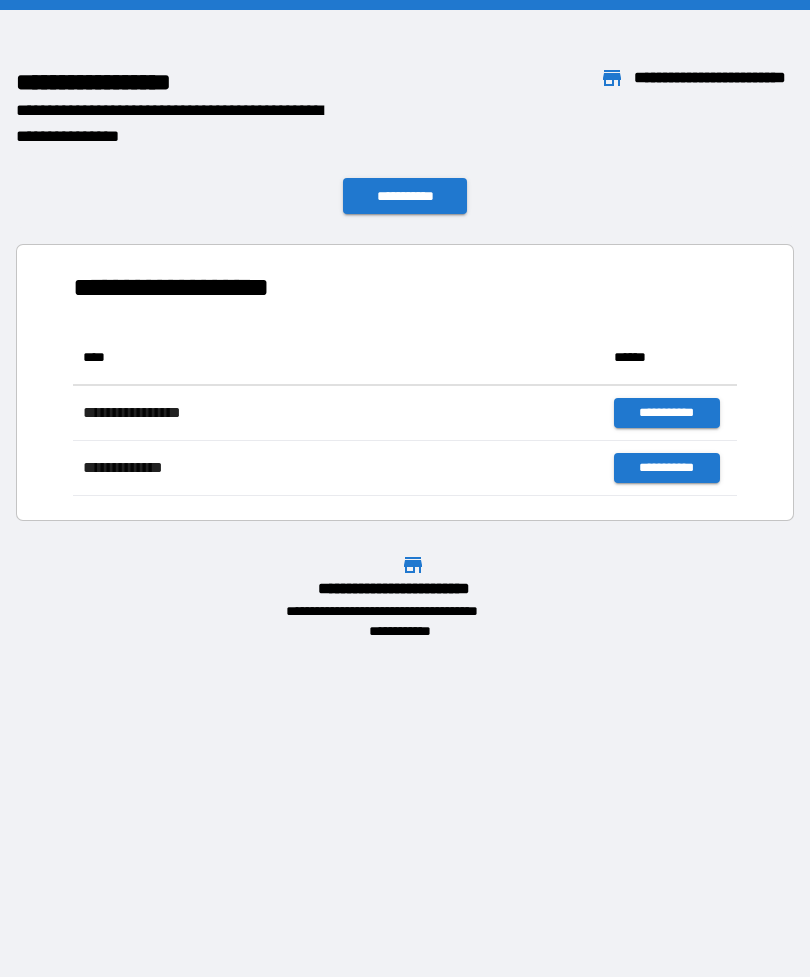 scroll, scrollTop: 166, scrollLeft: 664, axis: both 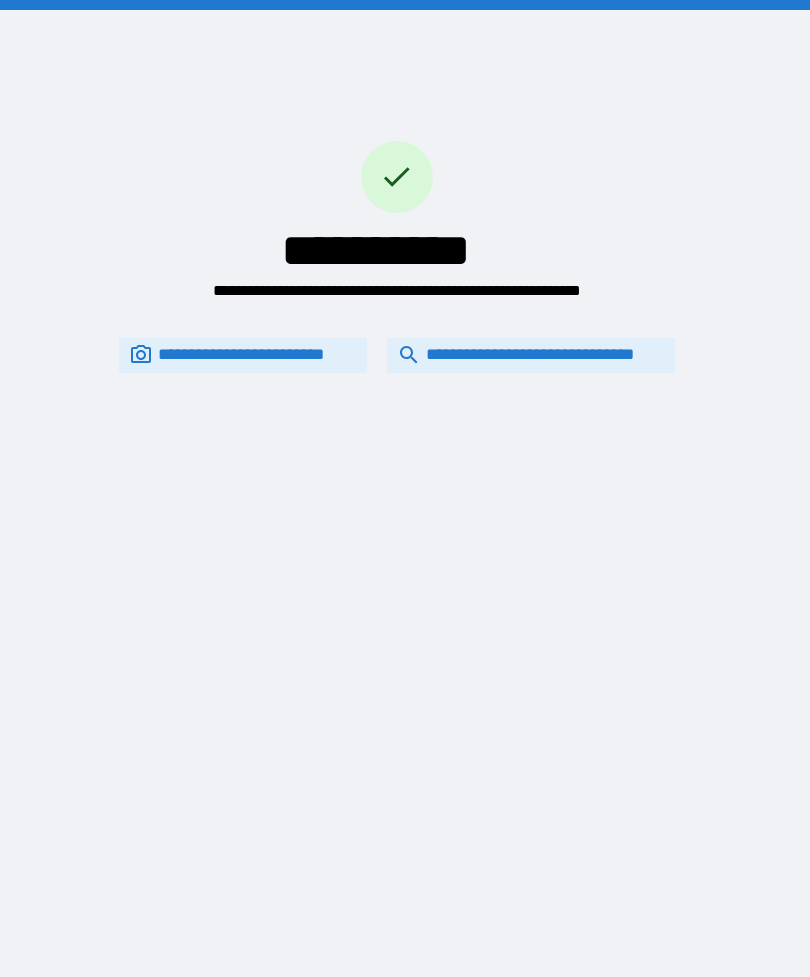 click on "**********" at bounding box center [531, 355] 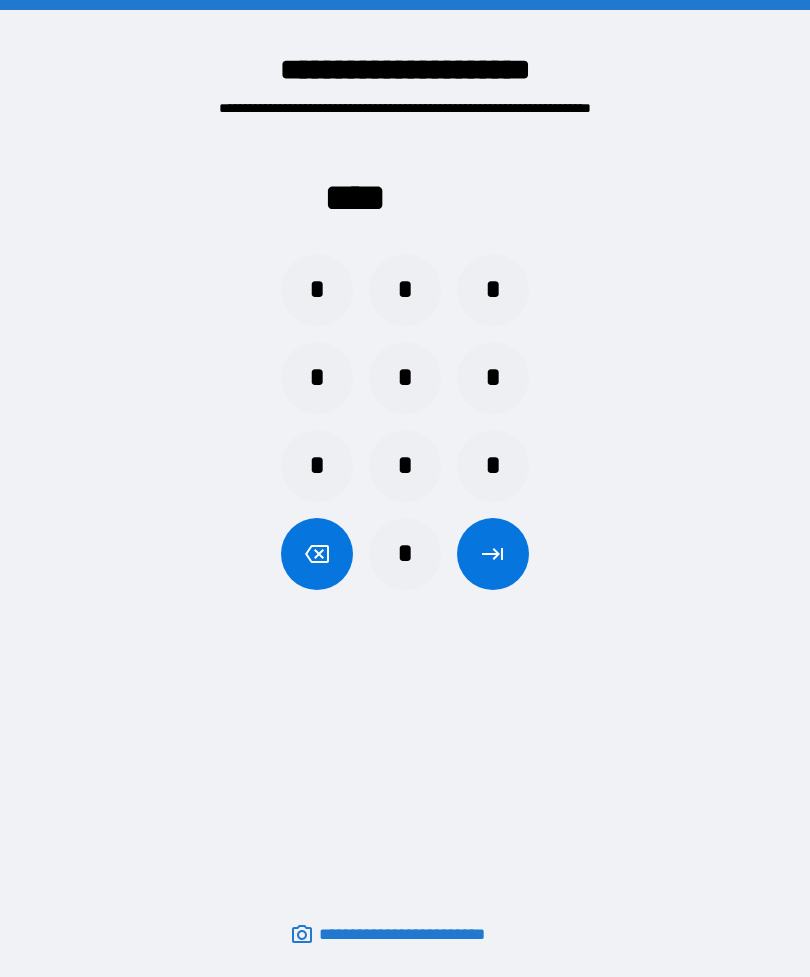 click on "*" at bounding box center (405, 466) 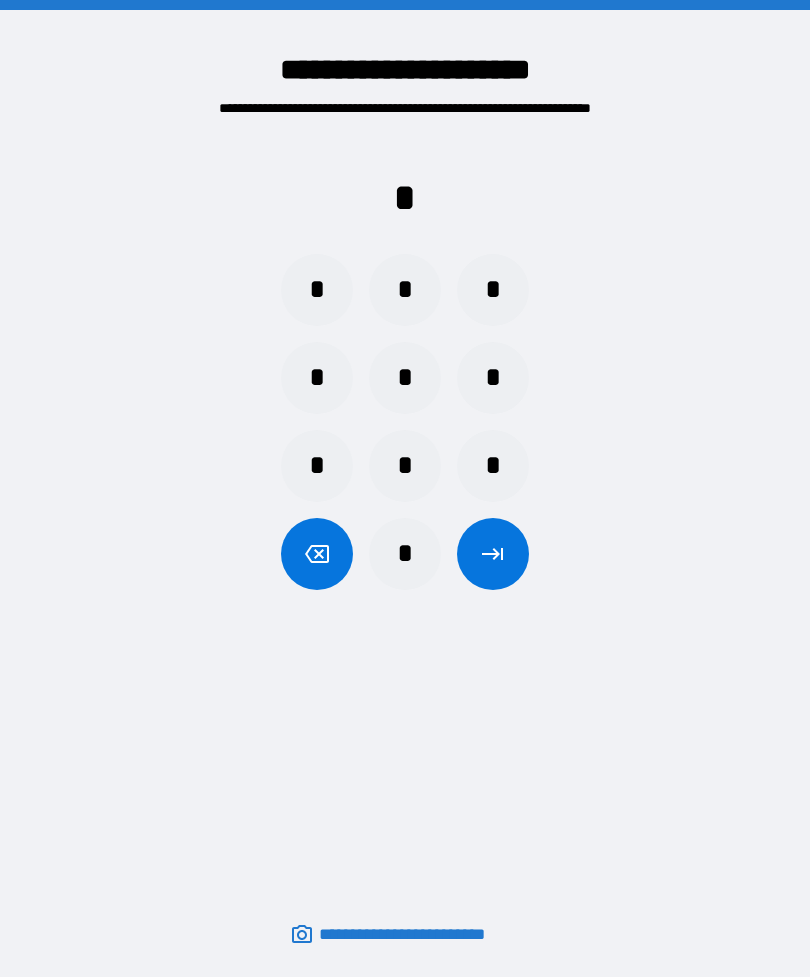click on "*" at bounding box center [405, 378] 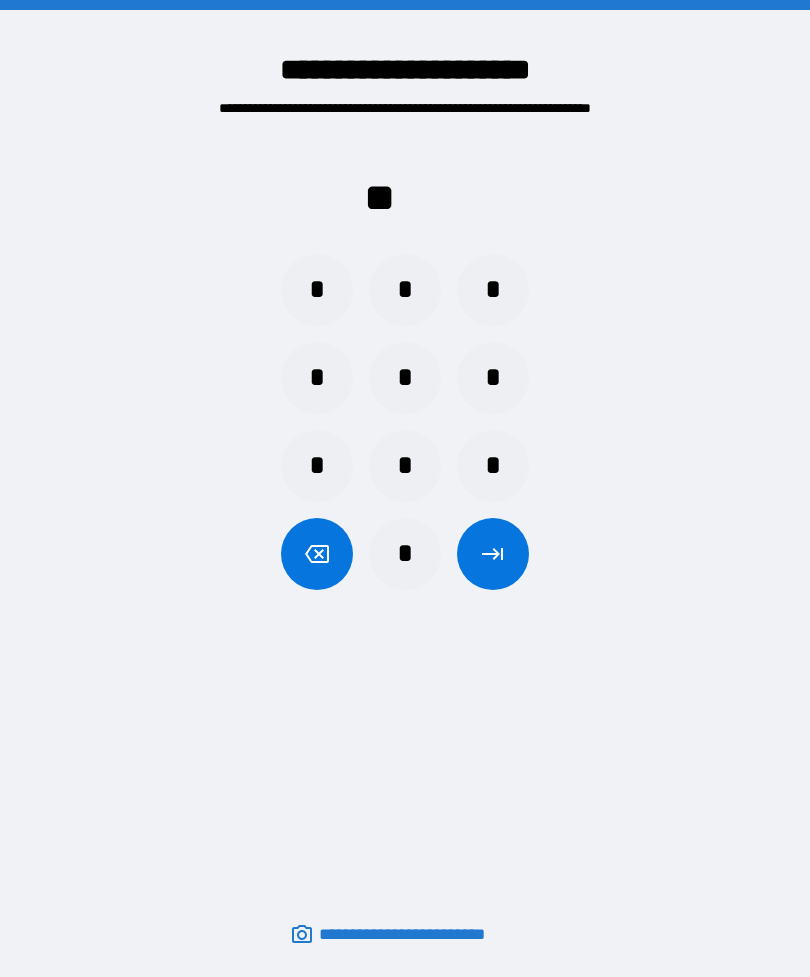 click on "*" at bounding box center (317, 466) 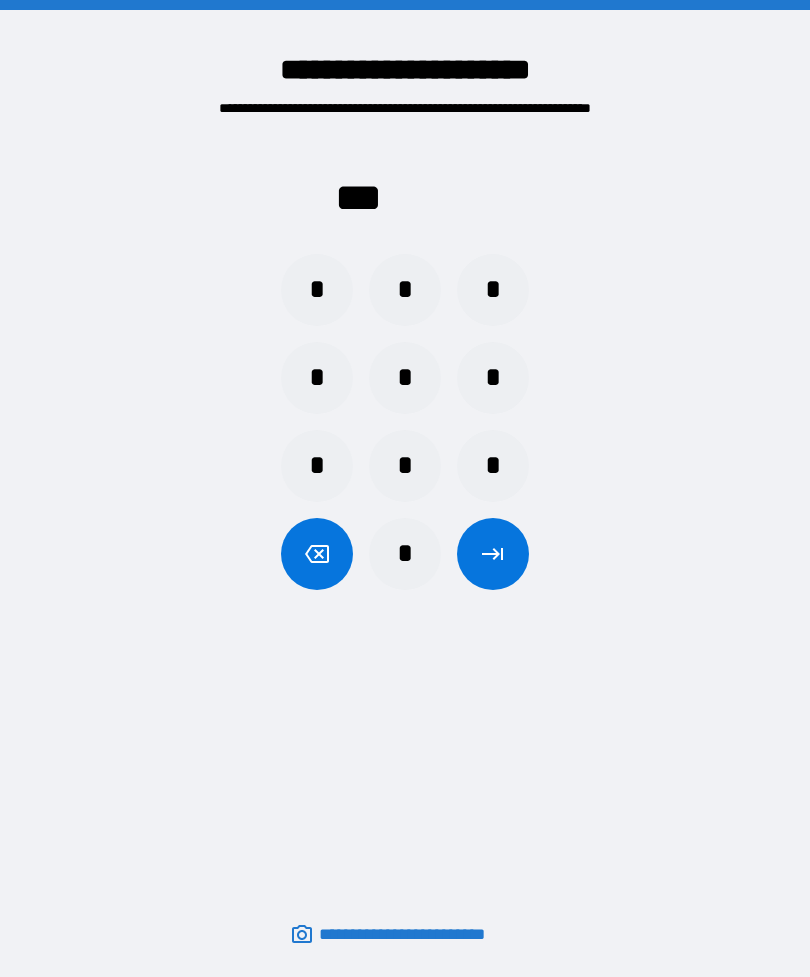 click on "*" at bounding box center (493, 378) 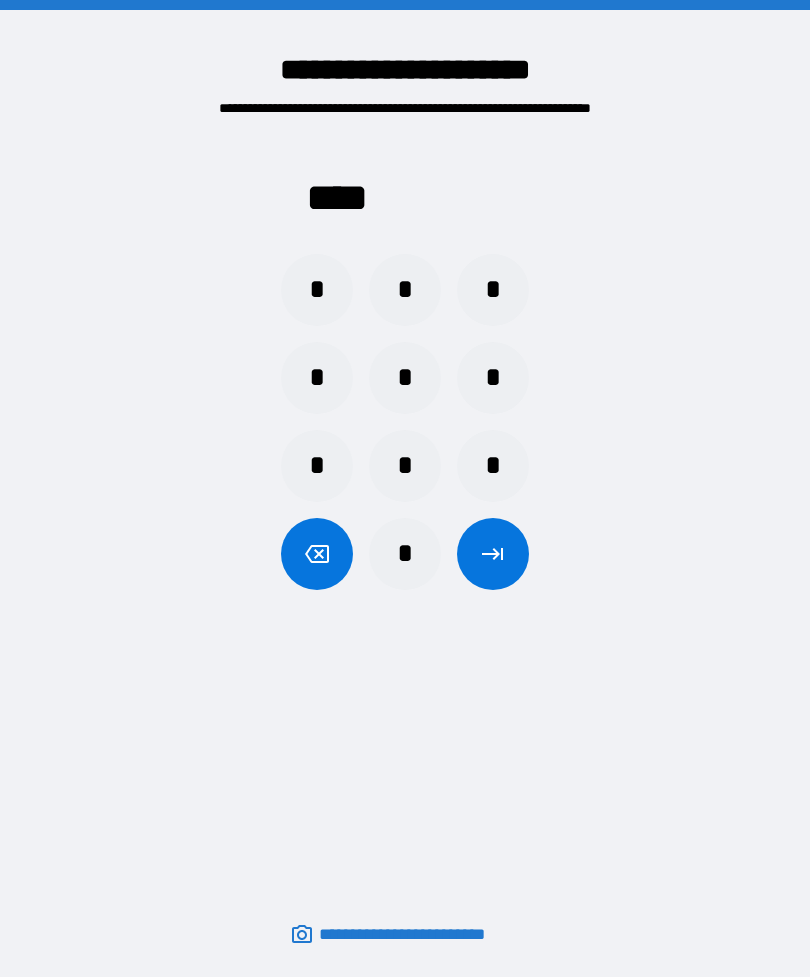 click at bounding box center [493, 554] 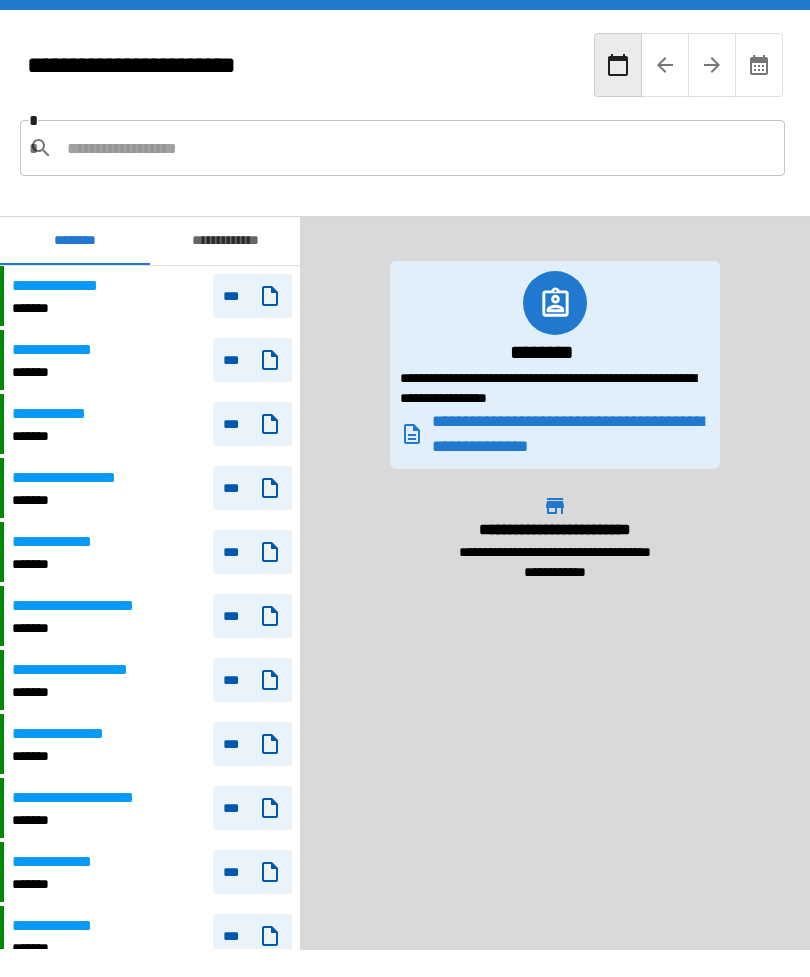 click at bounding box center [418, 148] 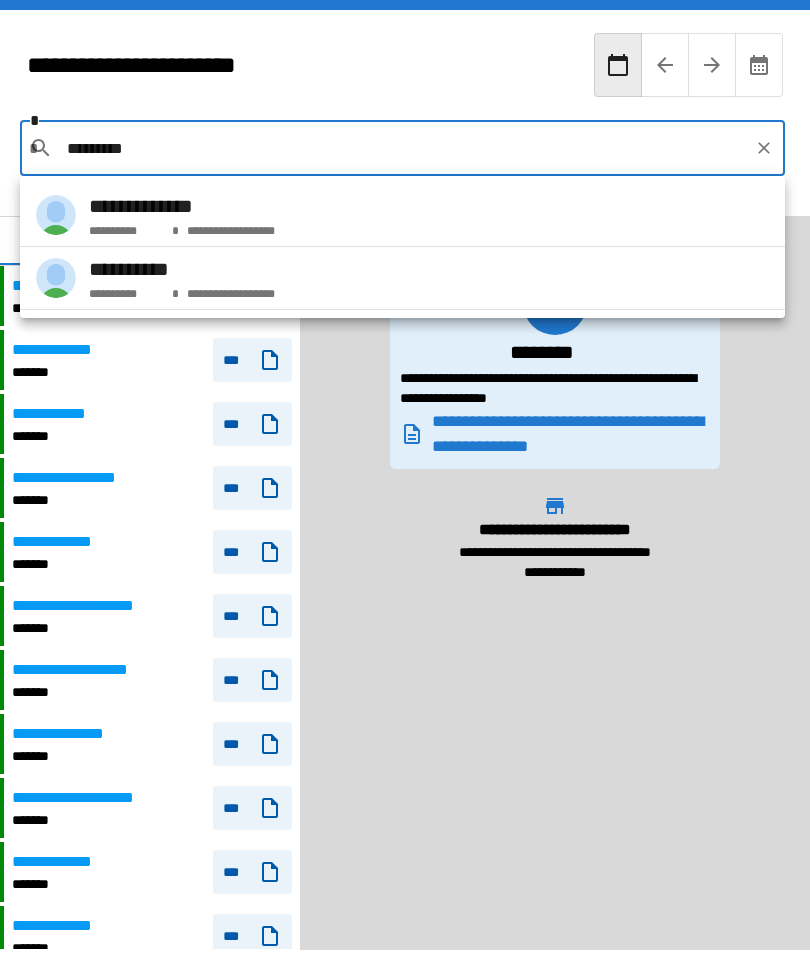 click on "**********" at bounding box center (402, 215) 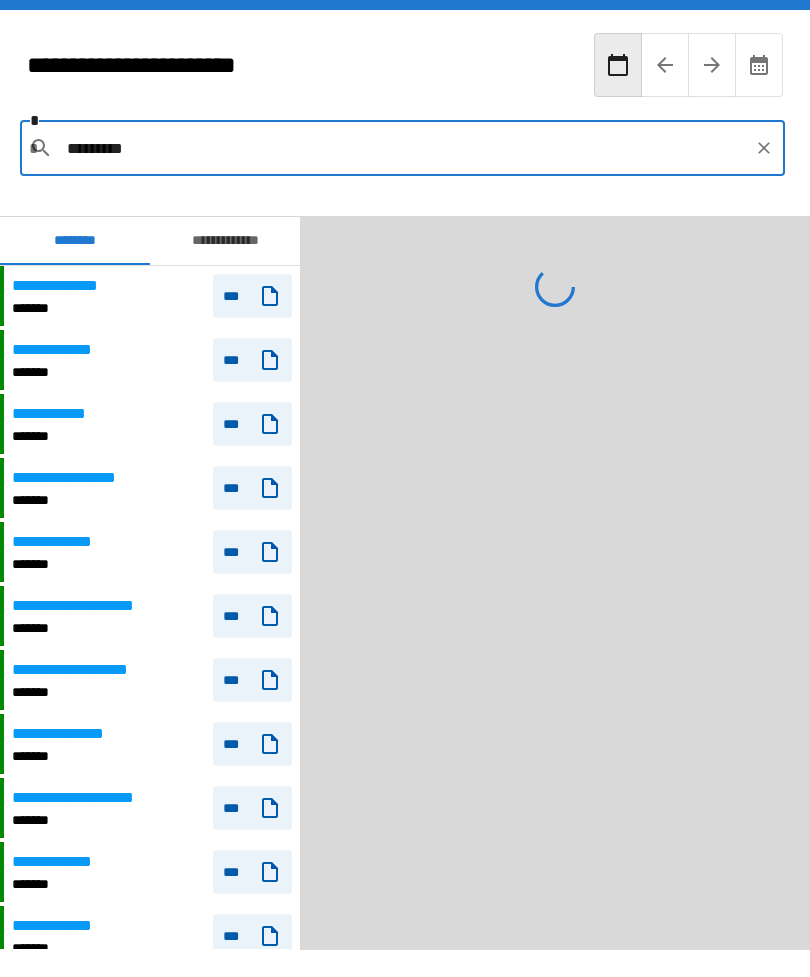 type on "**********" 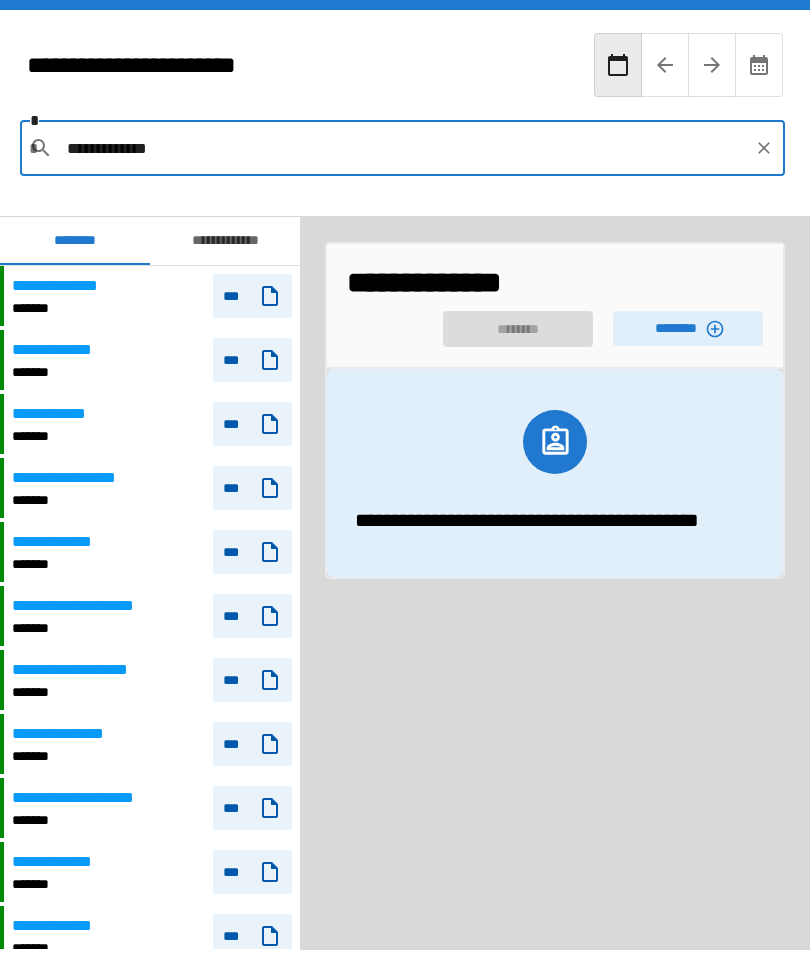click on "********" at bounding box center (688, 328) 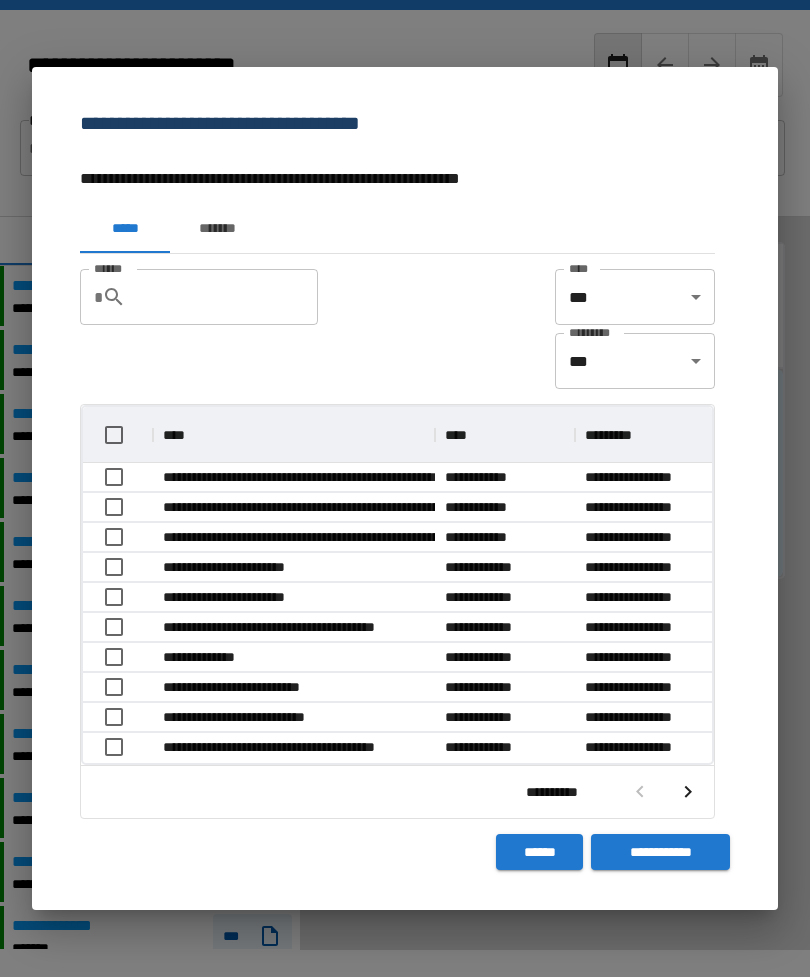 scroll, scrollTop: 1, scrollLeft: 1, axis: both 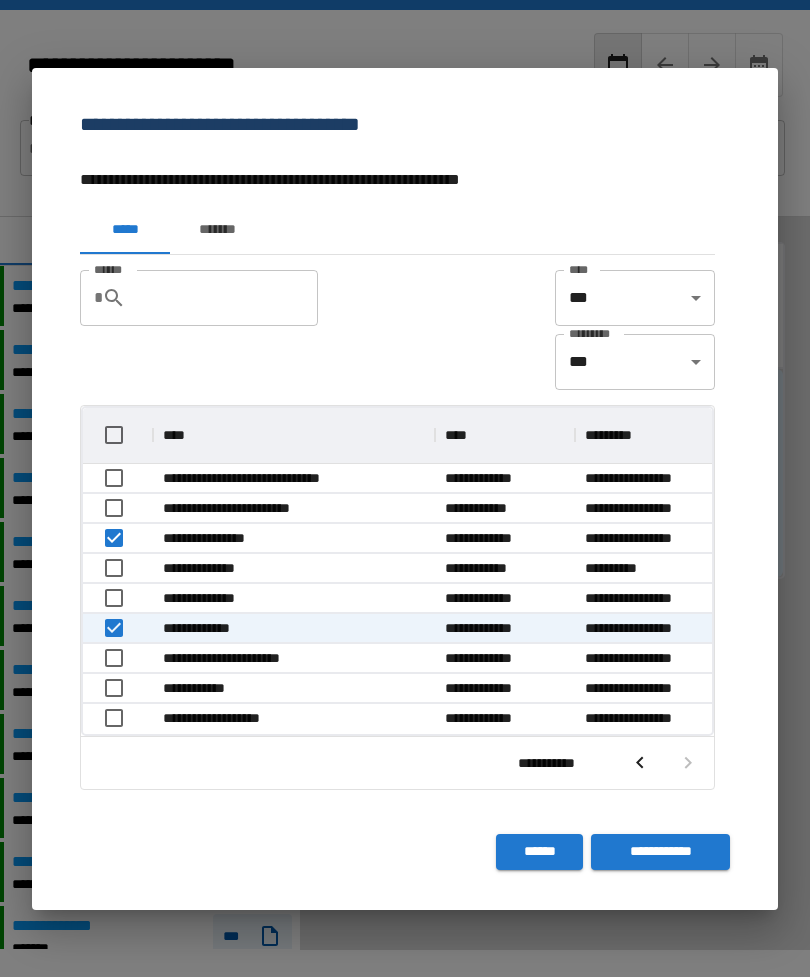 click on "**********" at bounding box center (660, 852) 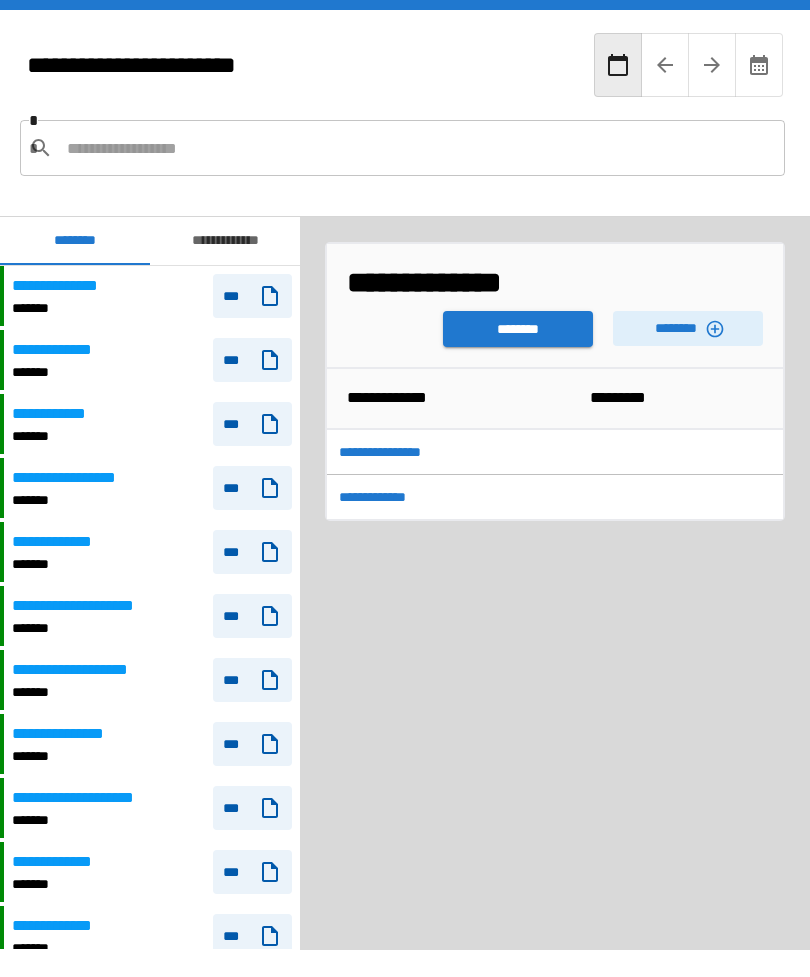 click on "********" at bounding box center [518, 329] 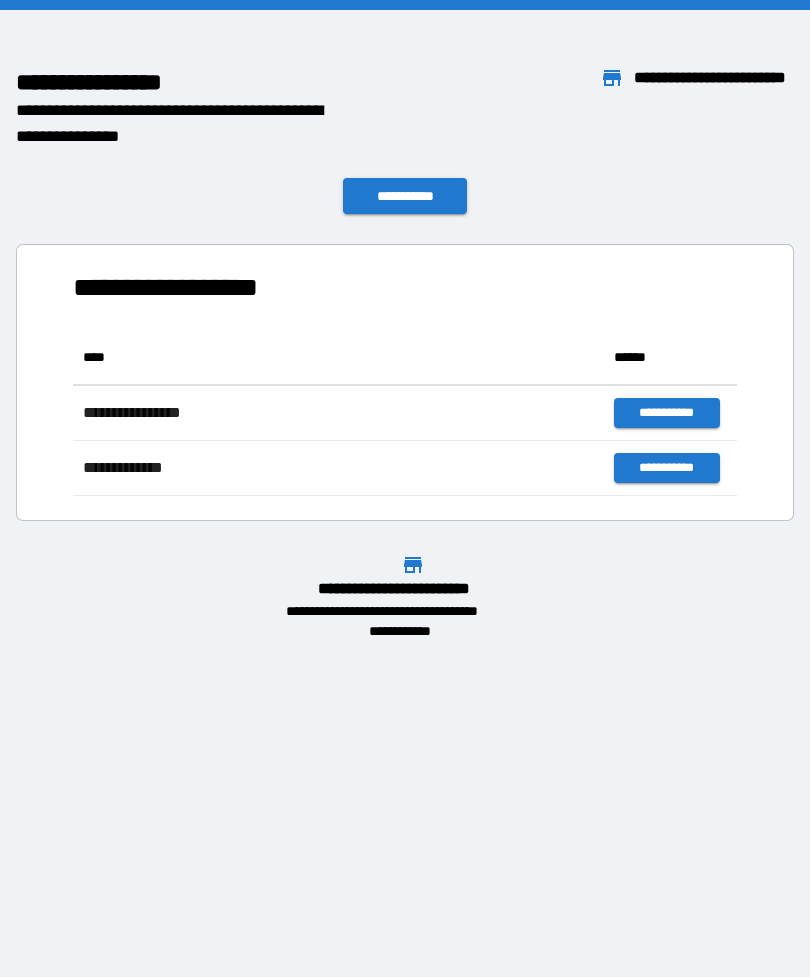 scroll, scrollTop: 166, scrollLeft: 664, axis: both 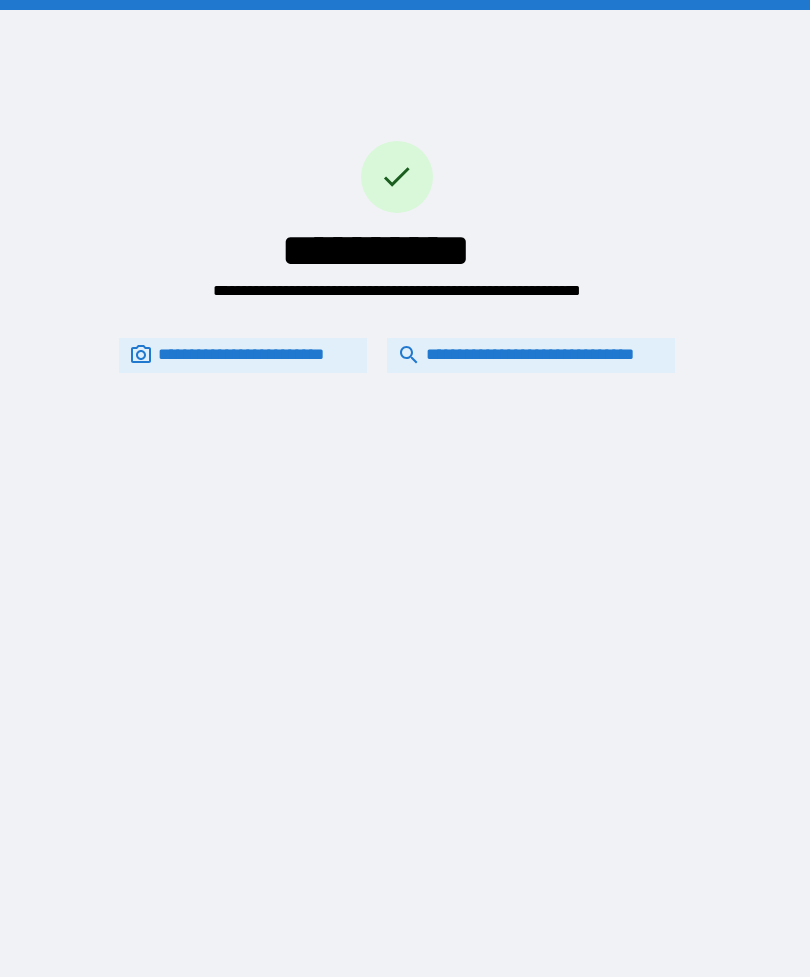 click on "**********" at bounding box center (531, 355) 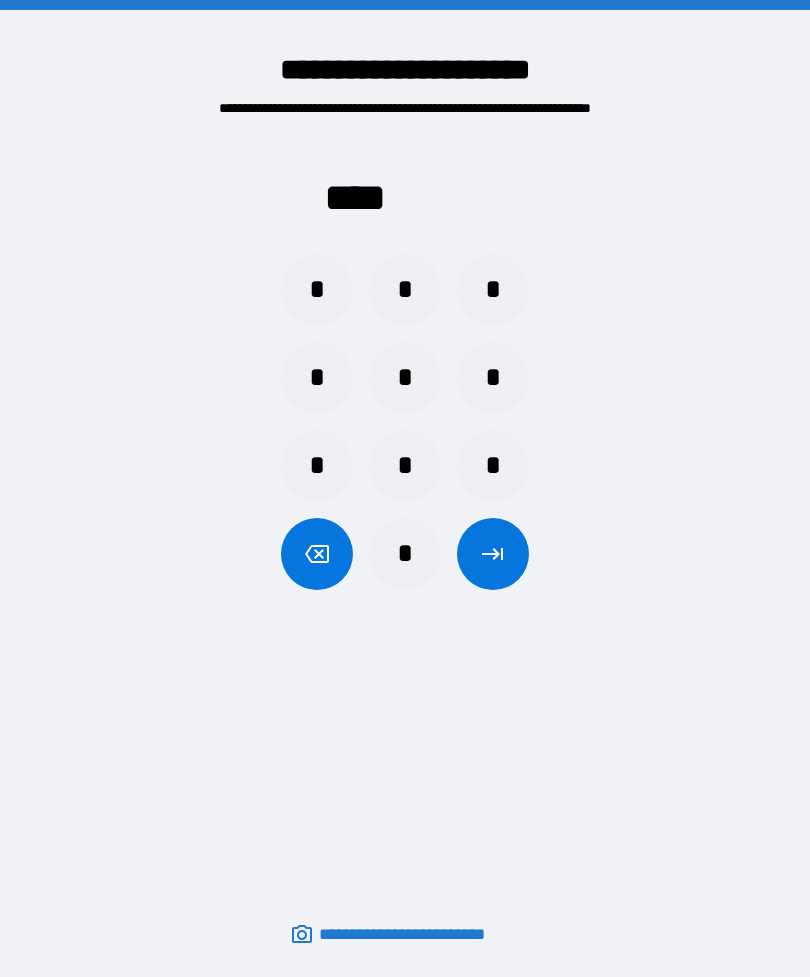 click on "*" at bounding box center [405, 466] 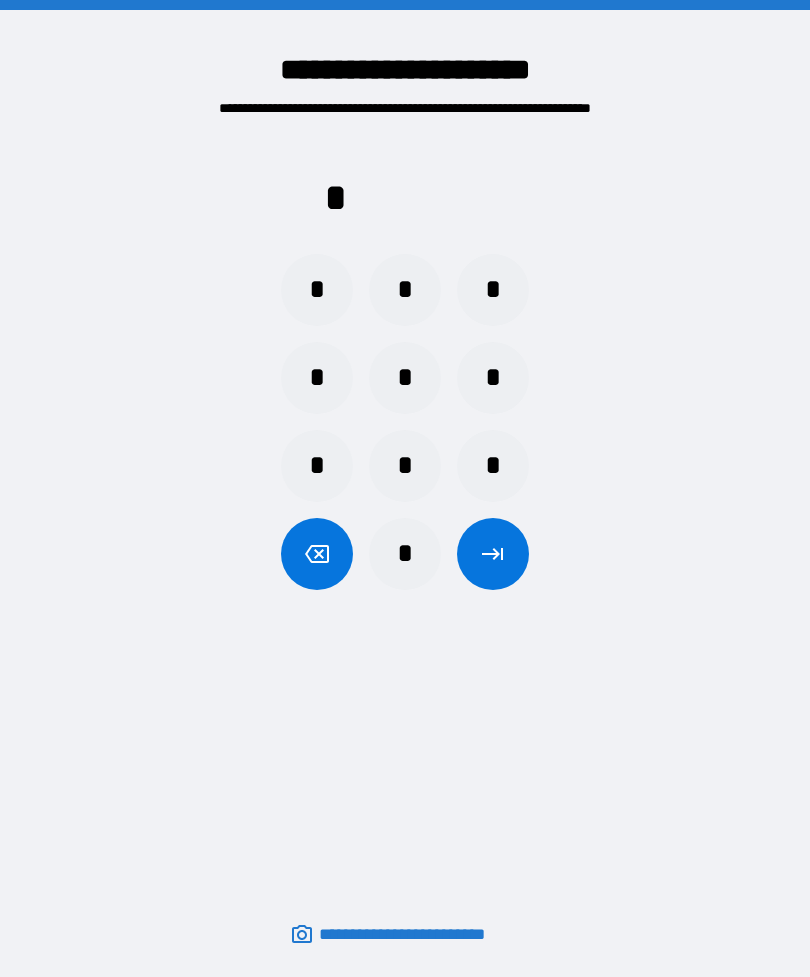 click on "*" at bounding box center (405, 378) 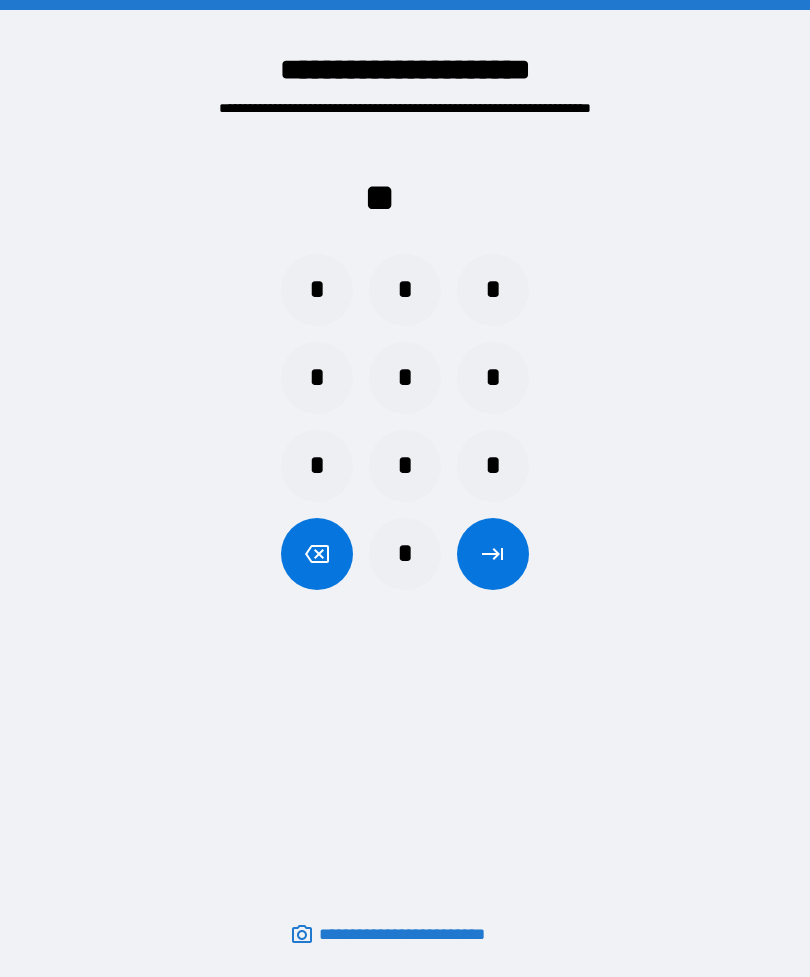 click on "*" at bounding box center [317, 466] 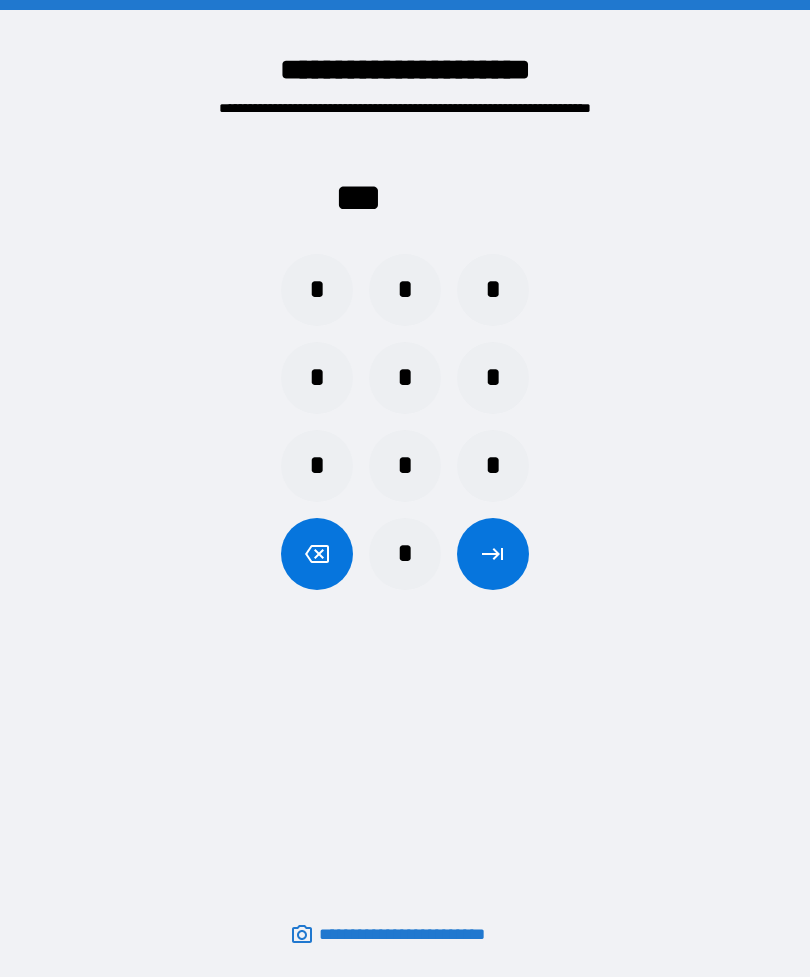 click on "*" at bounding box center [493, 378] 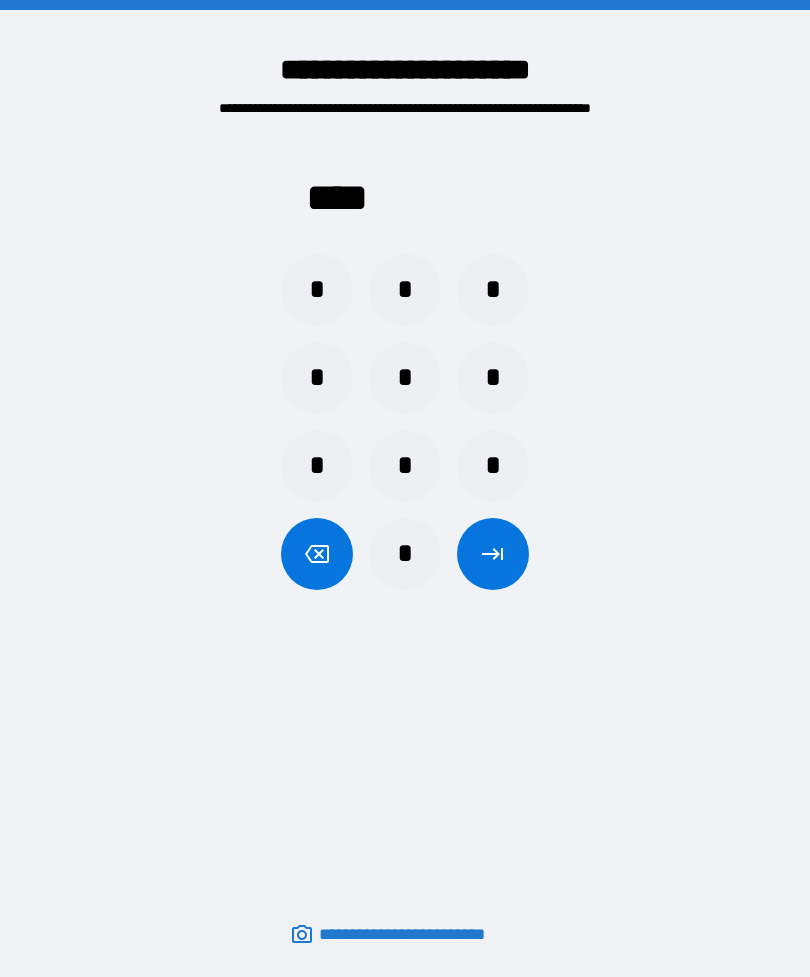 click at bounding box center (493, 554) 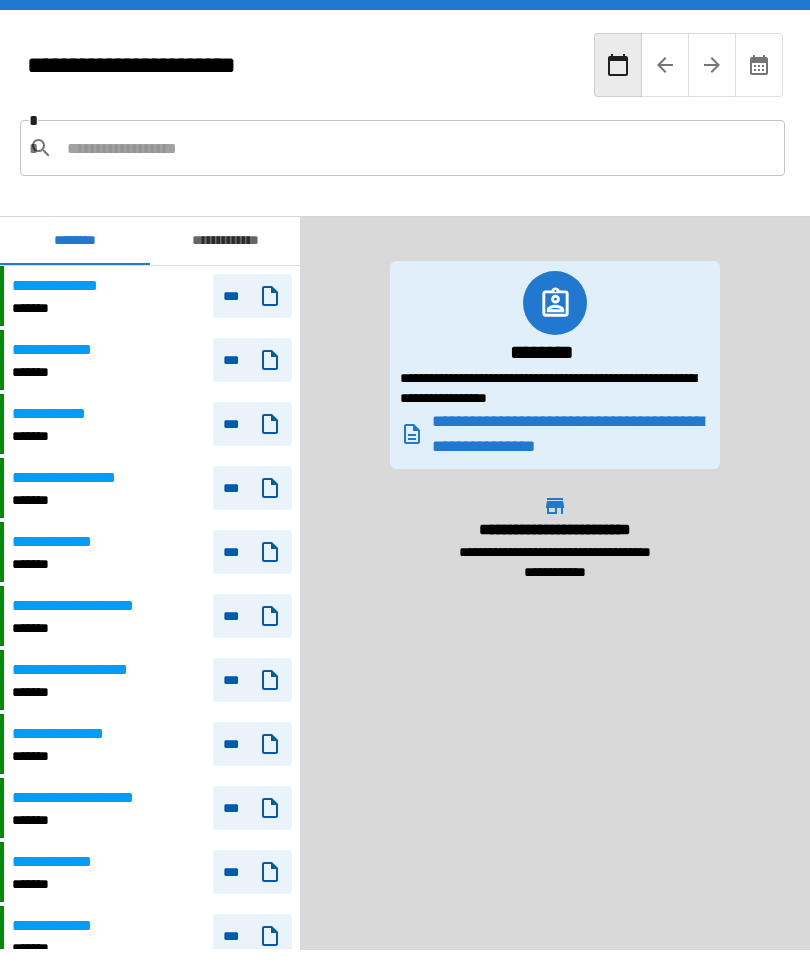 click on "**********" at bounding box center [225, 241] 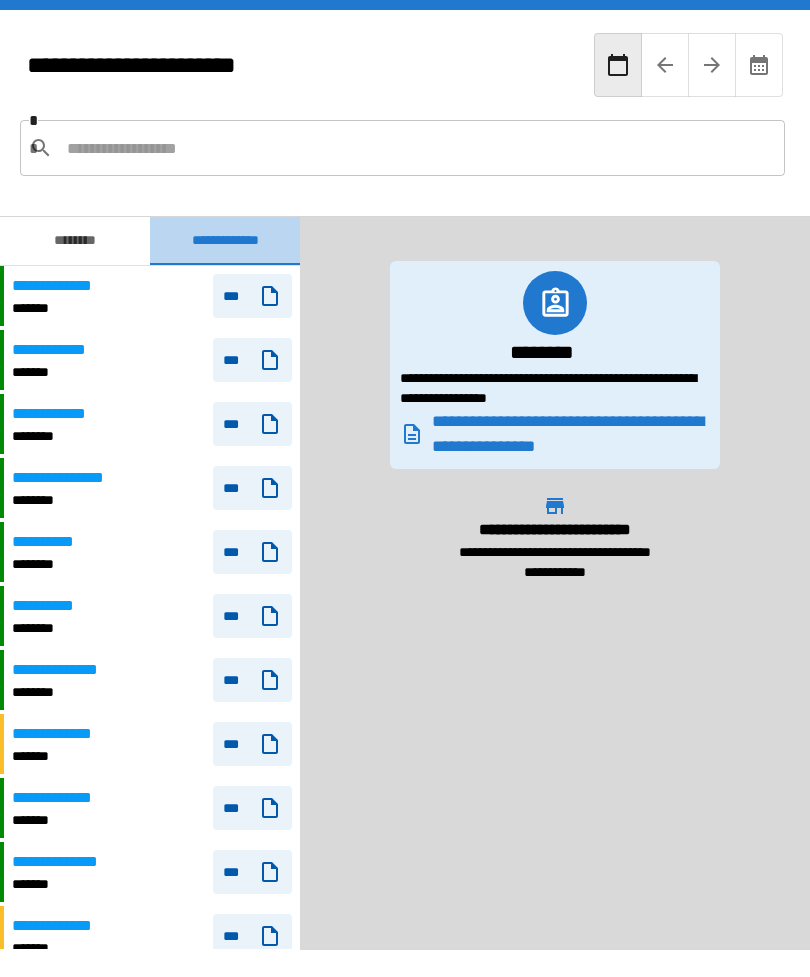 click on "**********" at bounding box center [225, 241] 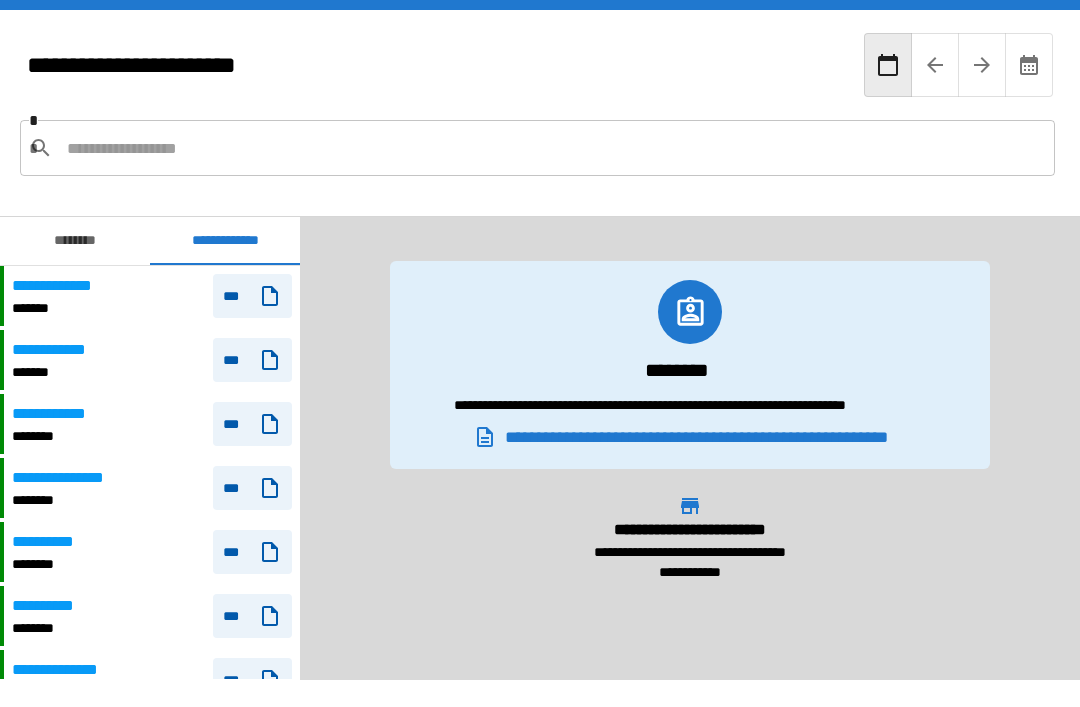click on "**********" at bounding box center (225, 241) 